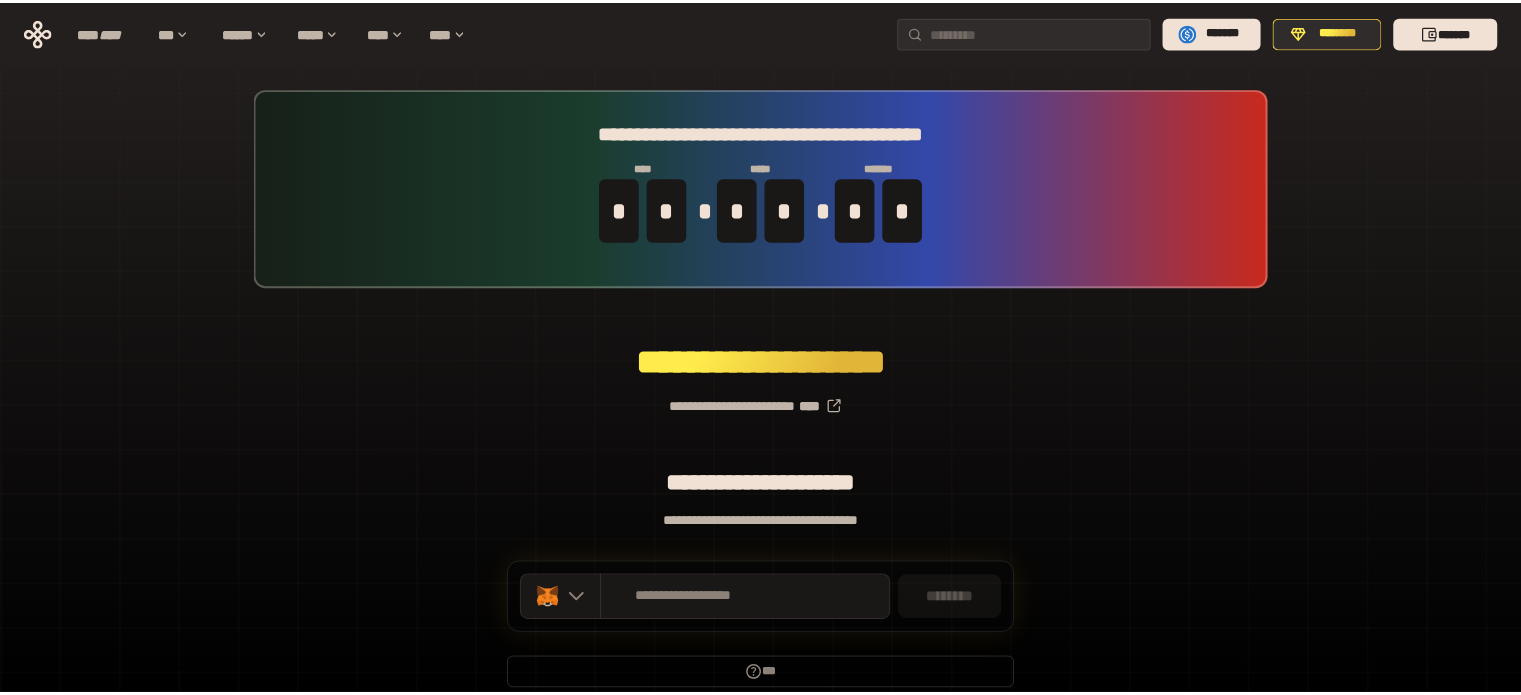 scroll, scrollTop: 0, scrollLeft: 0, axis: both 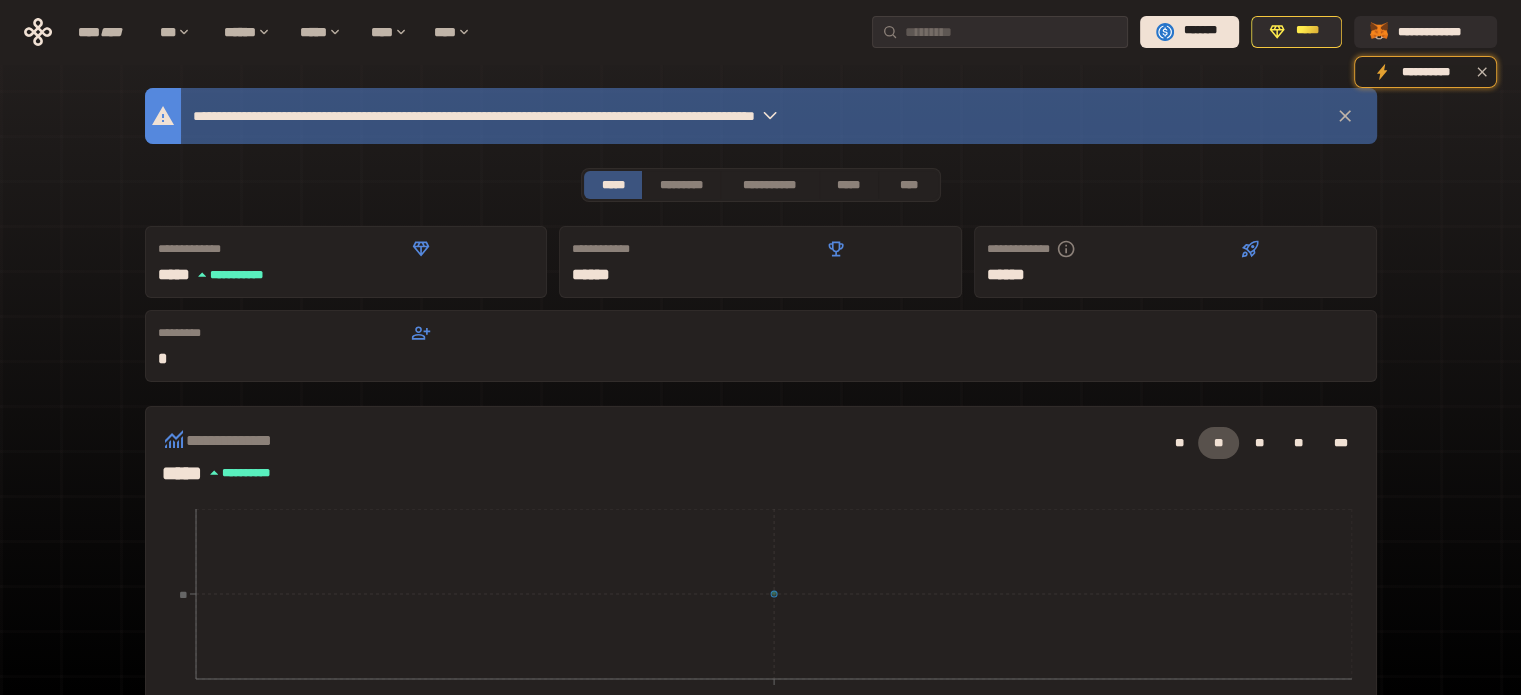 click on "**********" at bounding box center (760, 662) 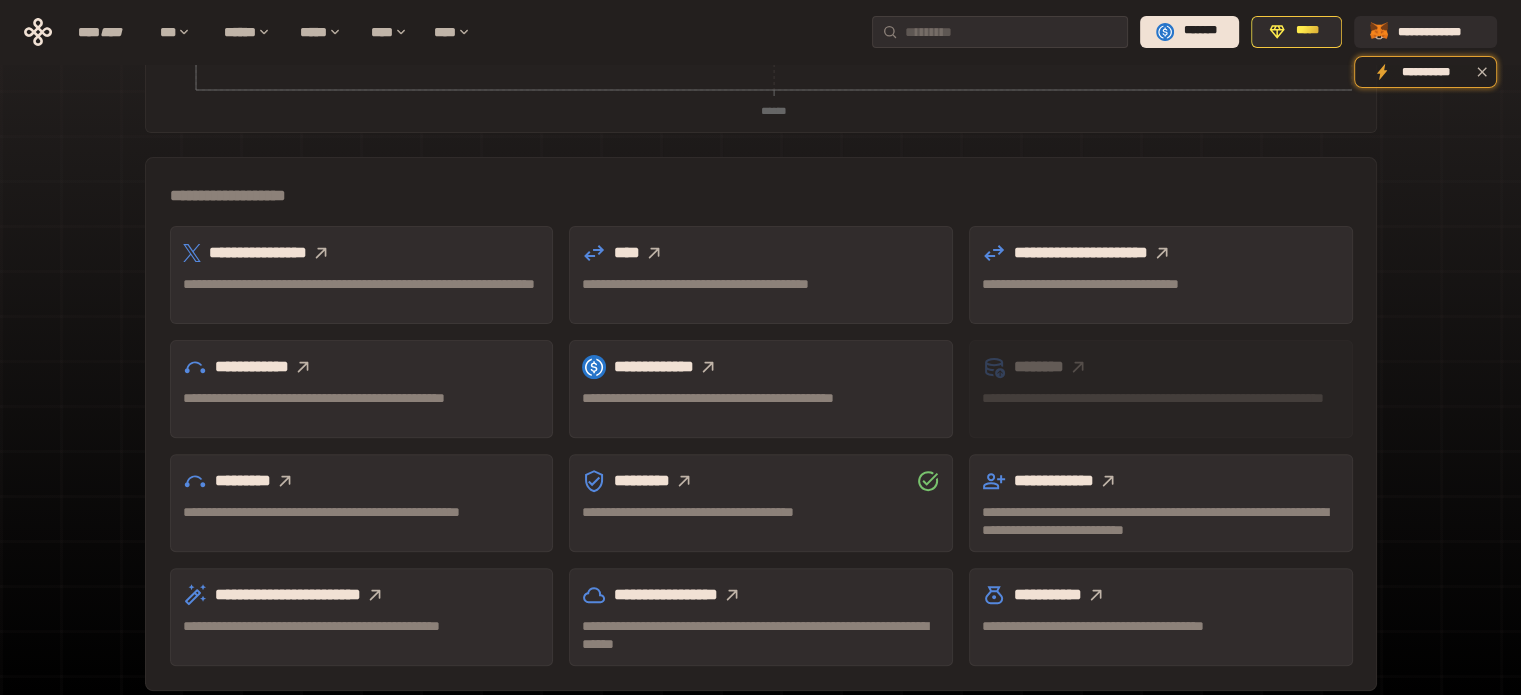 scroll, scrollTop: 0, scrollLeft: 0, axis: both 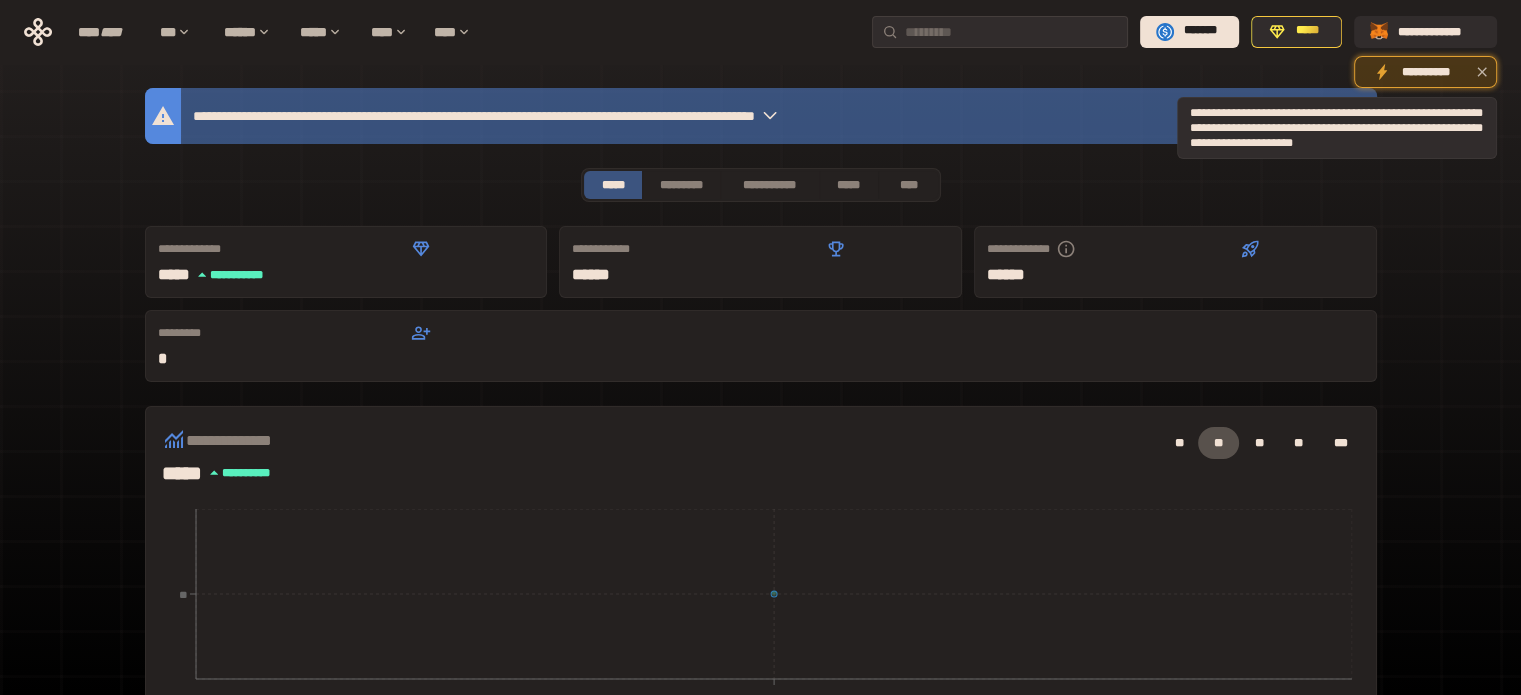 click on "**********" at bounding box center (1425, 72) 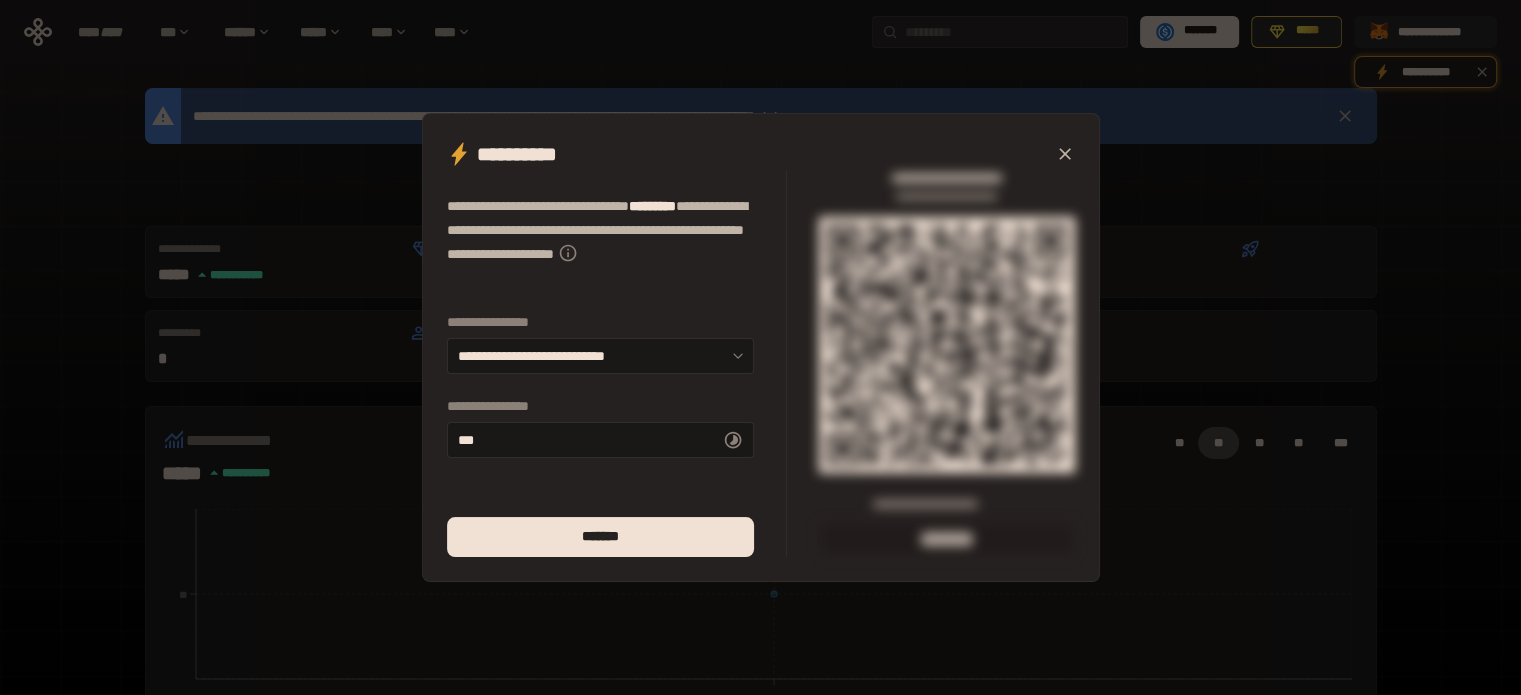 click 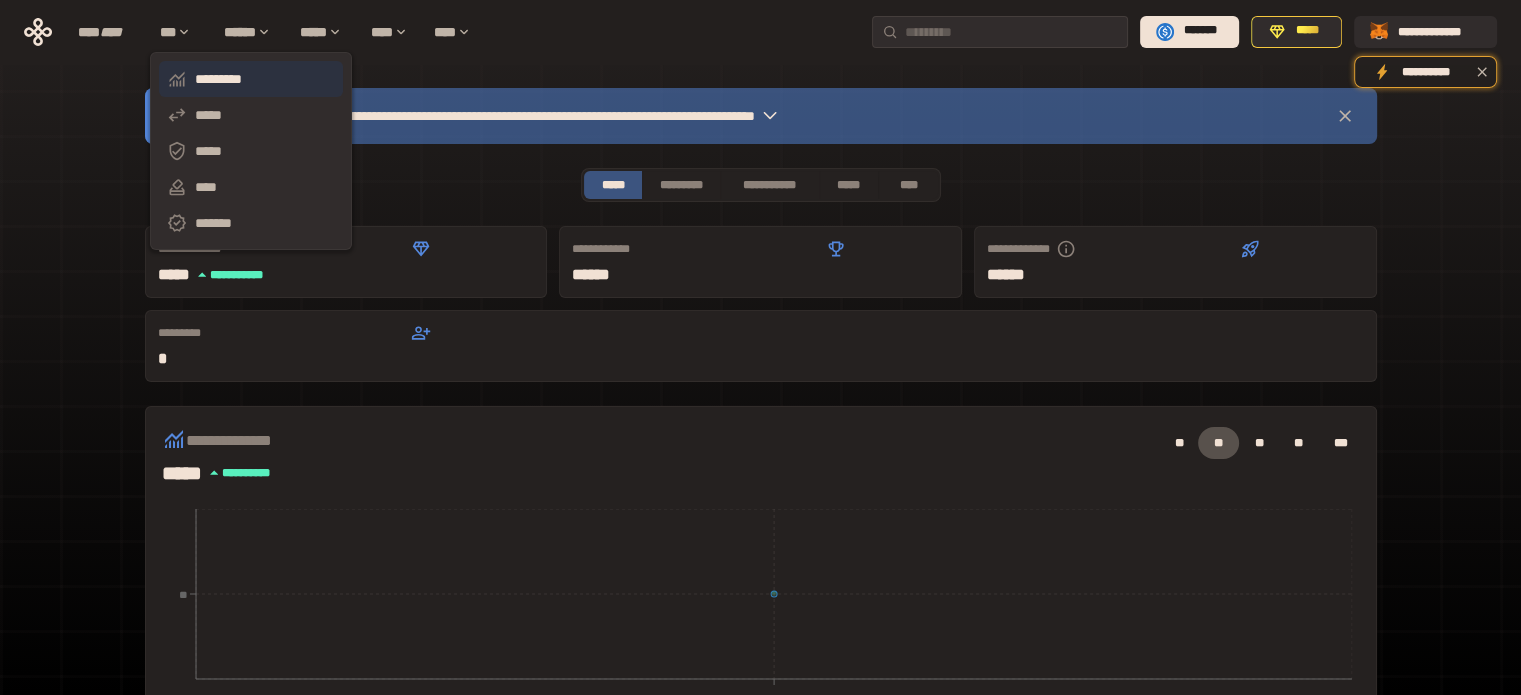 click on "*********" at bounding box center [251, 79] 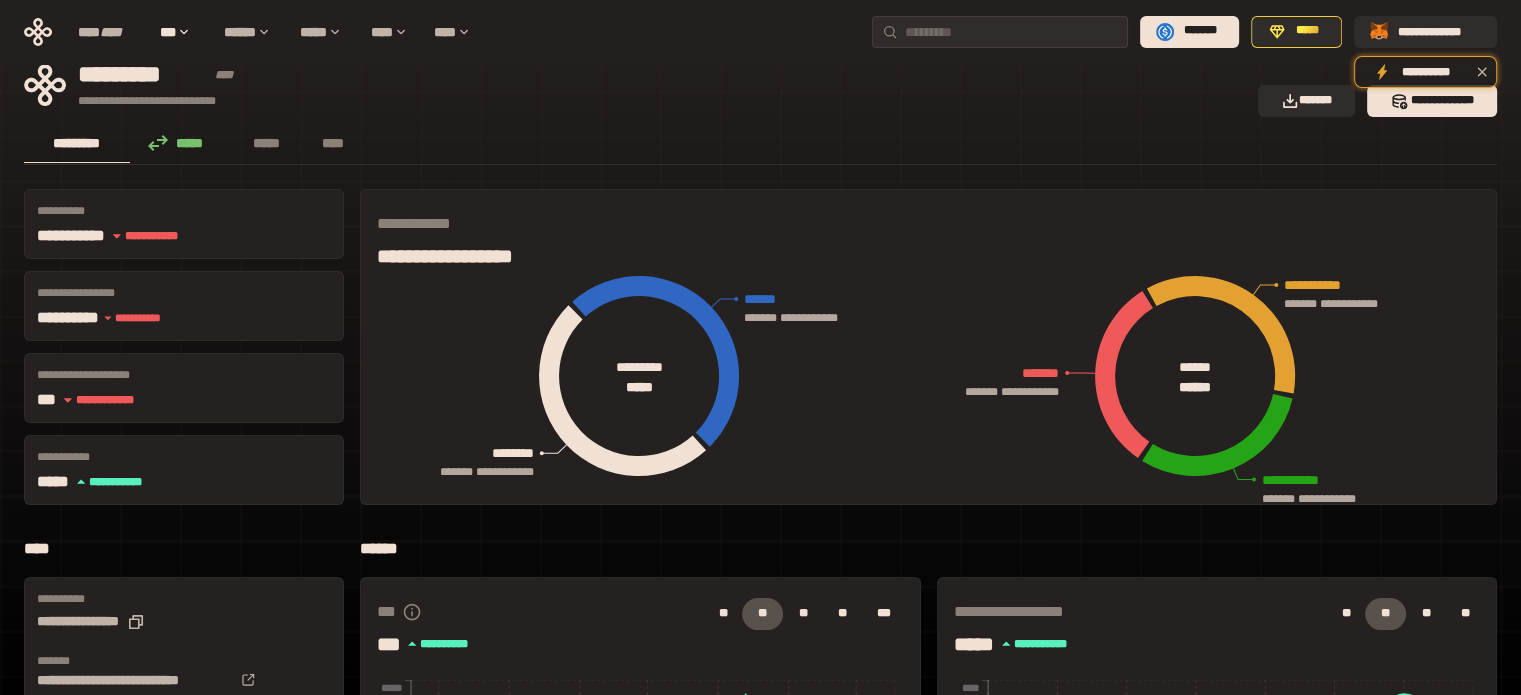 scroll, scrollTop: 0, scrollLeft: 0, axis: both 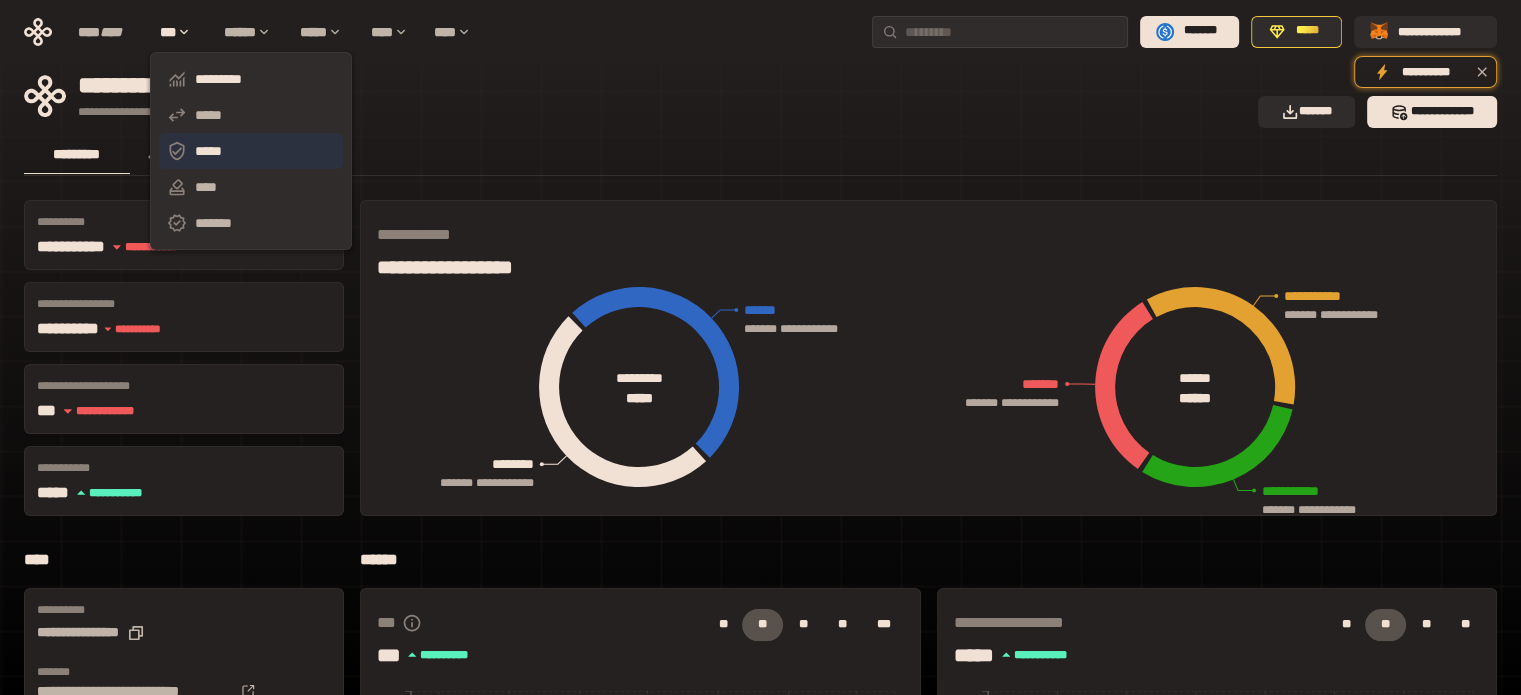 click on "*****" at bounding box center (251, 151) 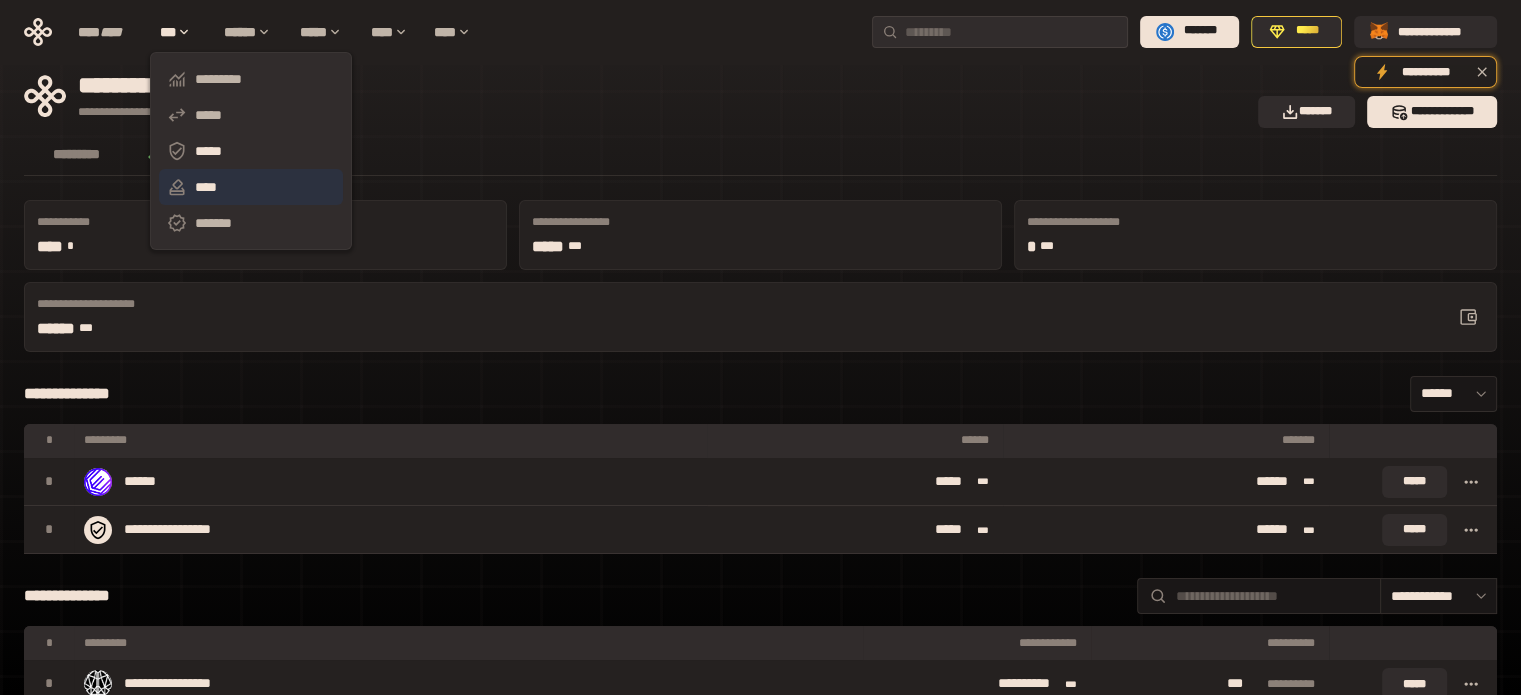 click on "****" at bounding box center [251, 187] 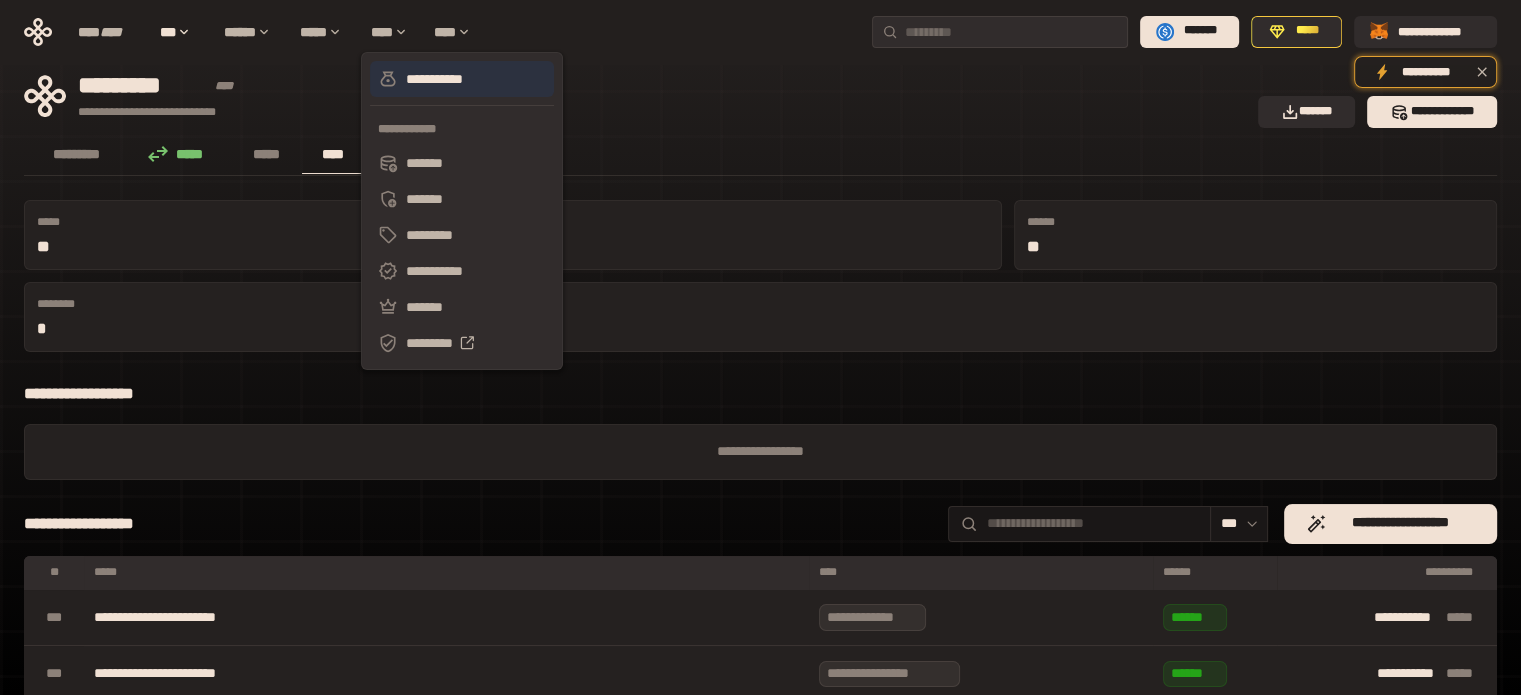 click on "**********" at bounding box center [462, 79] 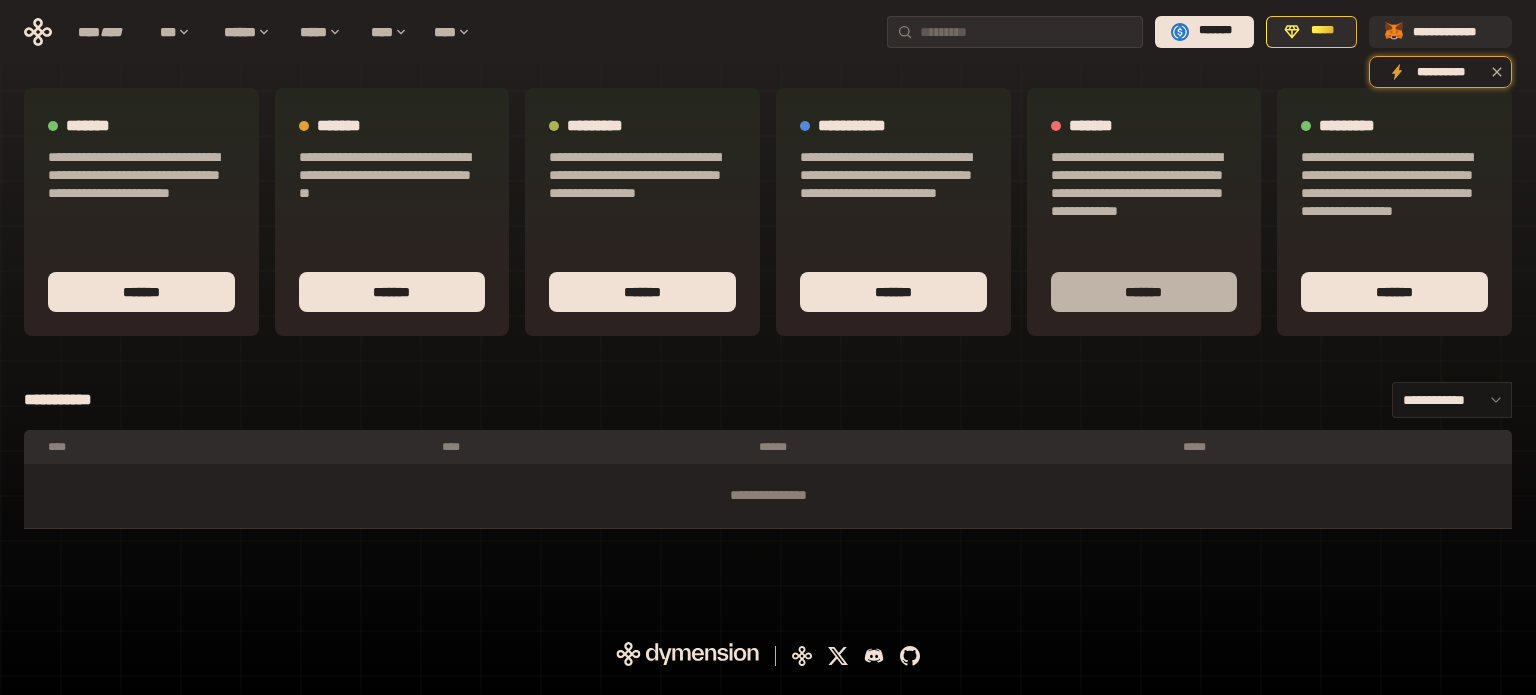 click on "*******" at bounding box center [1144, 292] 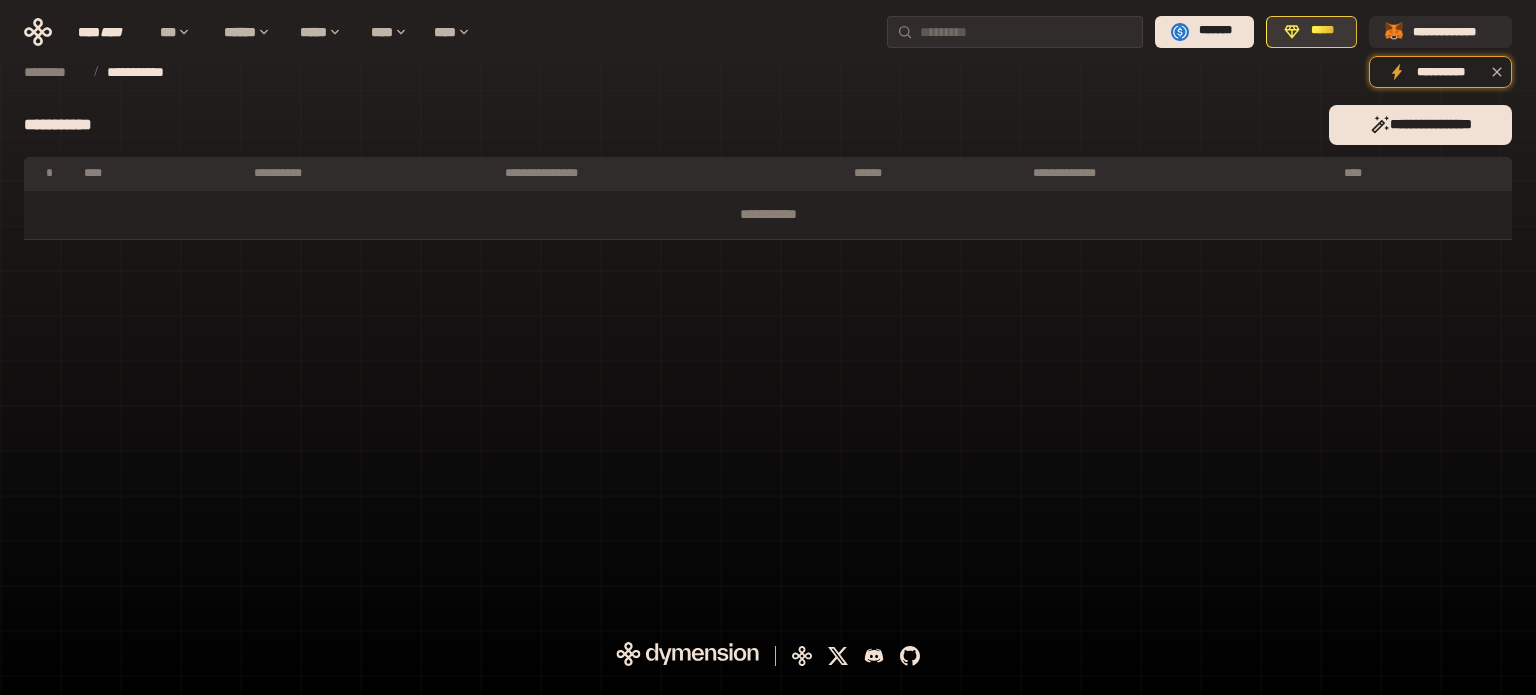 click on "*****" at bounding box center (1322, 31) 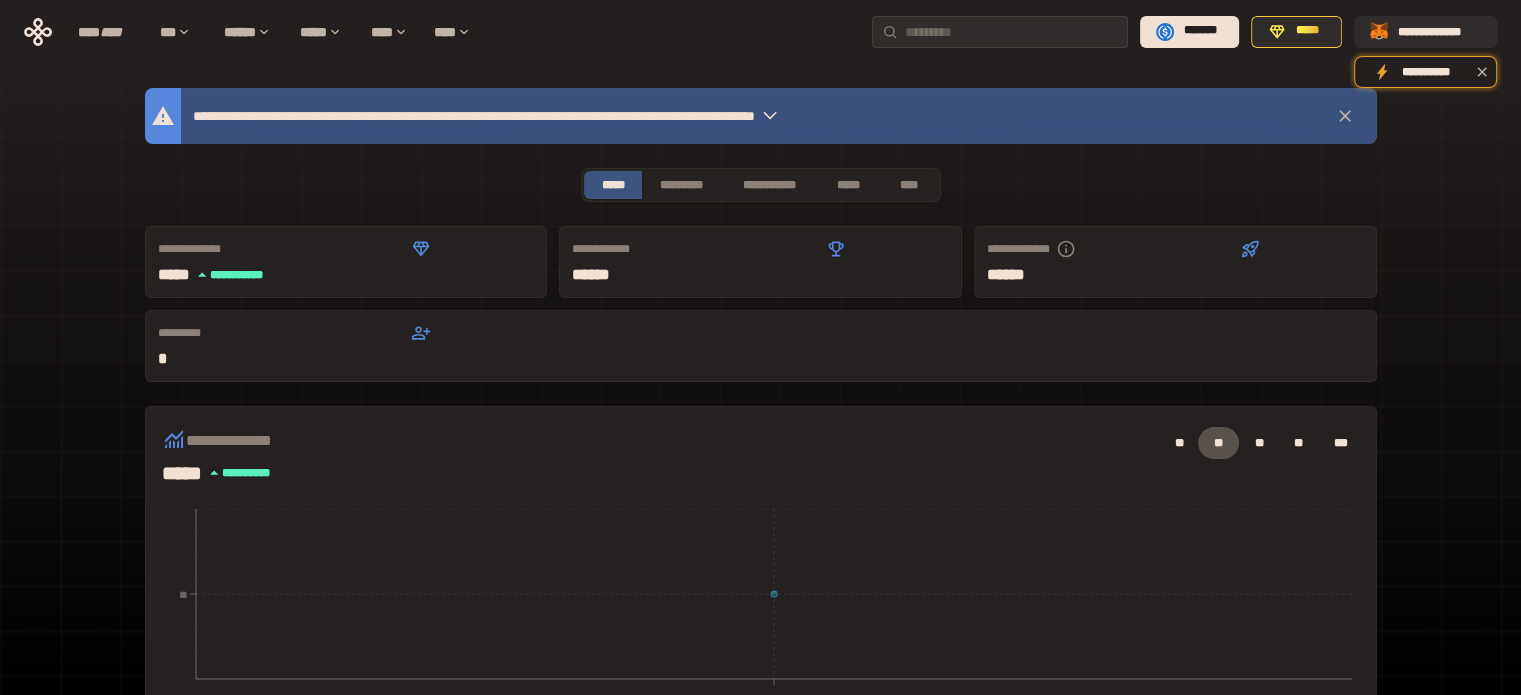 click 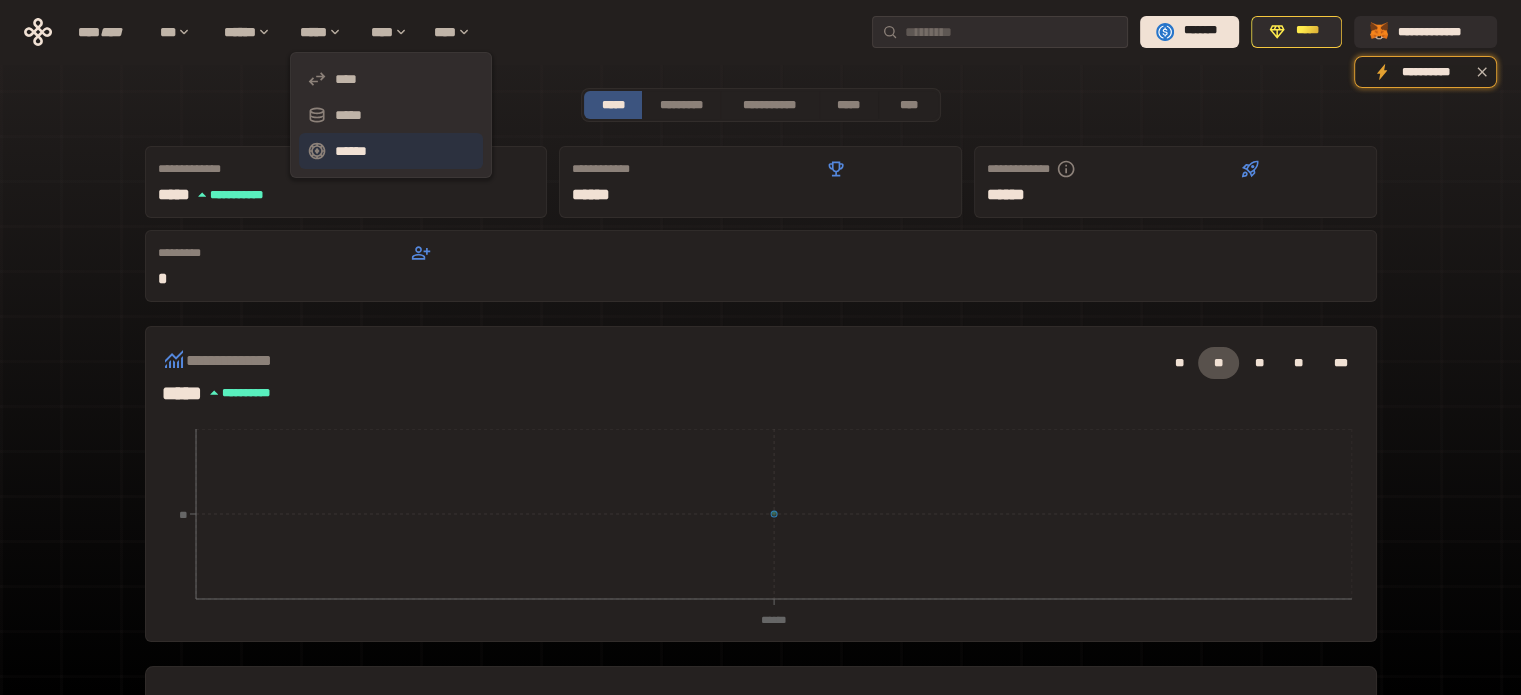 click on "******" at bounding box center (391, 151) 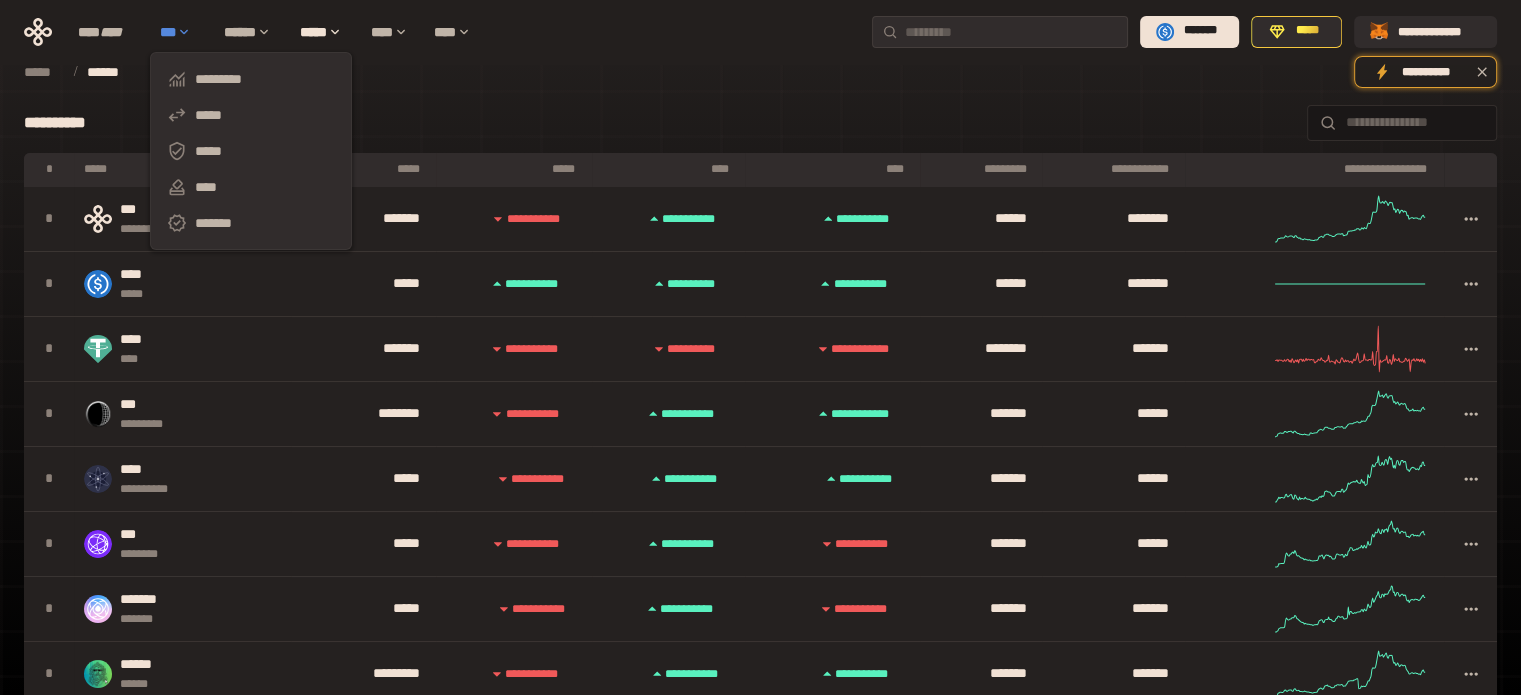 click on "***" at bounding box center (182, 32) 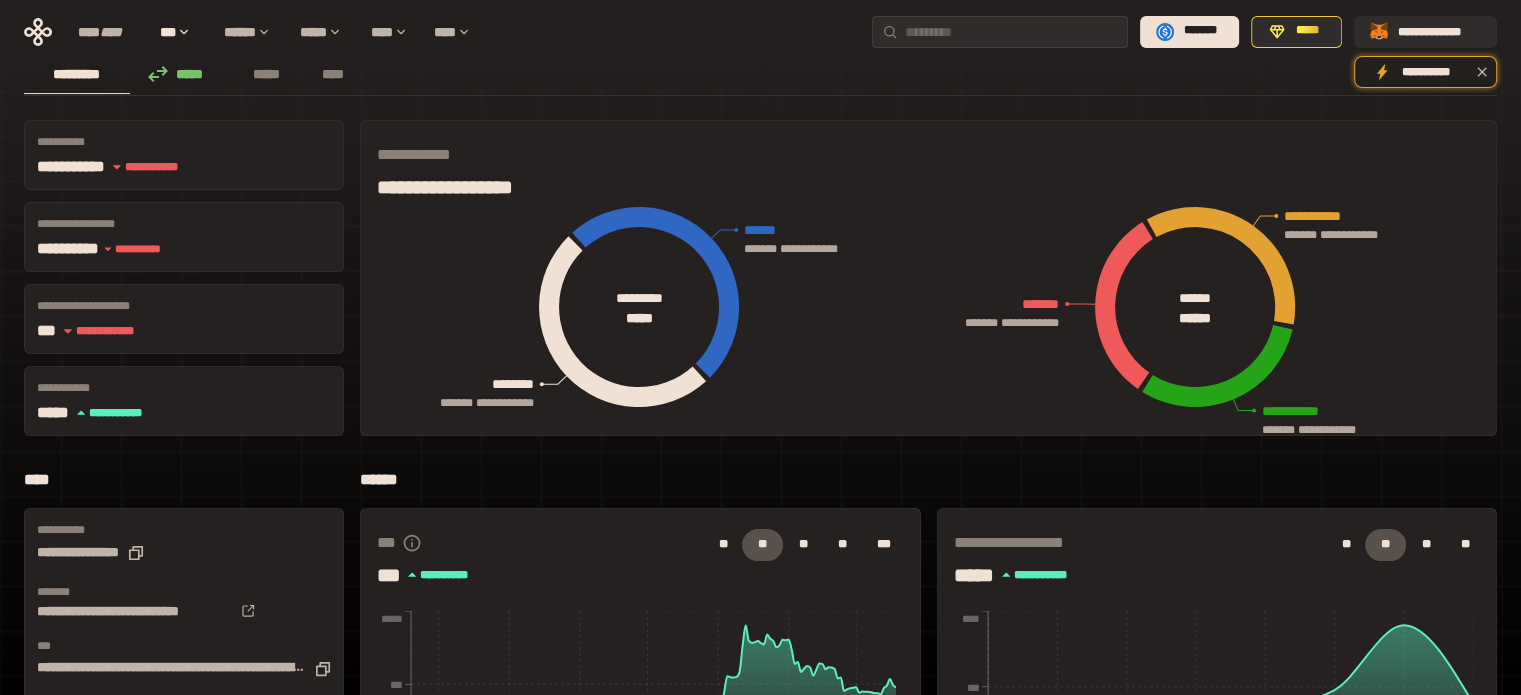 scroll, scrollTop: 0, scrollLeft: 0, axis: both 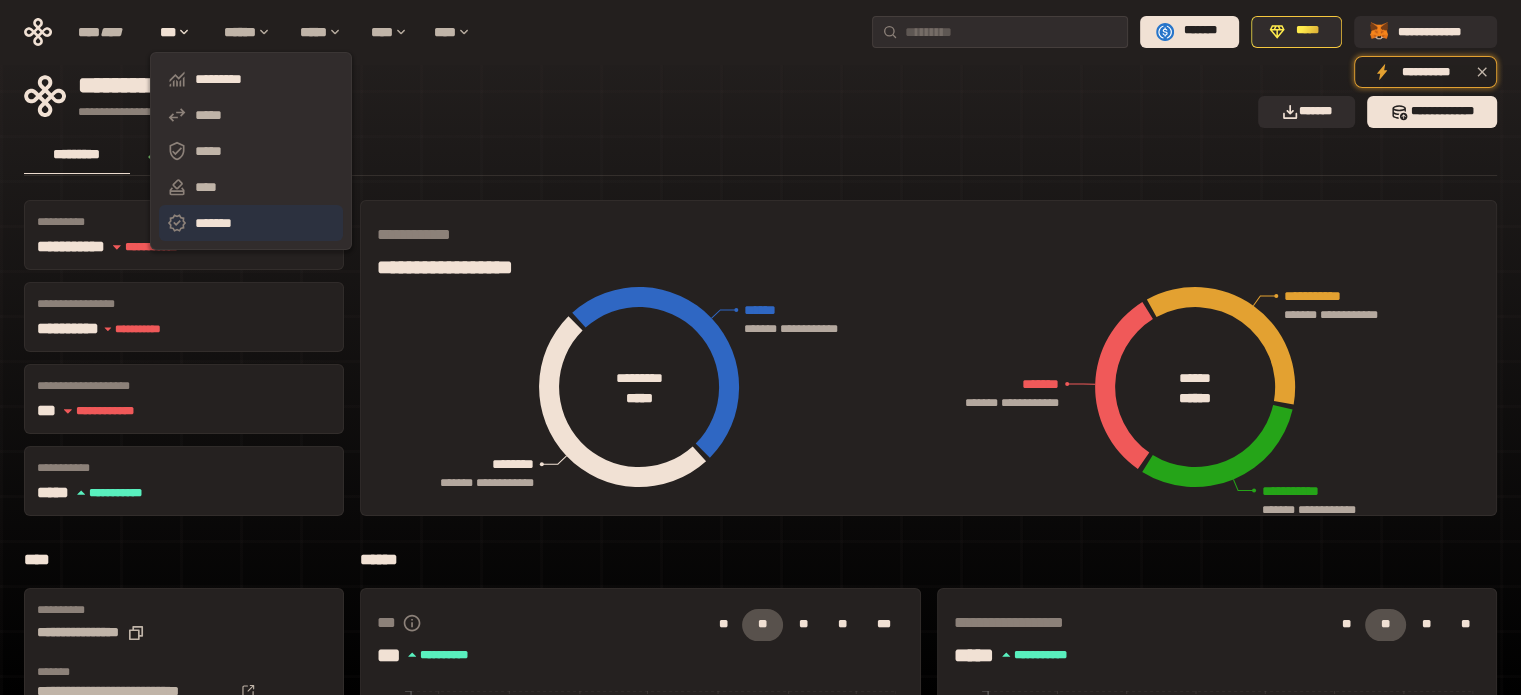 click on "*******" at bounding box center (251, 223) 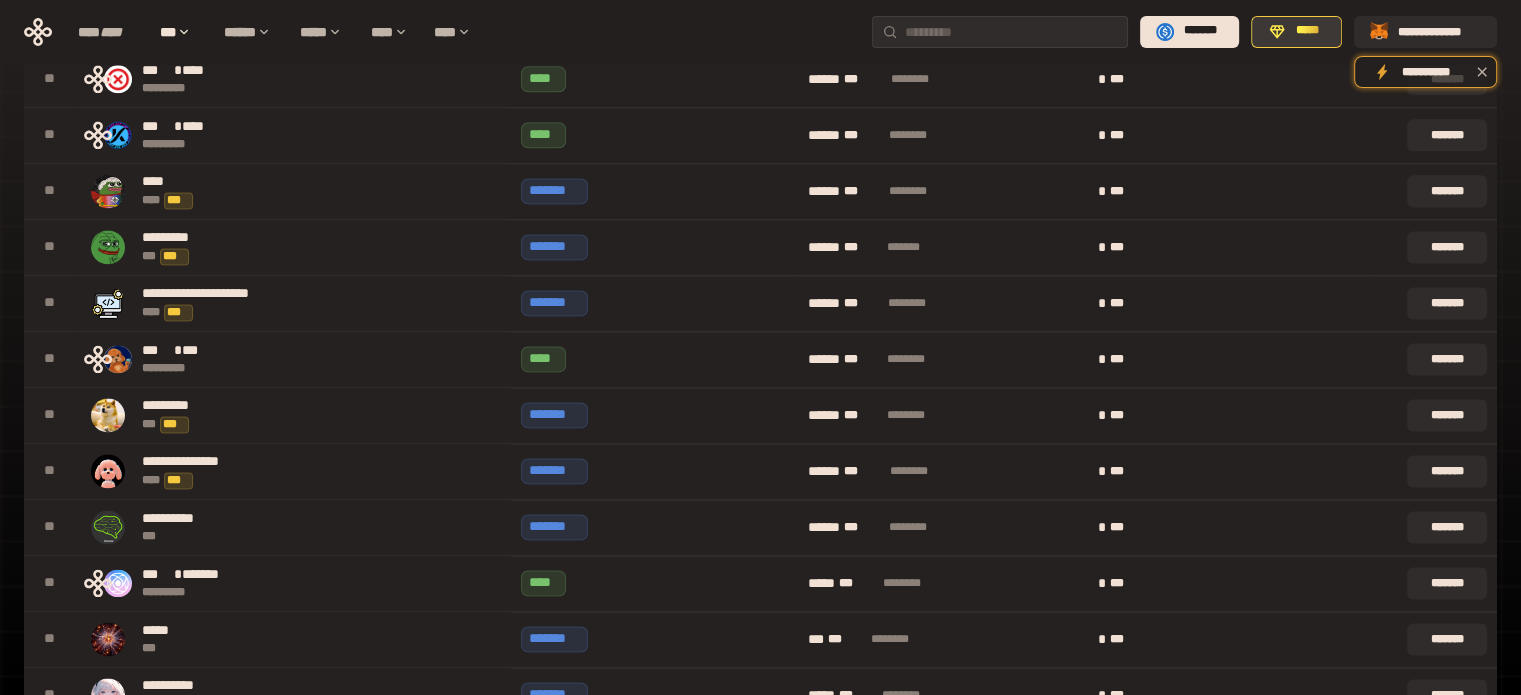 click on "*****" at bounding box center (1307, 31) 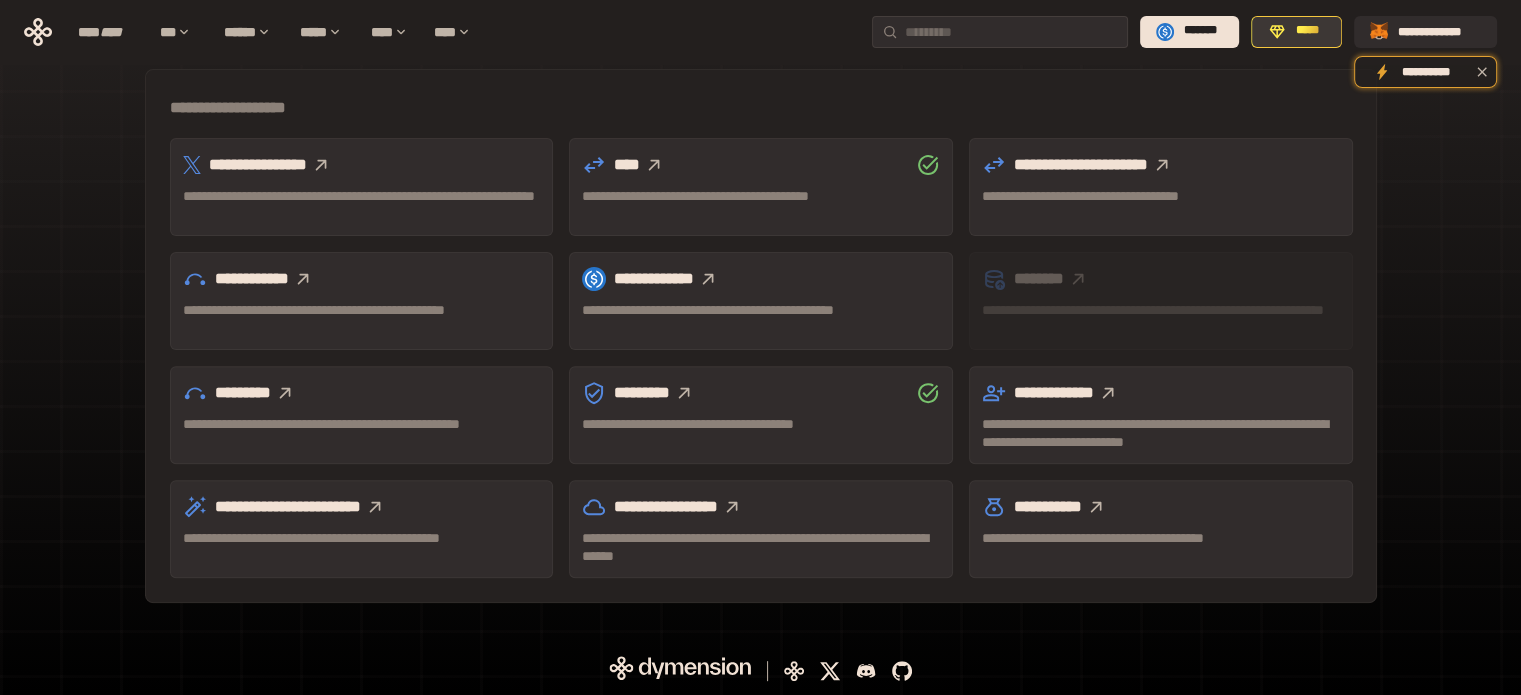 scroll, scrollTop: 509, scrollLeft: 0, axis: vertical 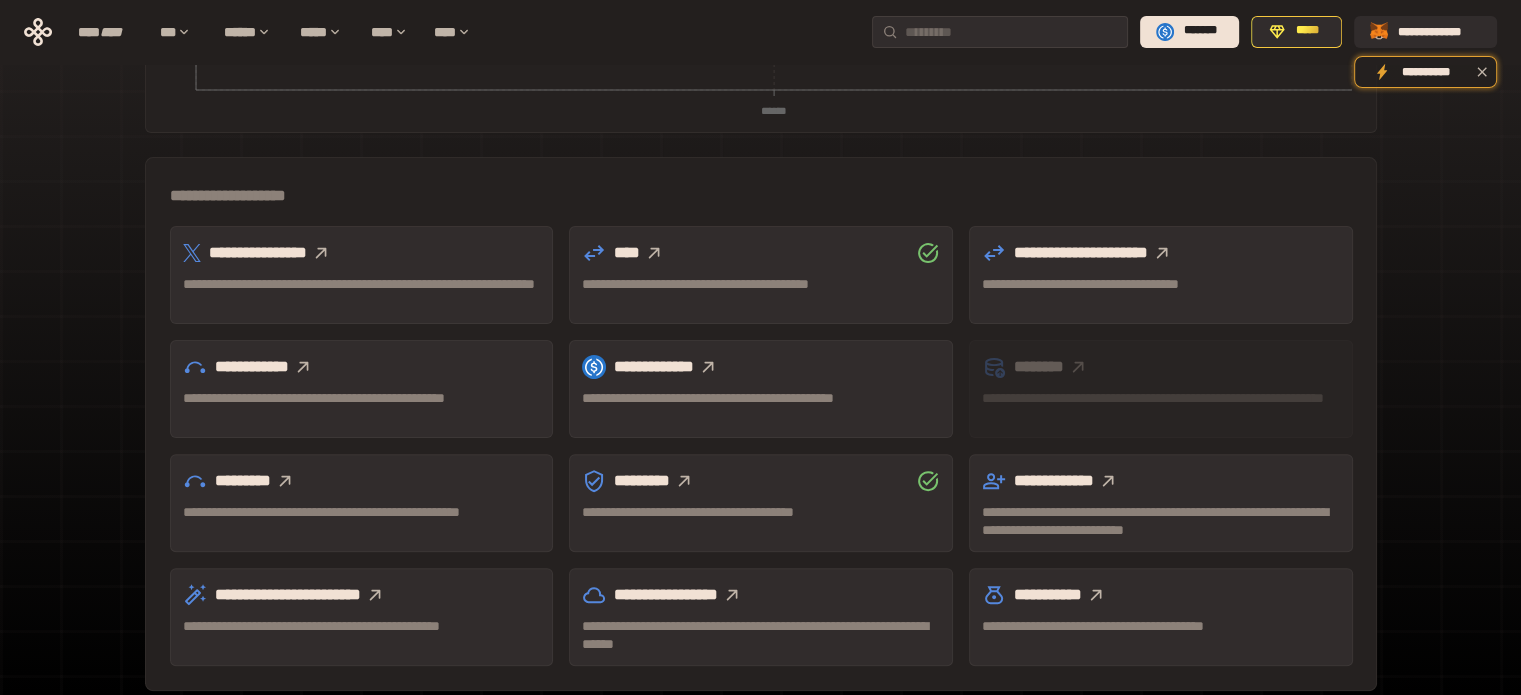 click on "**********" at bounding box center [362, 503] 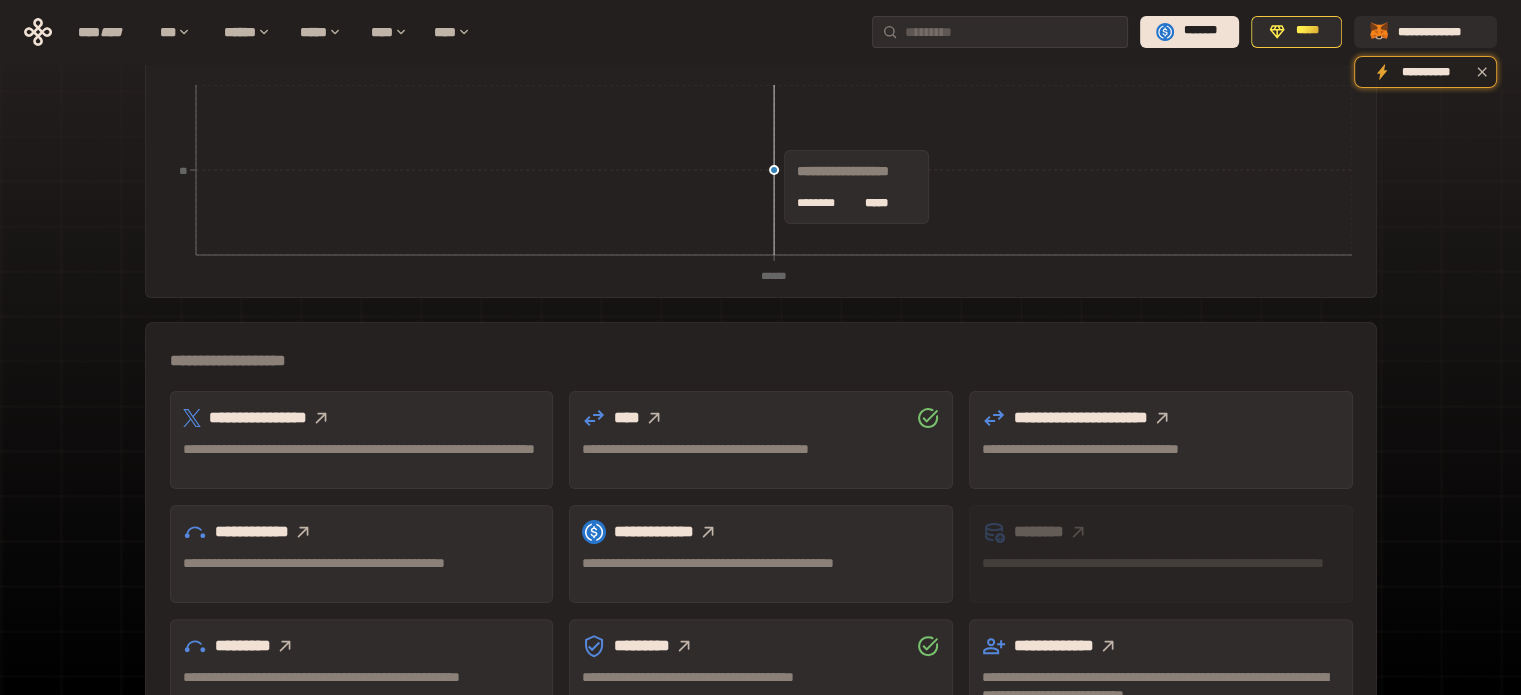 scroll, scrollTop: 509, scrollLeft: 0, axis: vertical 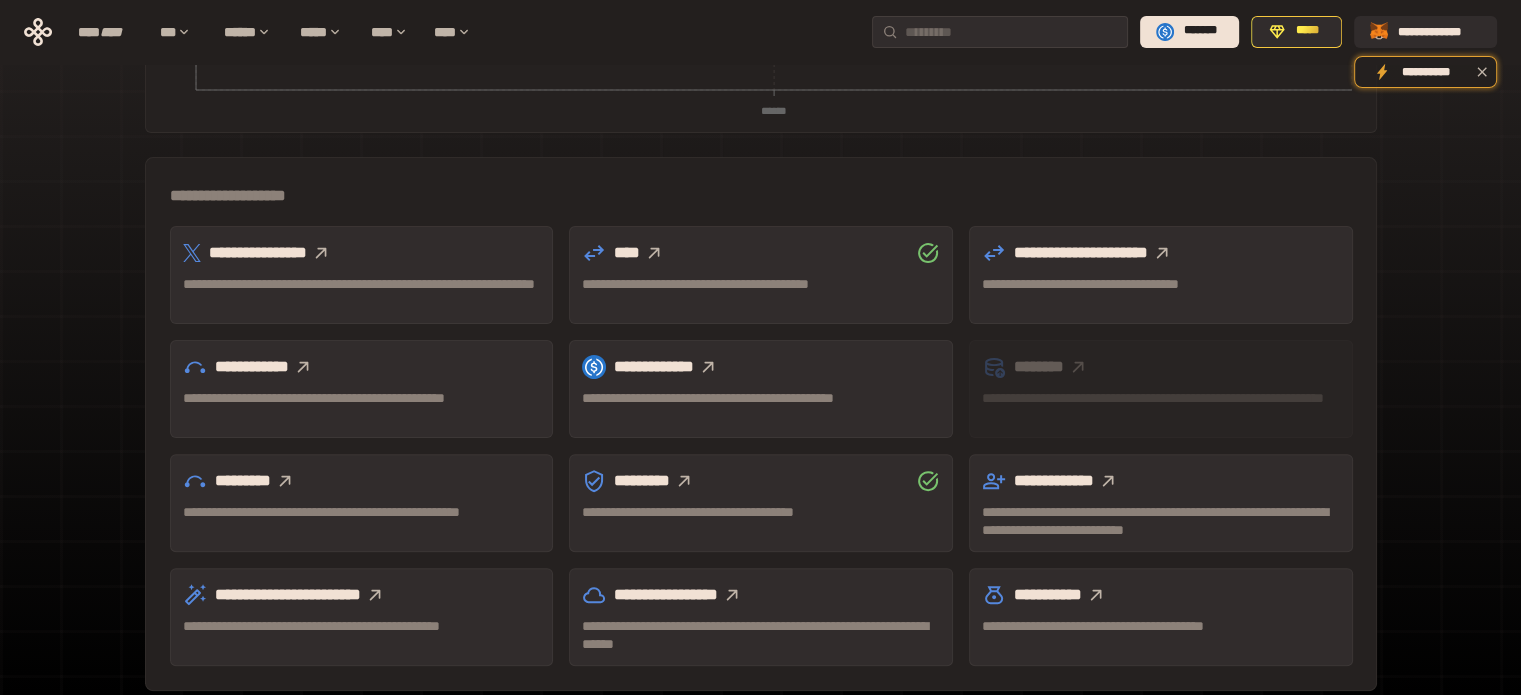 click 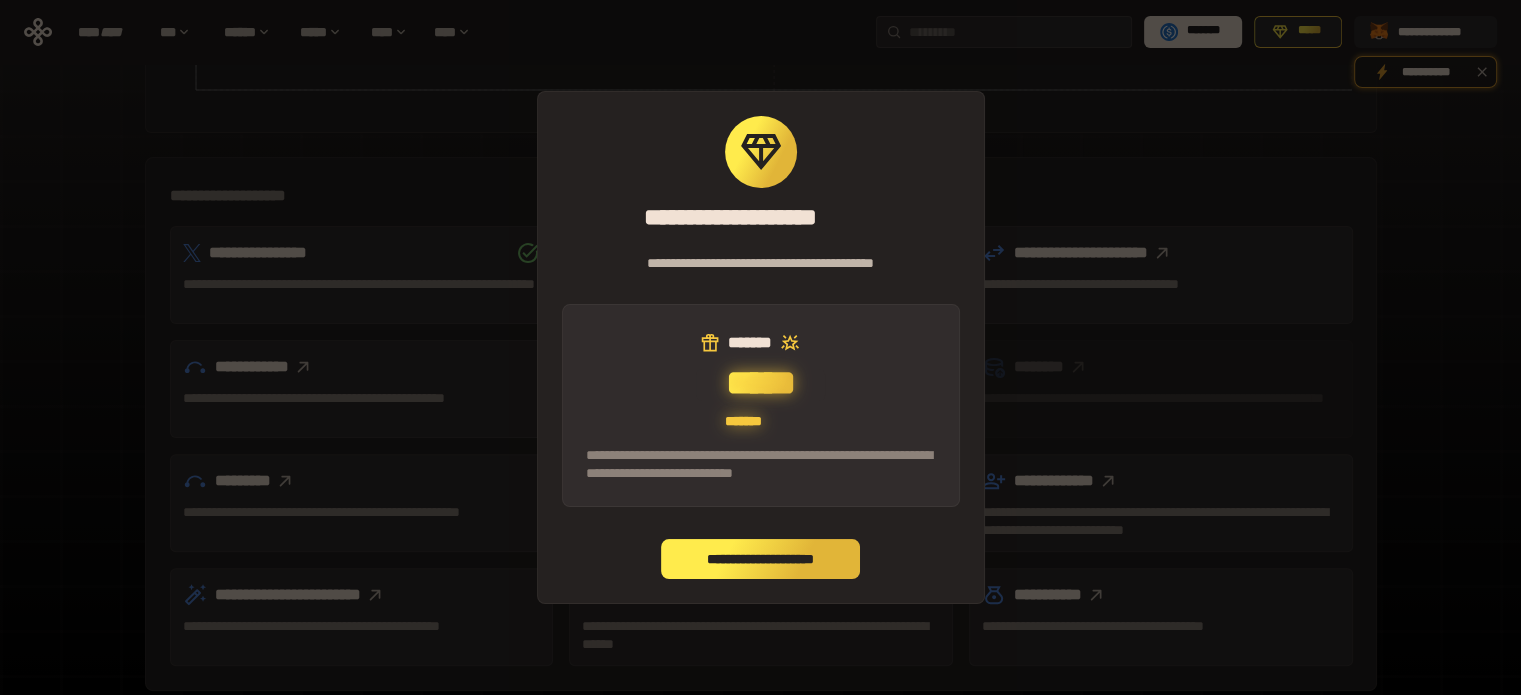 click on "**********" at bounding box center (761, 559) 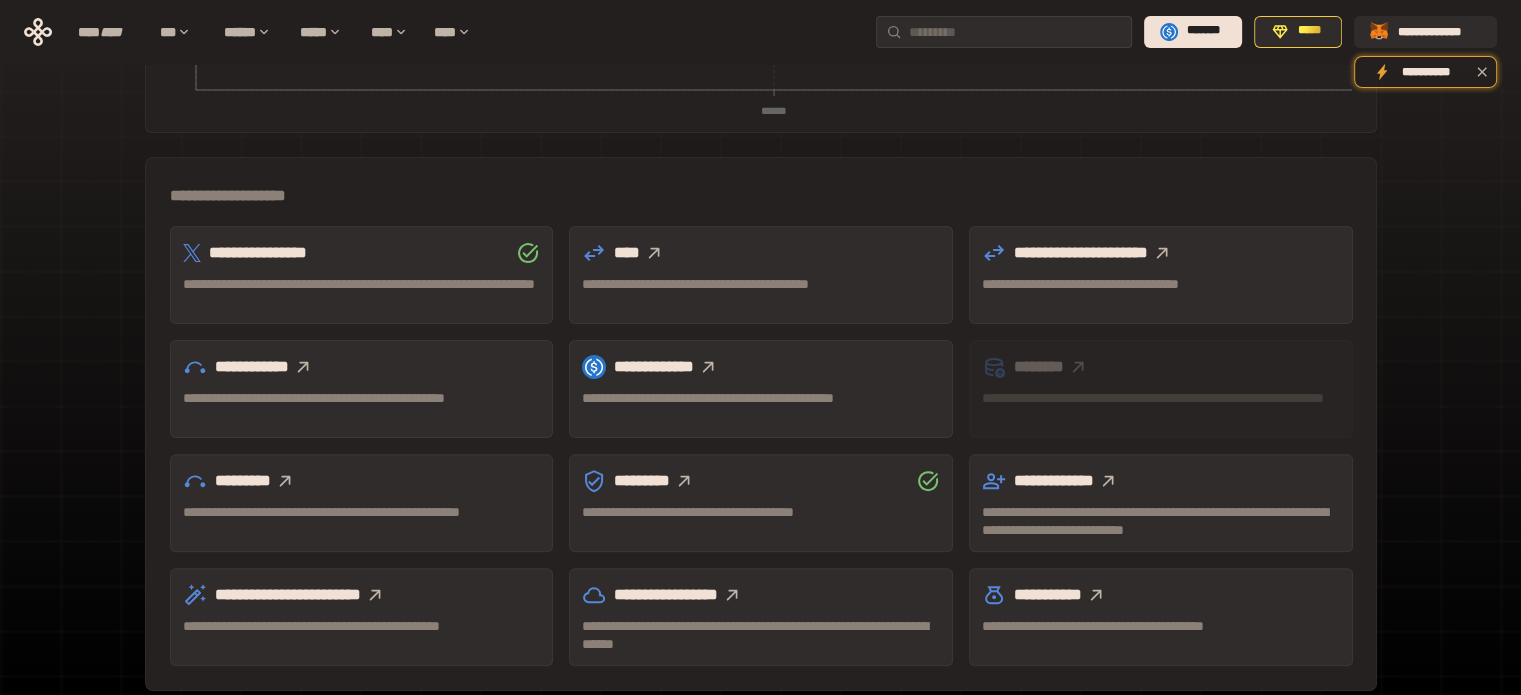 click on "**********" at bounding box center [362, 367] 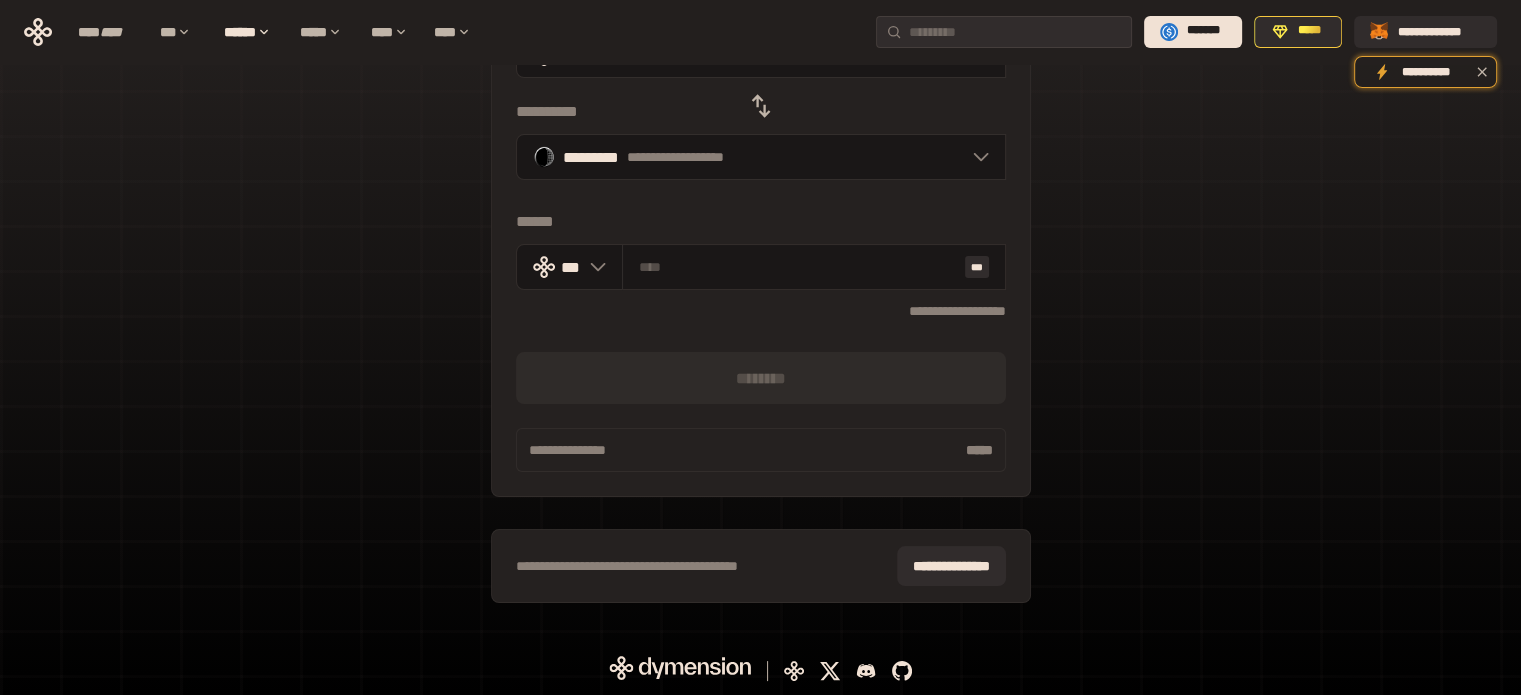 scroll, scrollTop: 177, scrollLeft: 0, axis: vertical 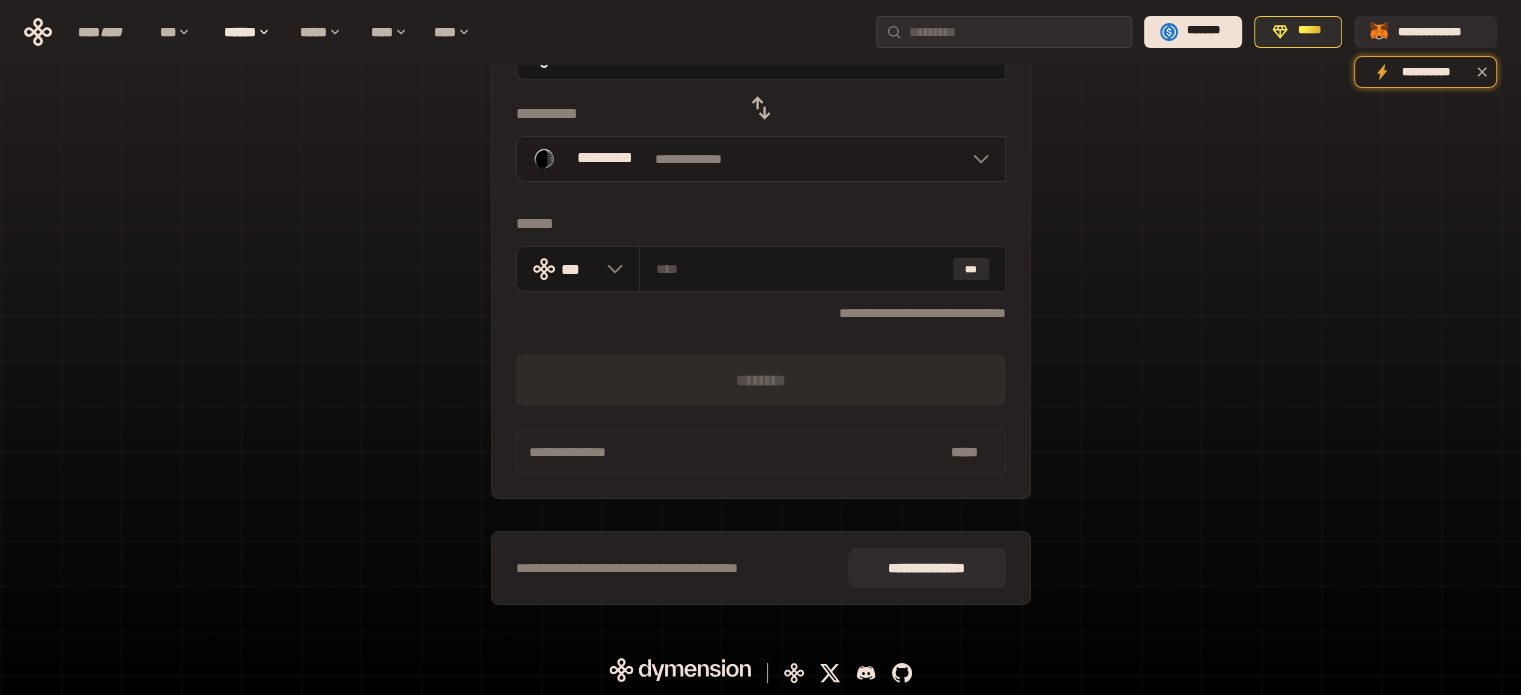 click on "**********" at bounding box center [761, 159] 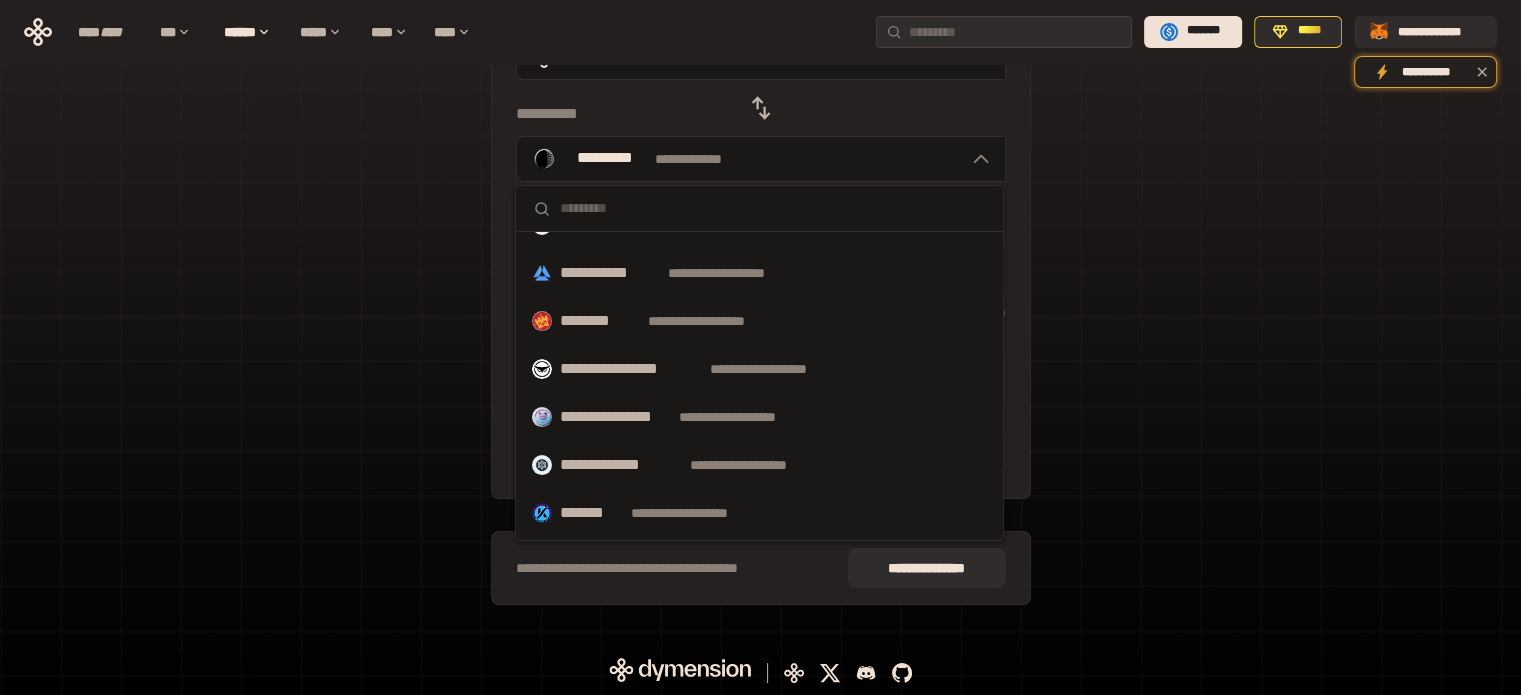 scroll, scrollTop: 300, scrollLeft: 0, axis: vertical 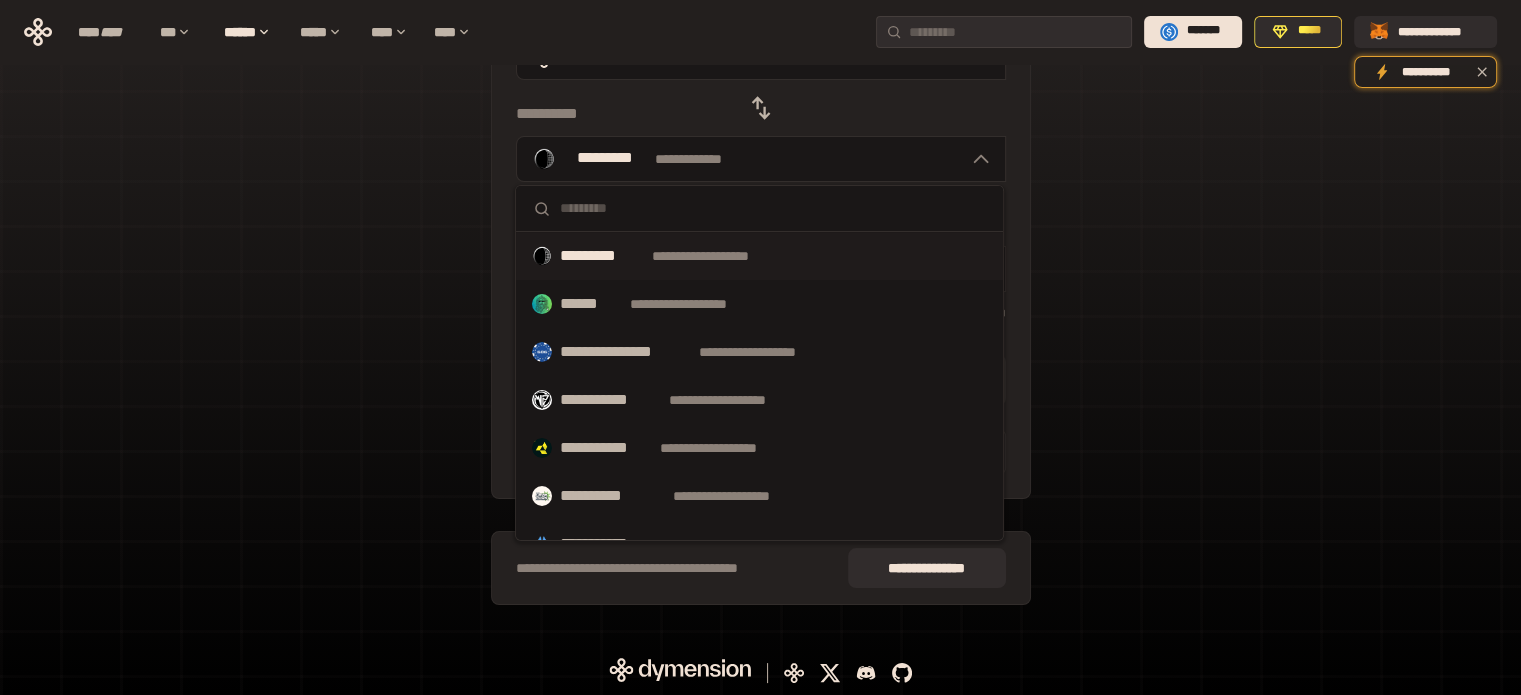 click on "**********" at bounding box center [760, 268] 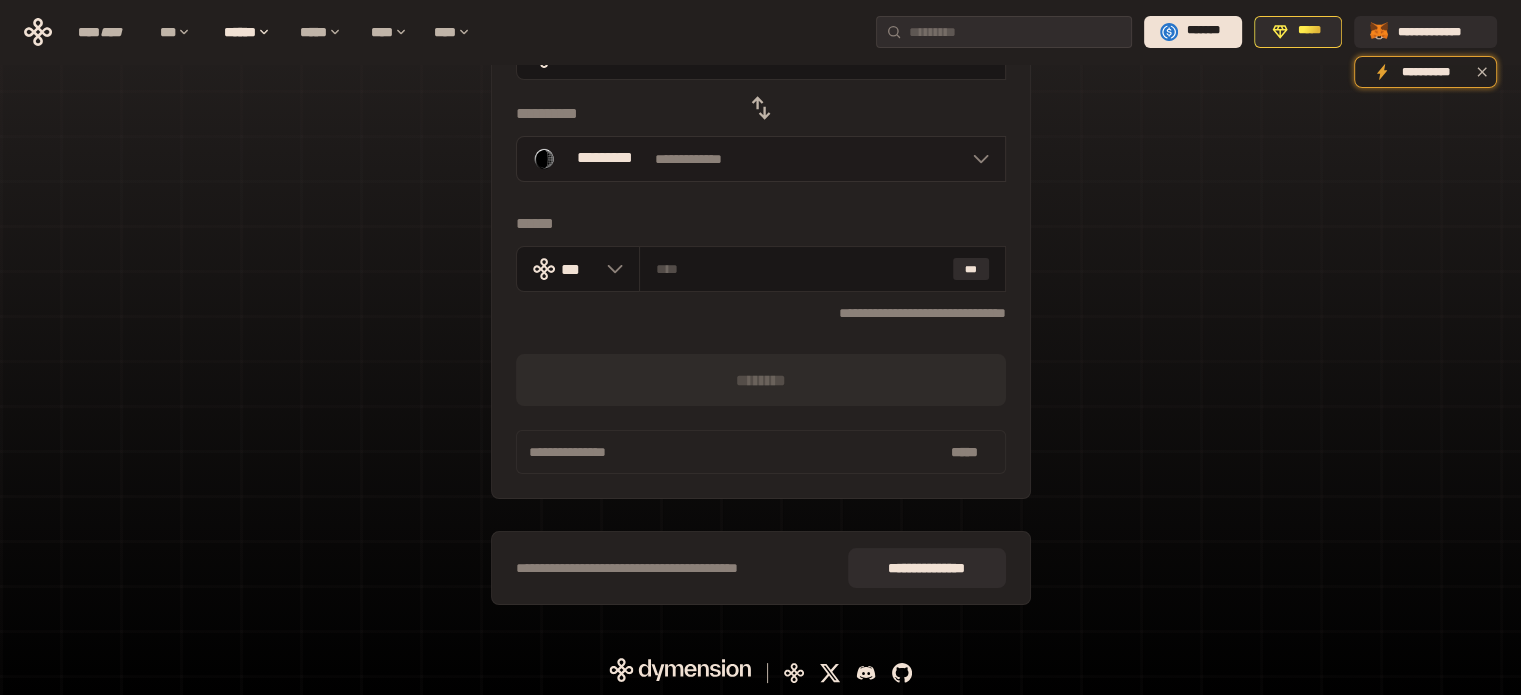 click on "**********" at bounding box center [761, 159] 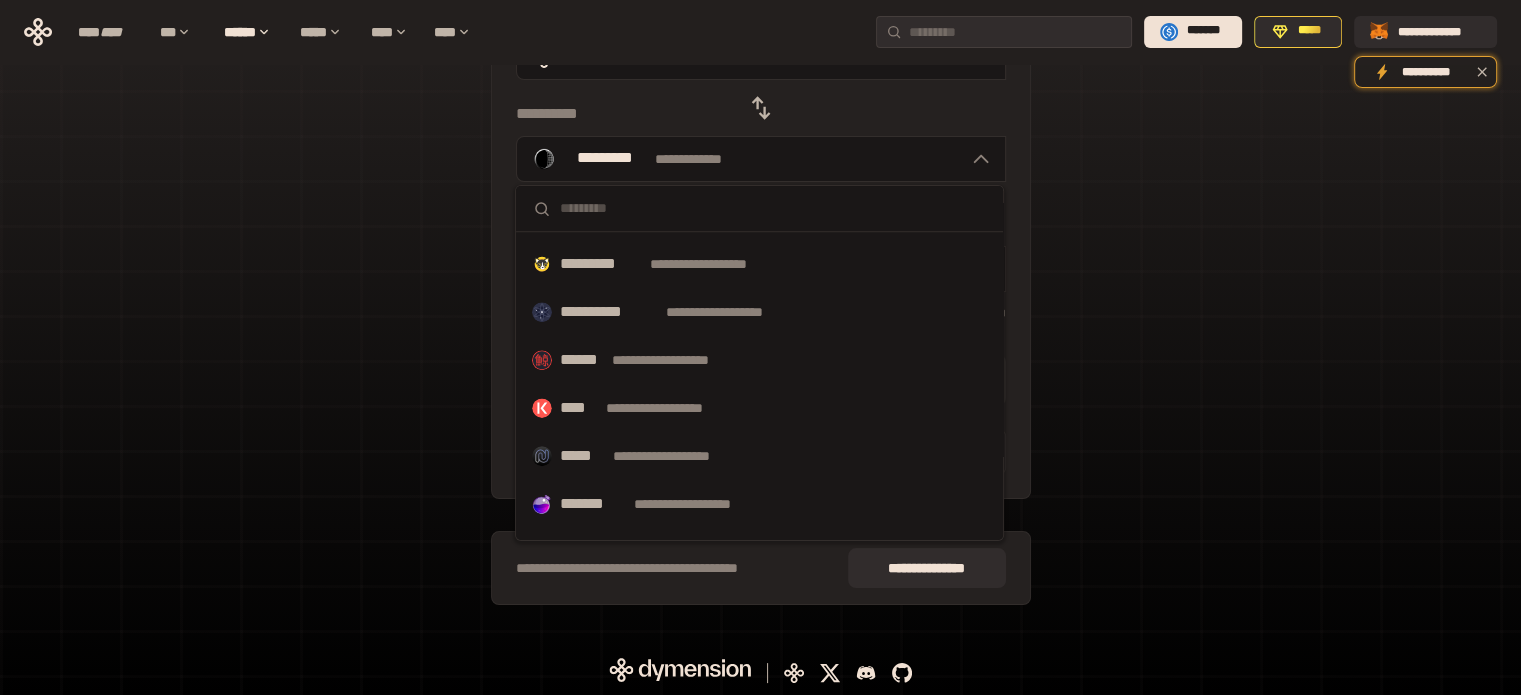 scroll, scrollTop: 1035, scrollLeft: 0, axis: vertical 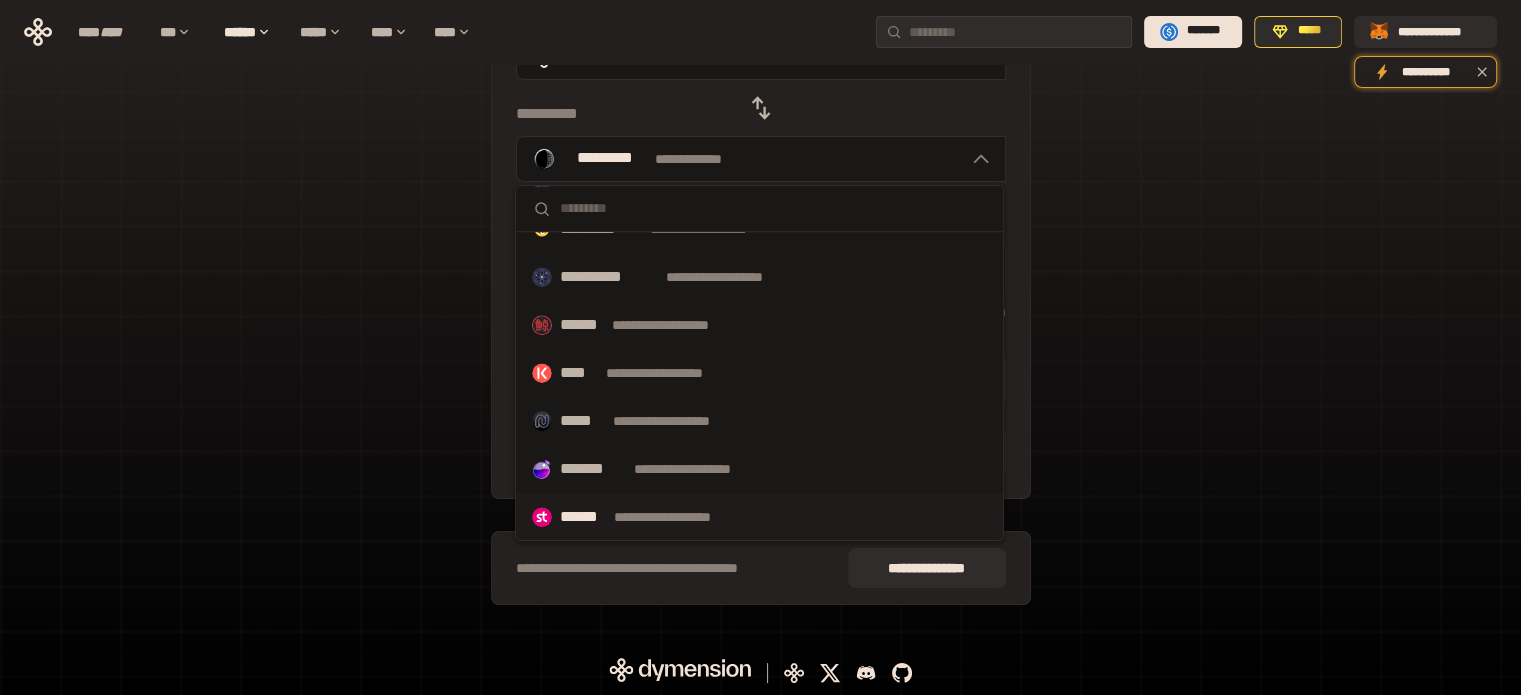 click on "**********" at bounding box center (681, 517) 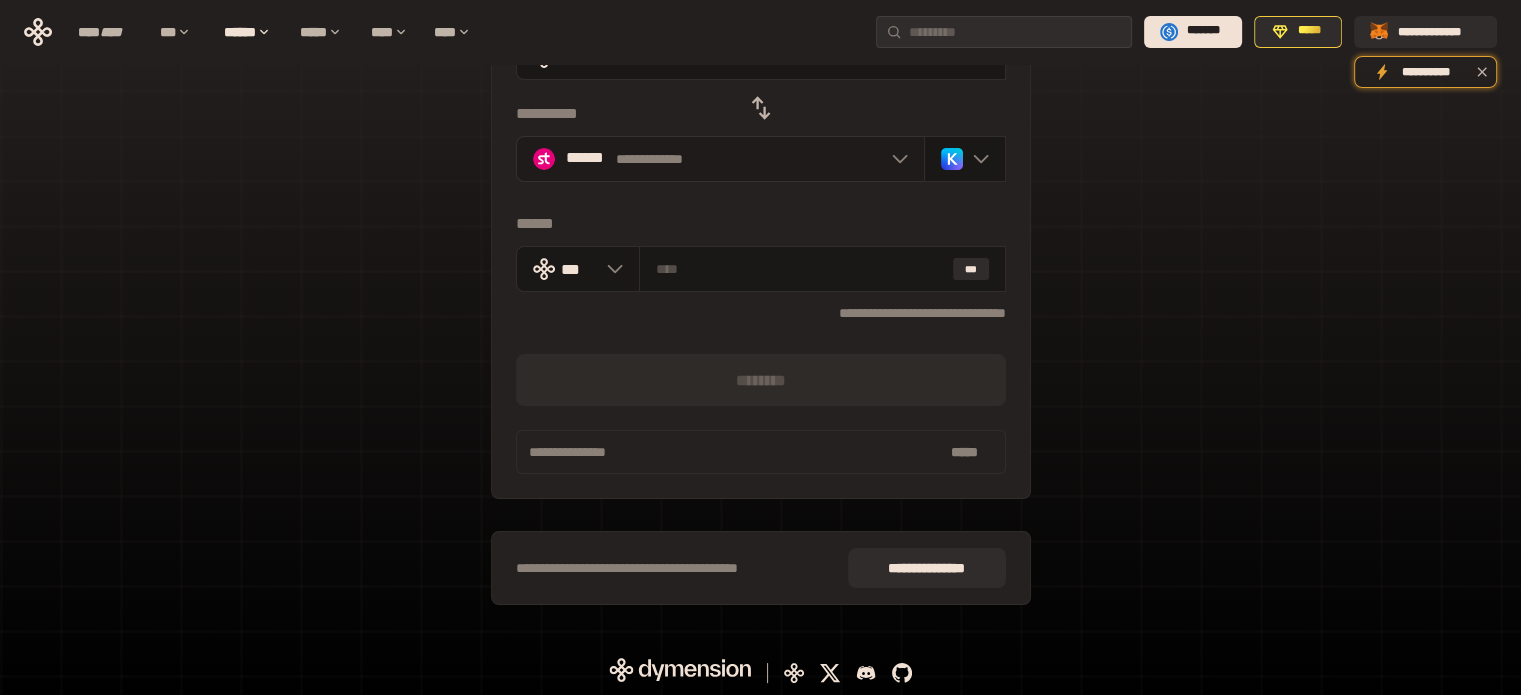 click 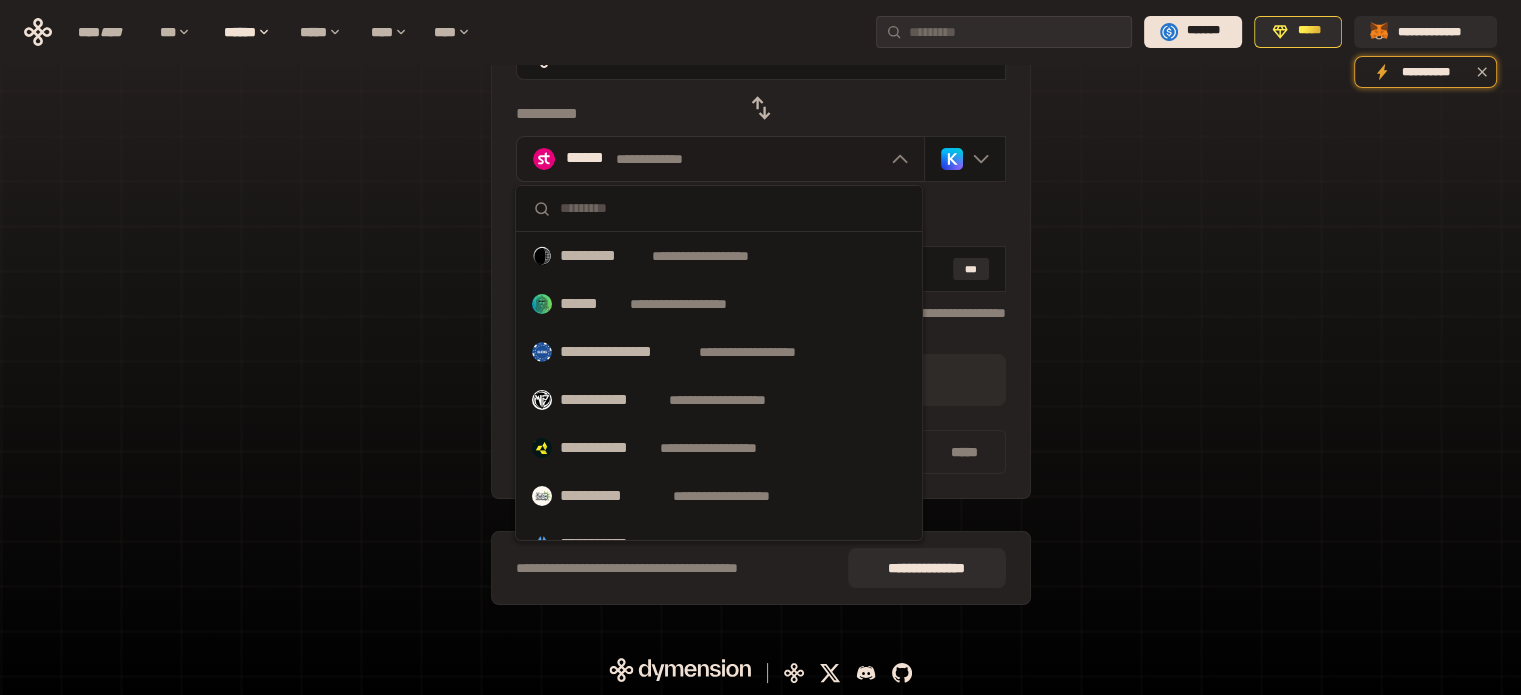 click 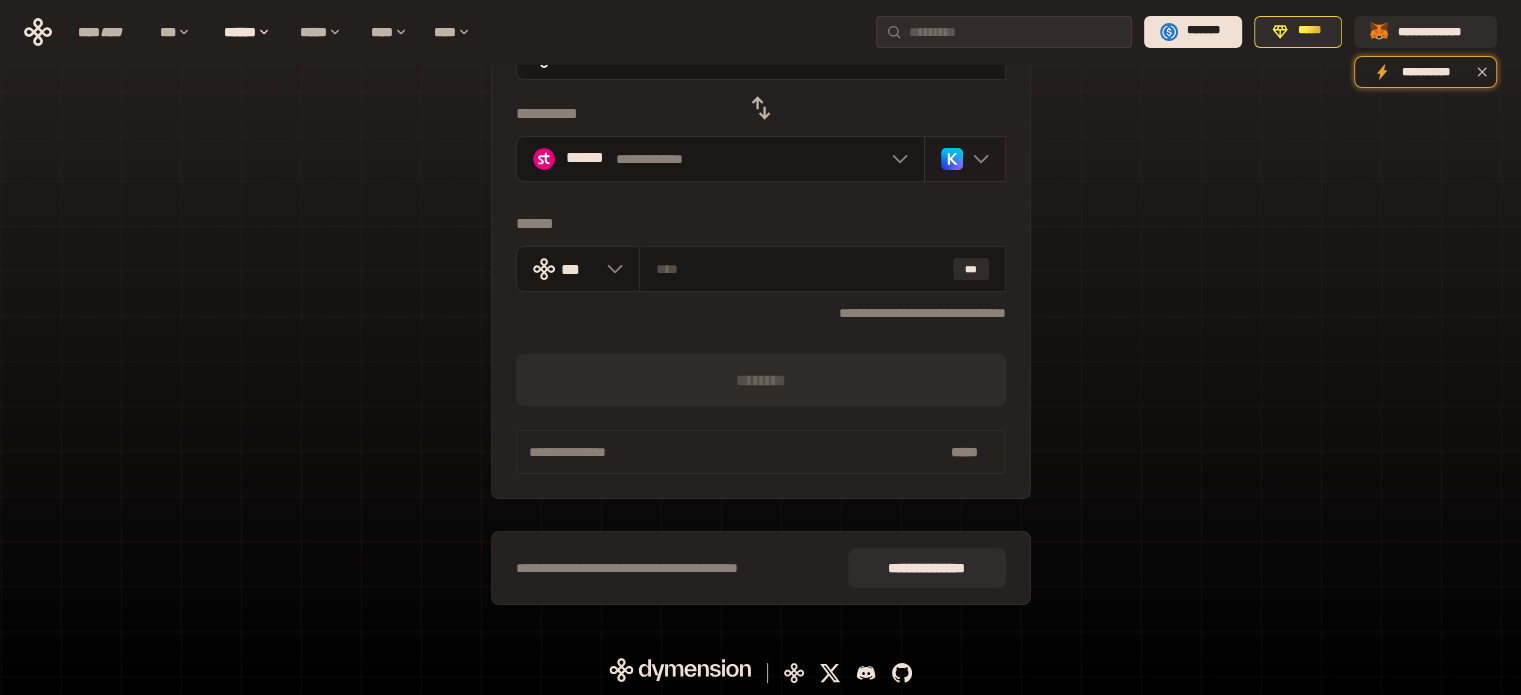 click at bounding box center (965, 159) 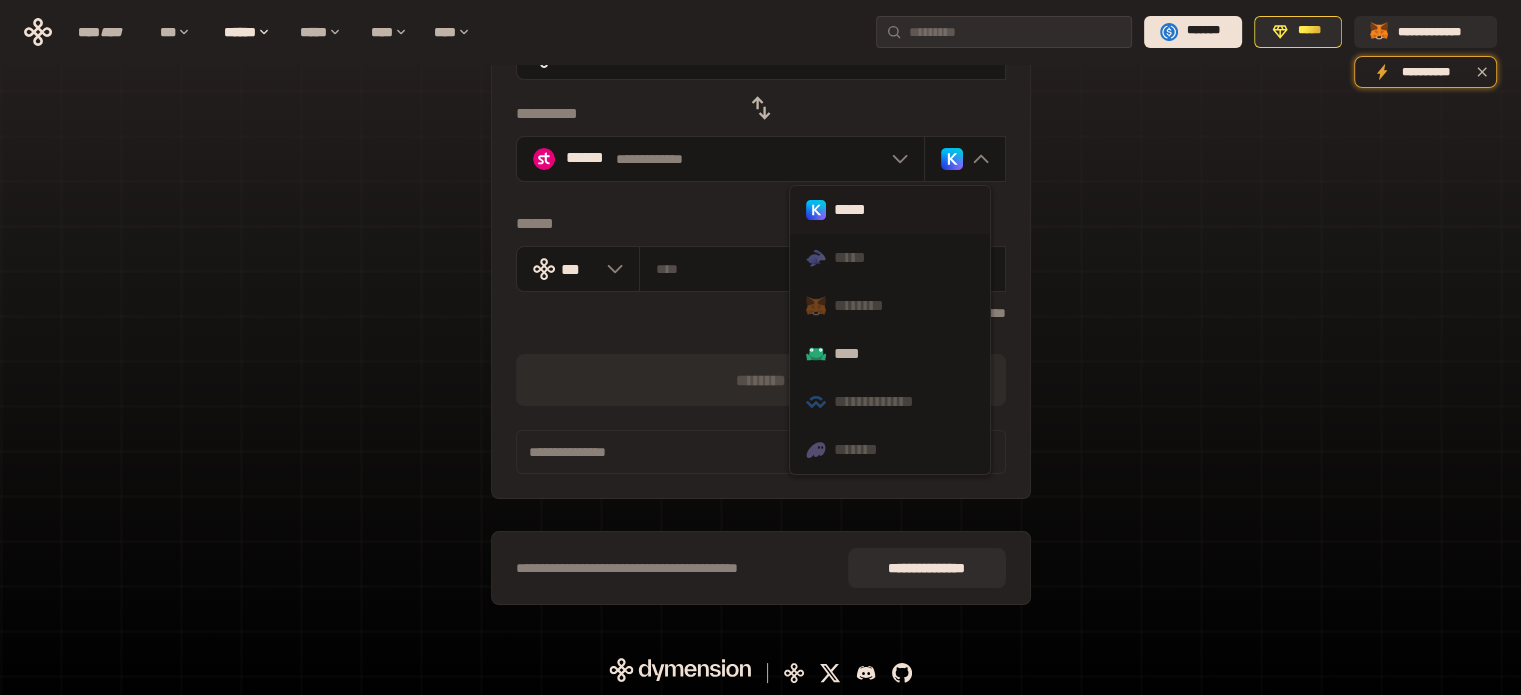 click on "*****" at bounding box center [890, 210] 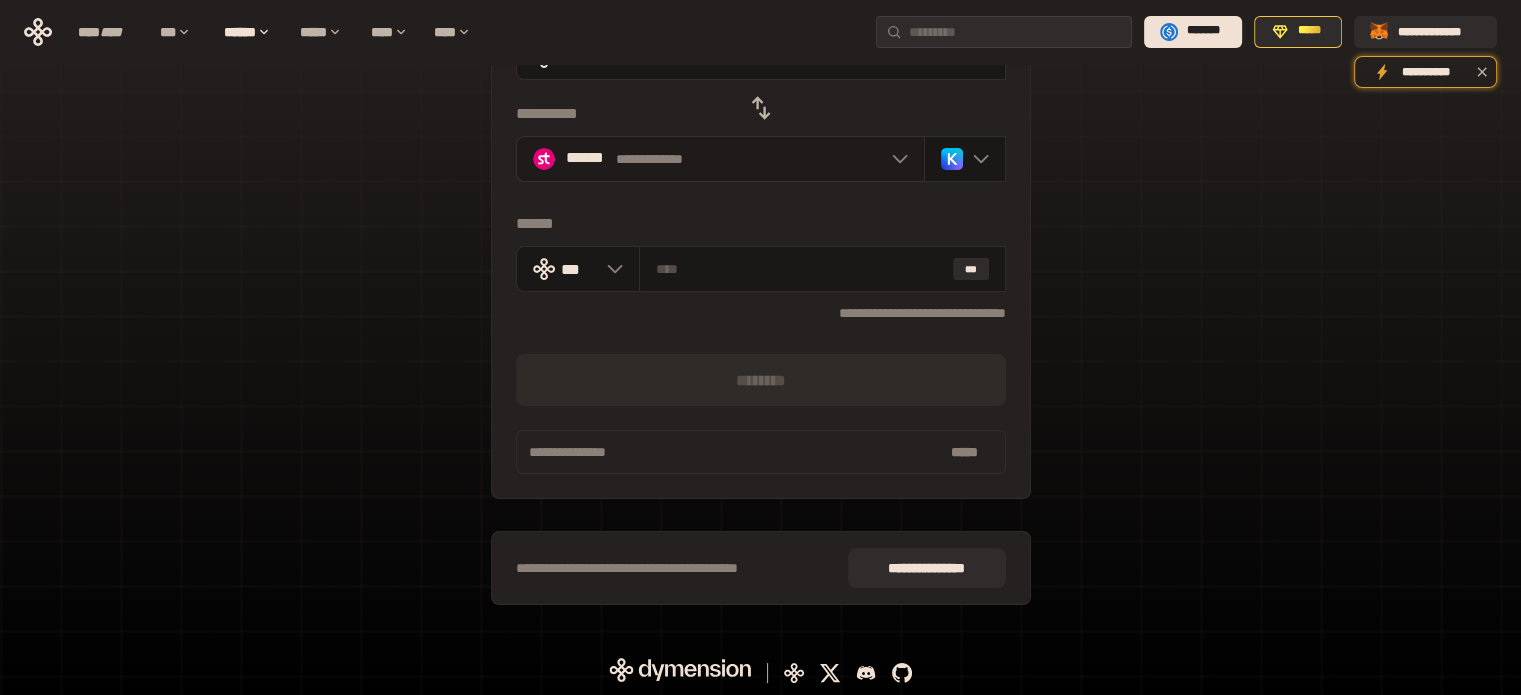 click on "**********" at bounding box center (720, 159) 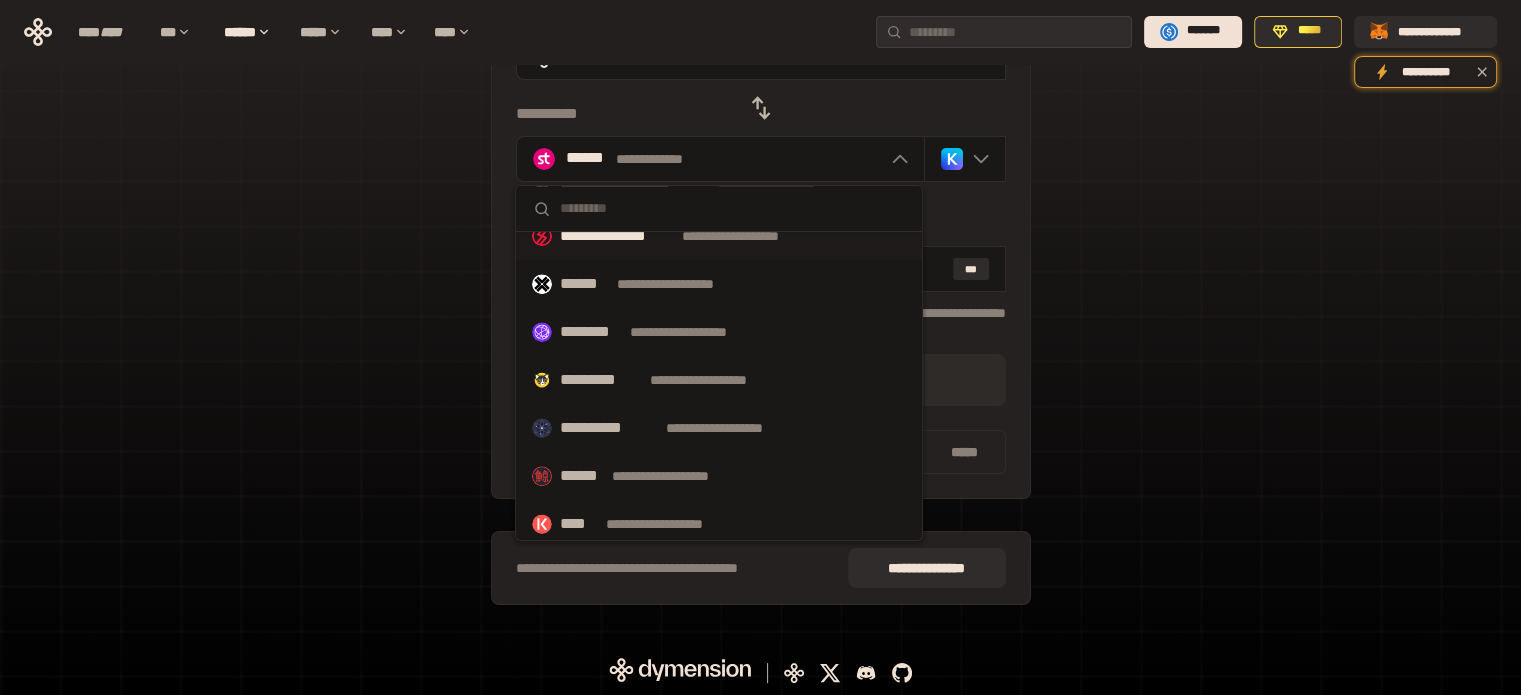 scroll, scrollTop: 1035, scrollLeft: 0, axis: vertical 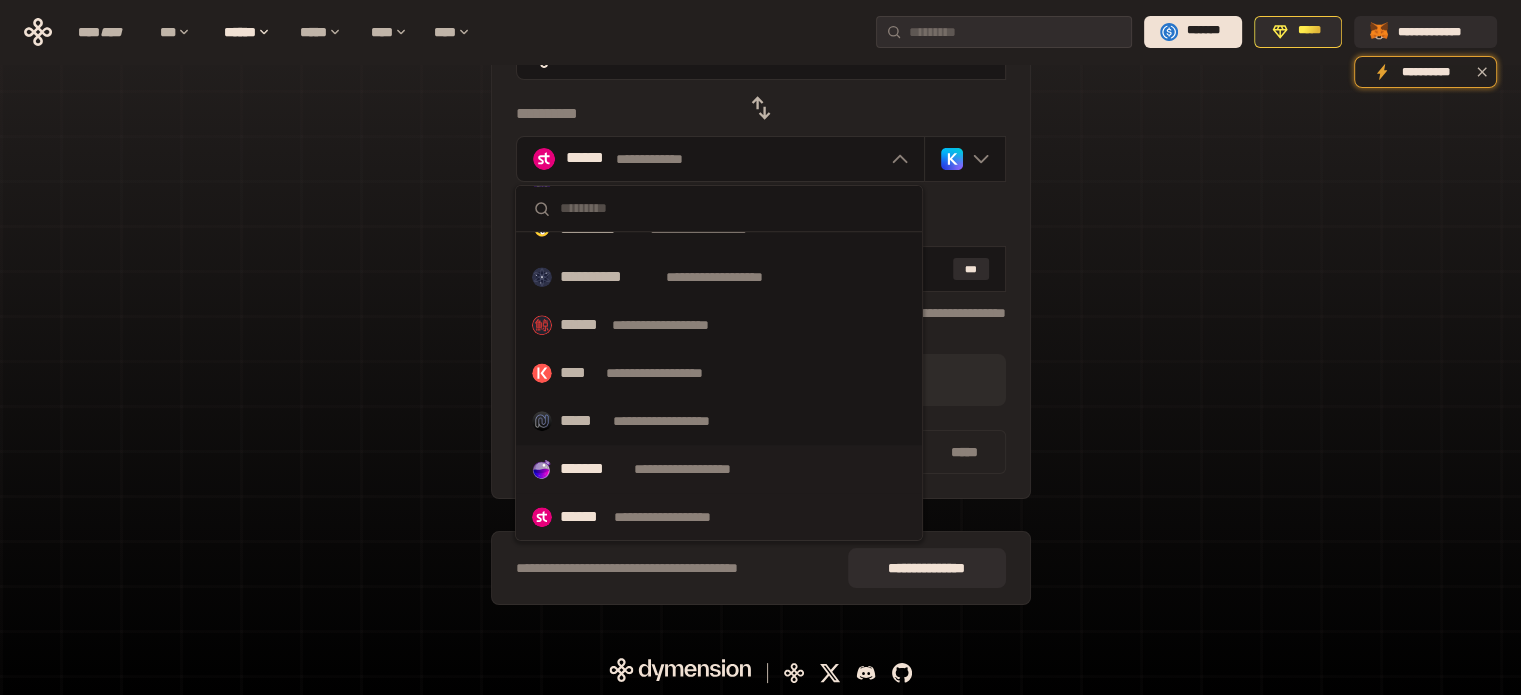 click on "**********" at bounding box center (701, 469) 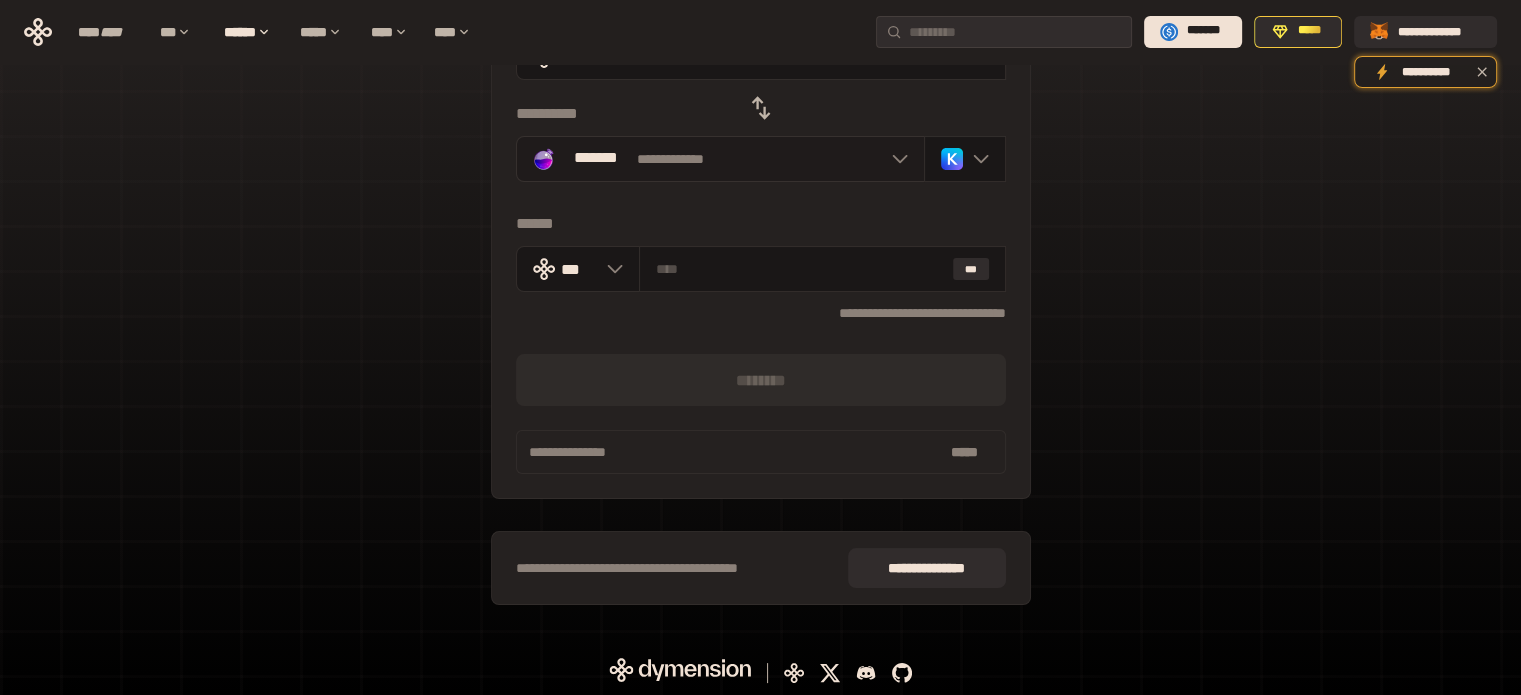 click 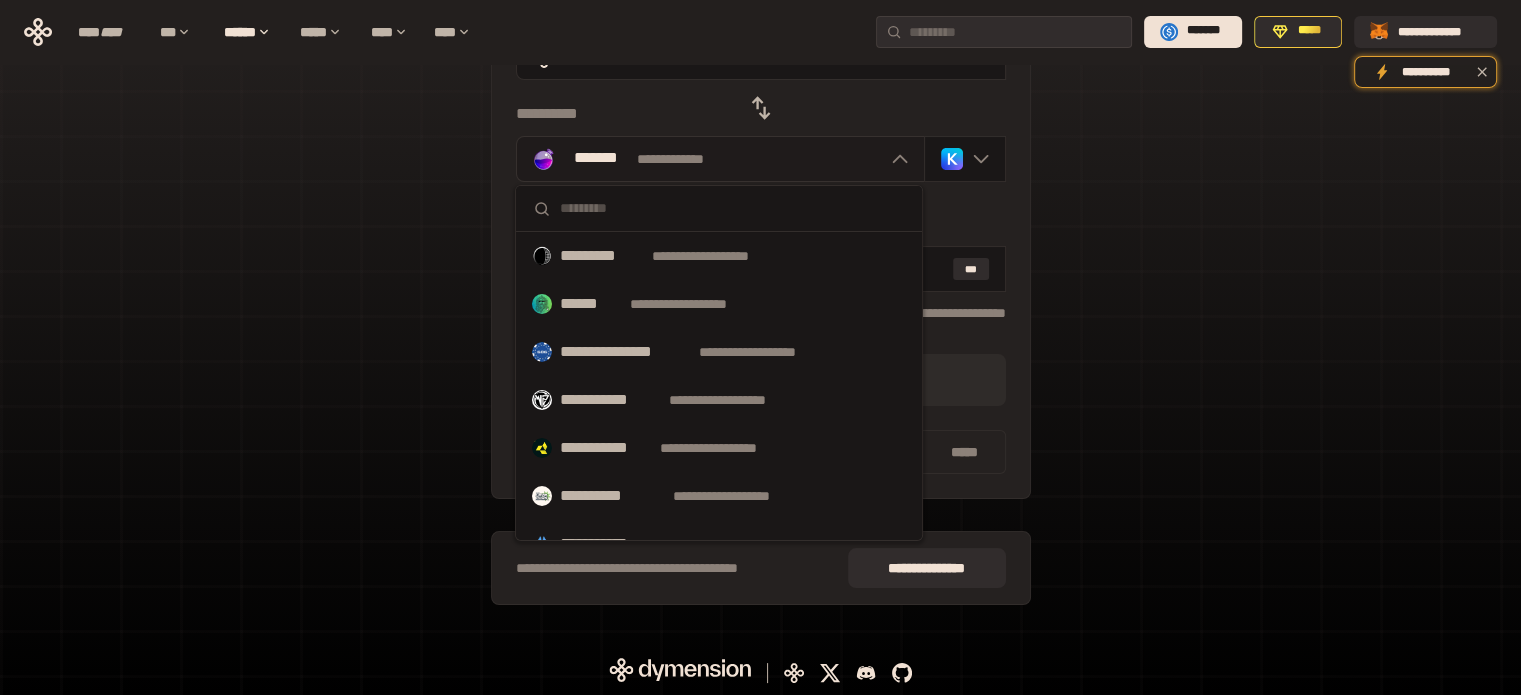 click 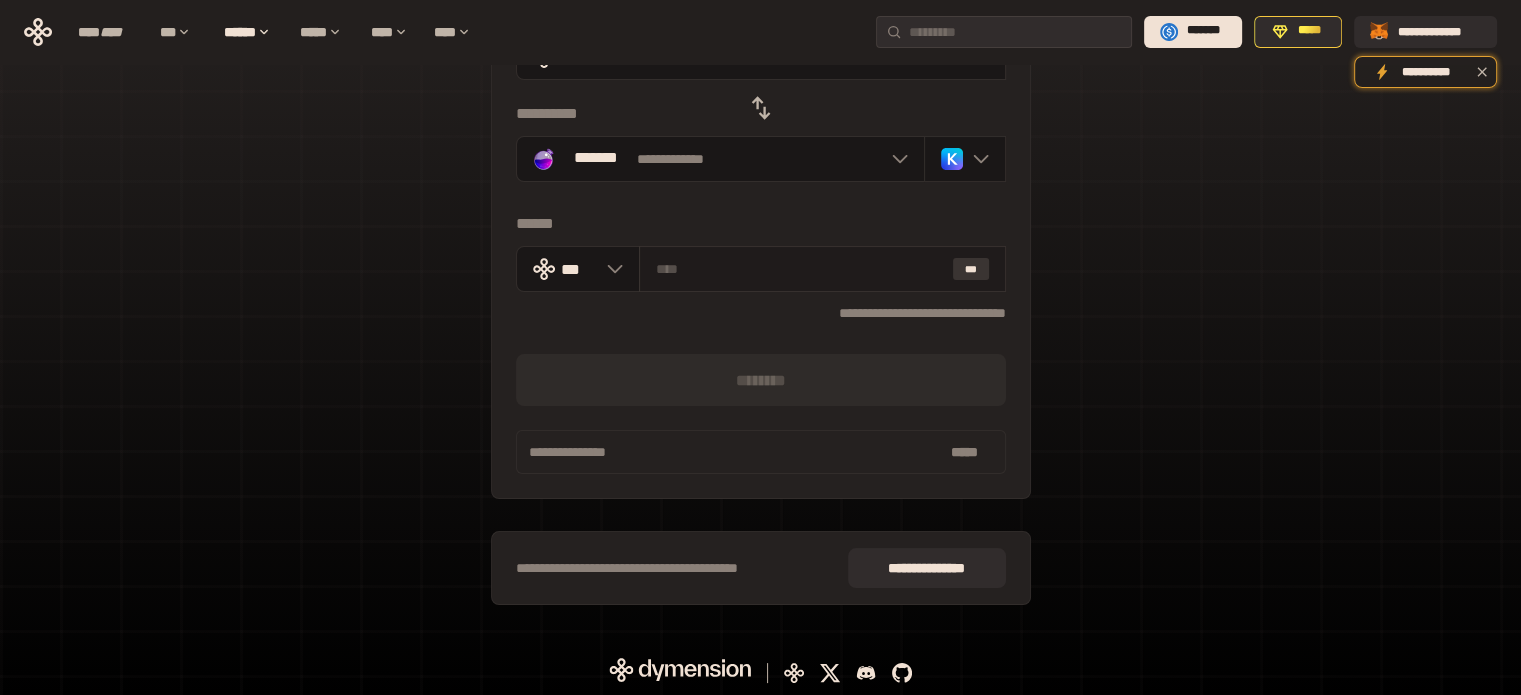 click on "***" at bounding box center (971, 269) 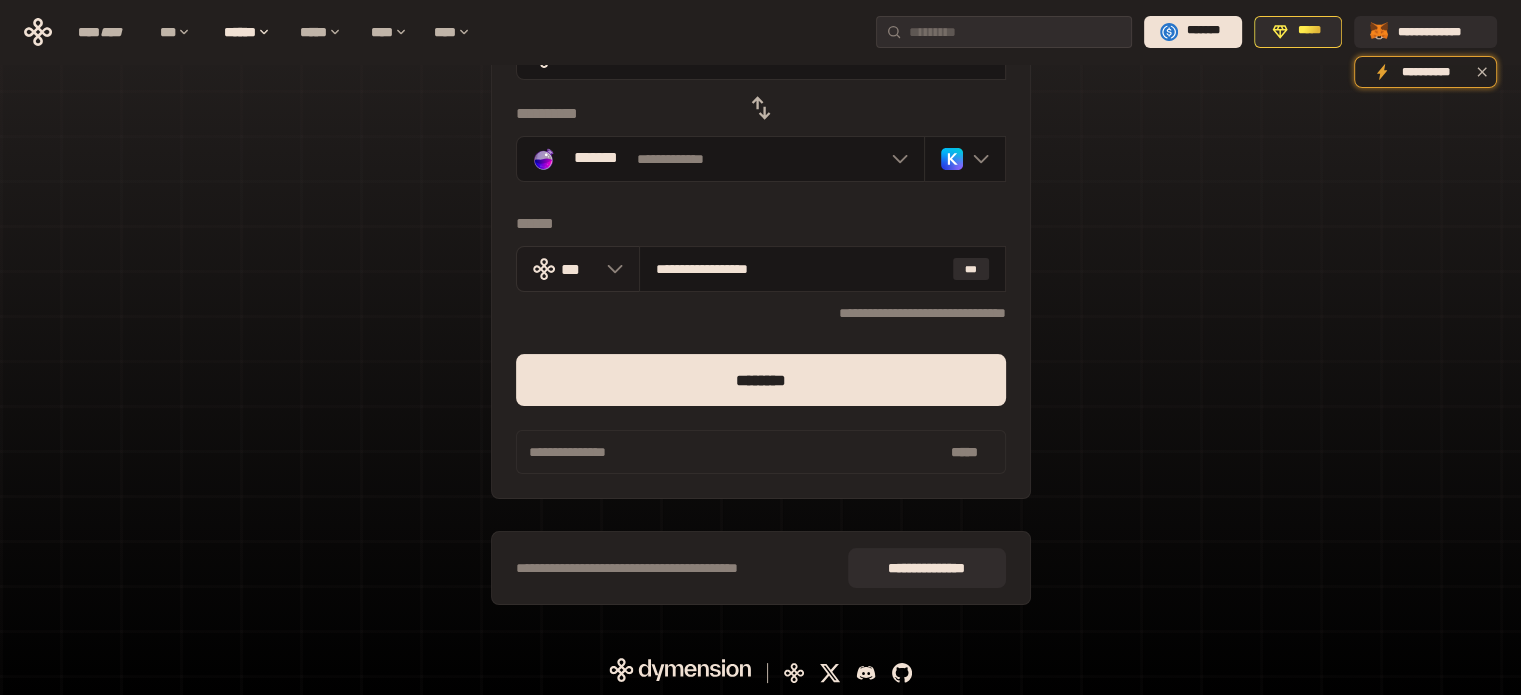 drag, startPoint x: 847, startPoint y: 267, endPoint x: 554, endPoint y: 259, distance: 293.1092 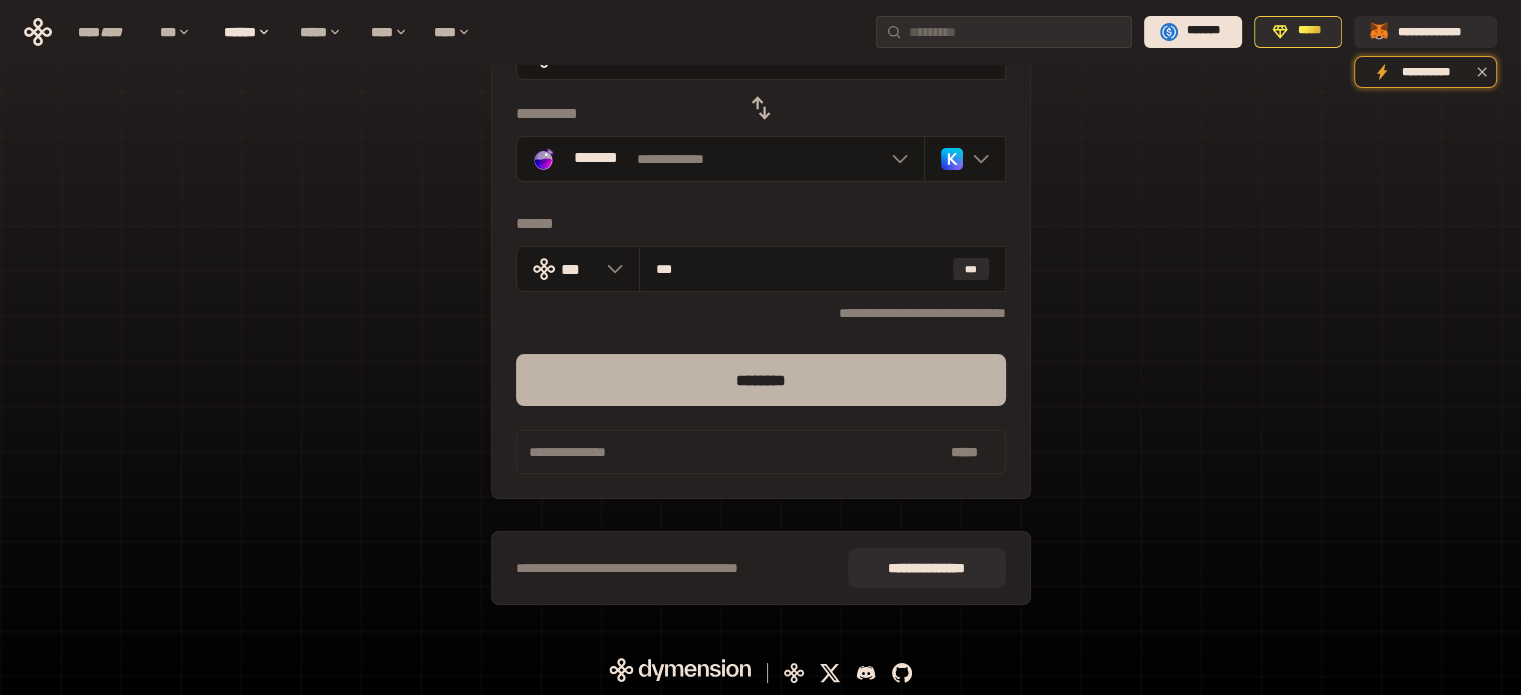type on "***" 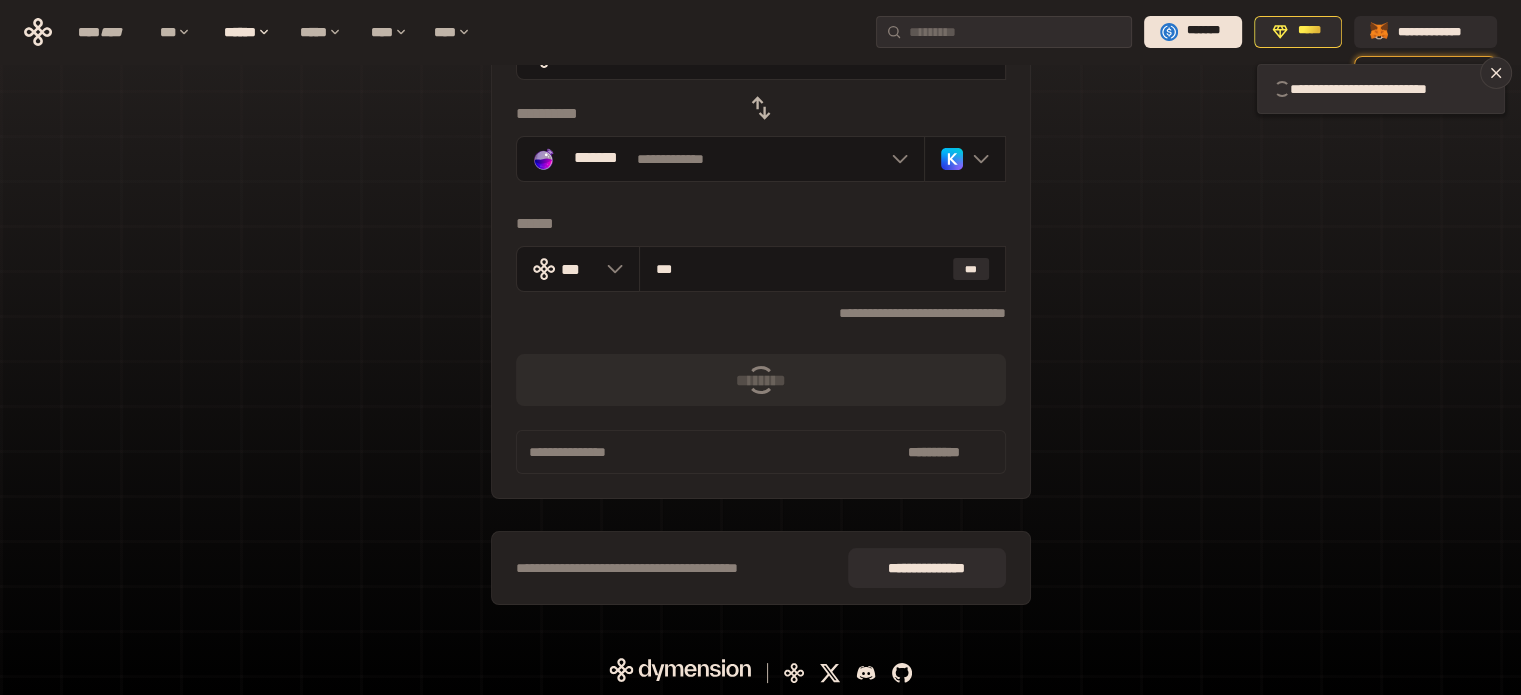 type 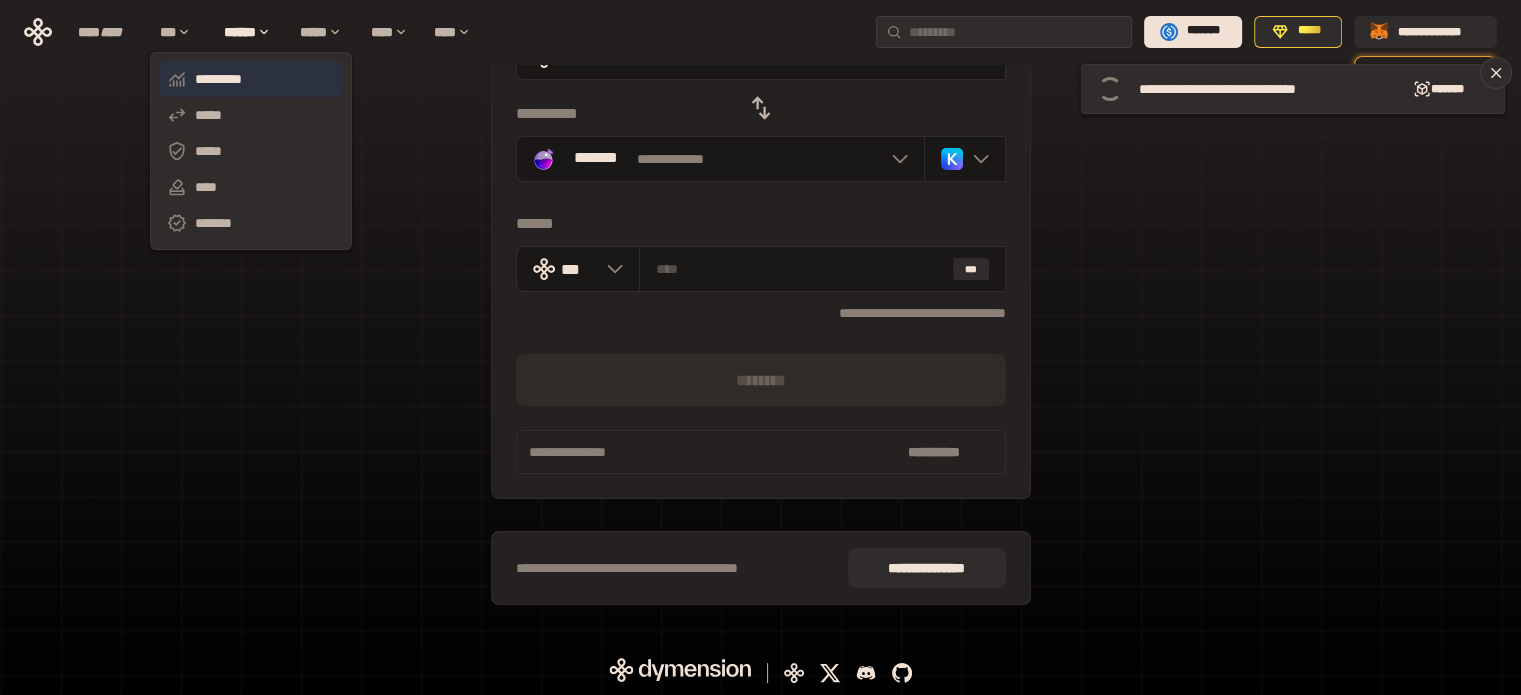 click on "*********" at bounding box center (251, 79) 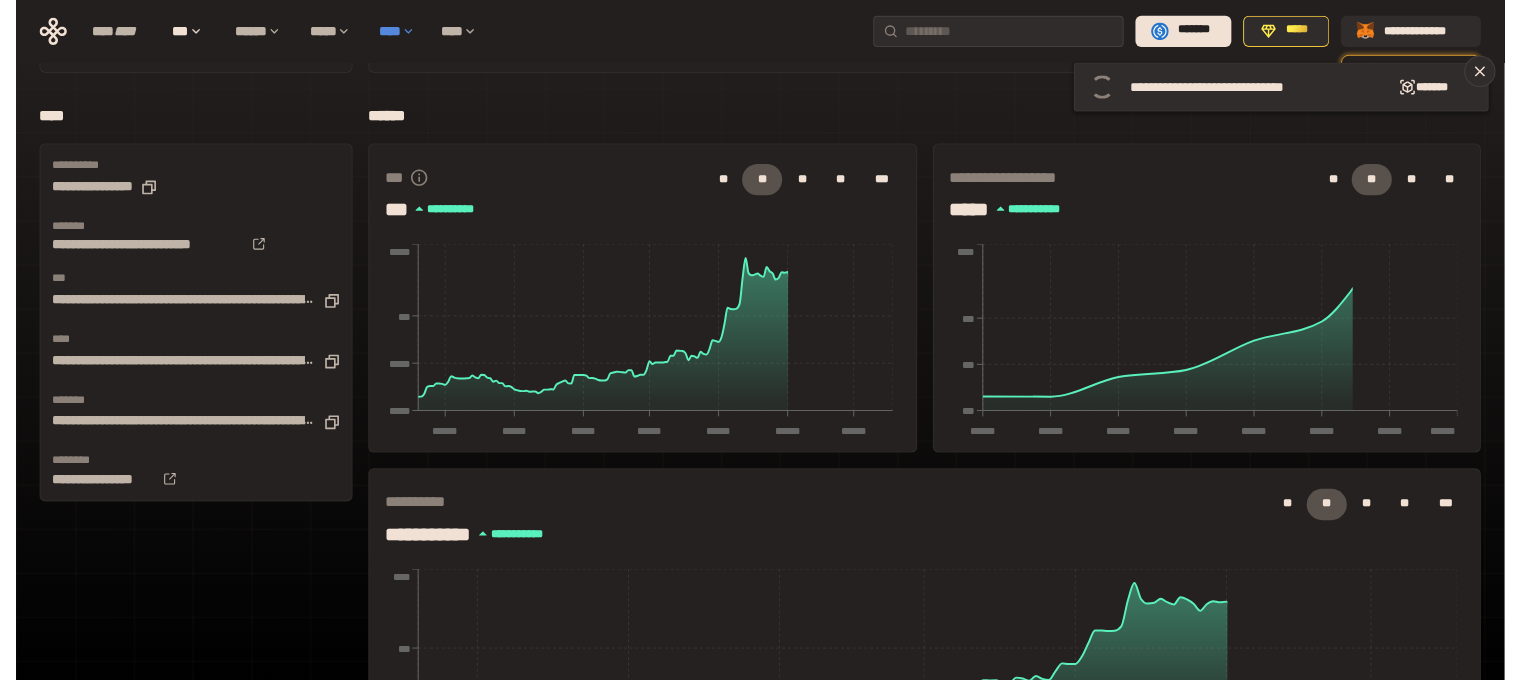 scroll, scrollTop: 0, scrollLeft: 0, axis: both 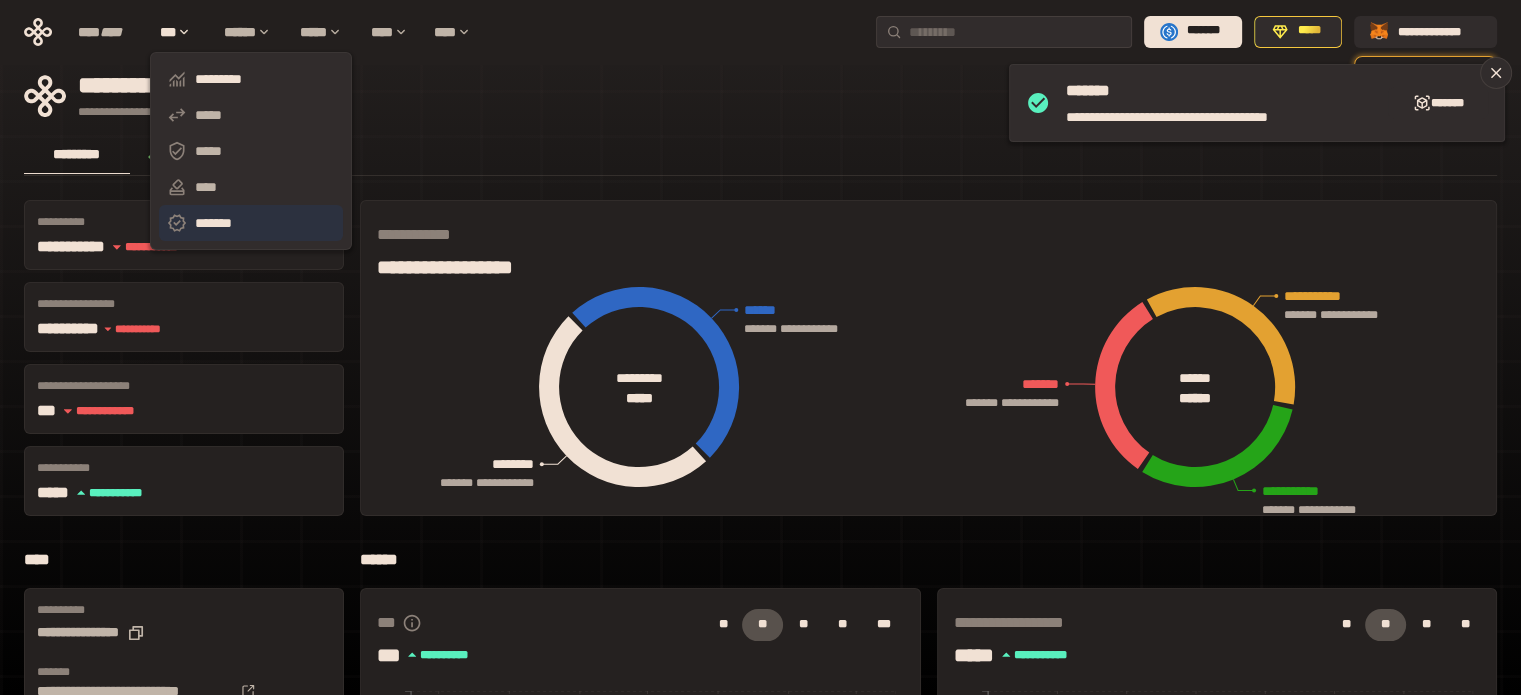 click on "*******" at bounding box center (251, 223) 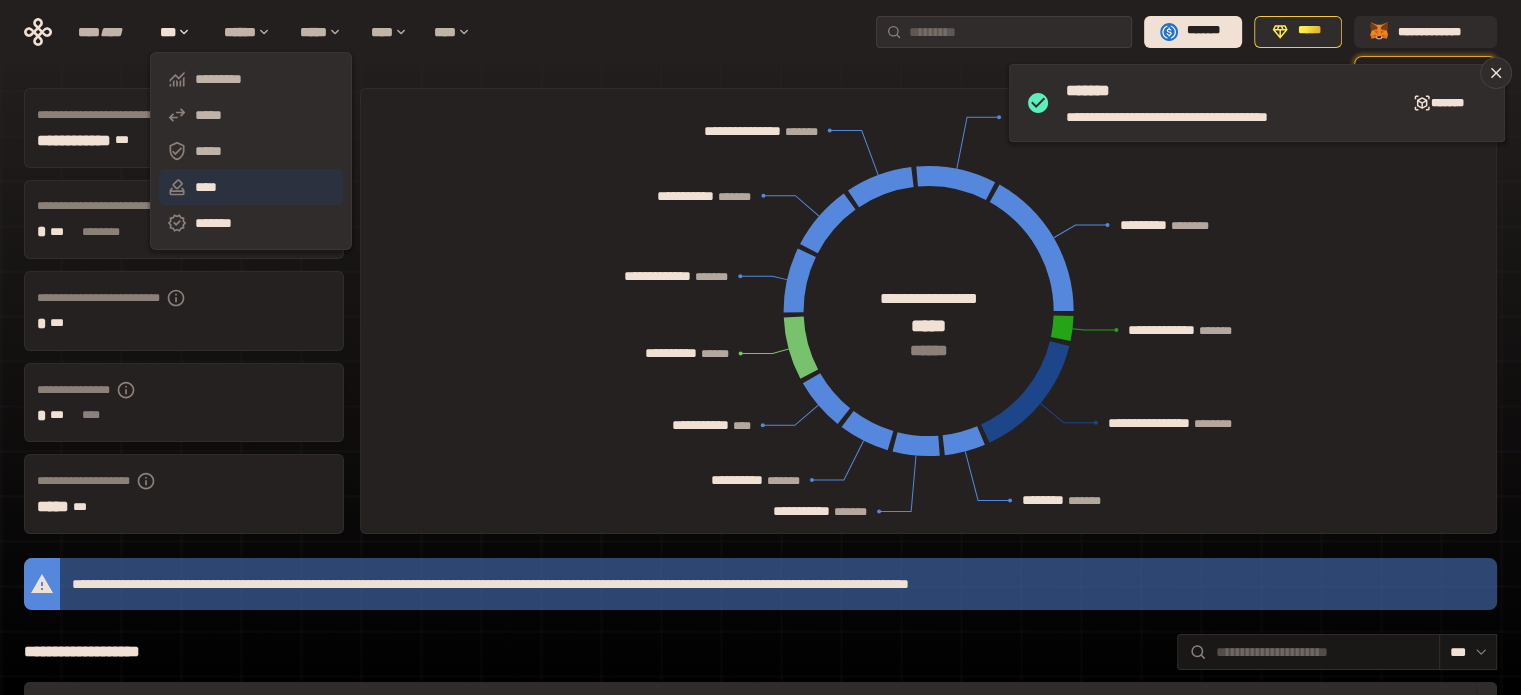click on "****" at bounding box center [251, 187] 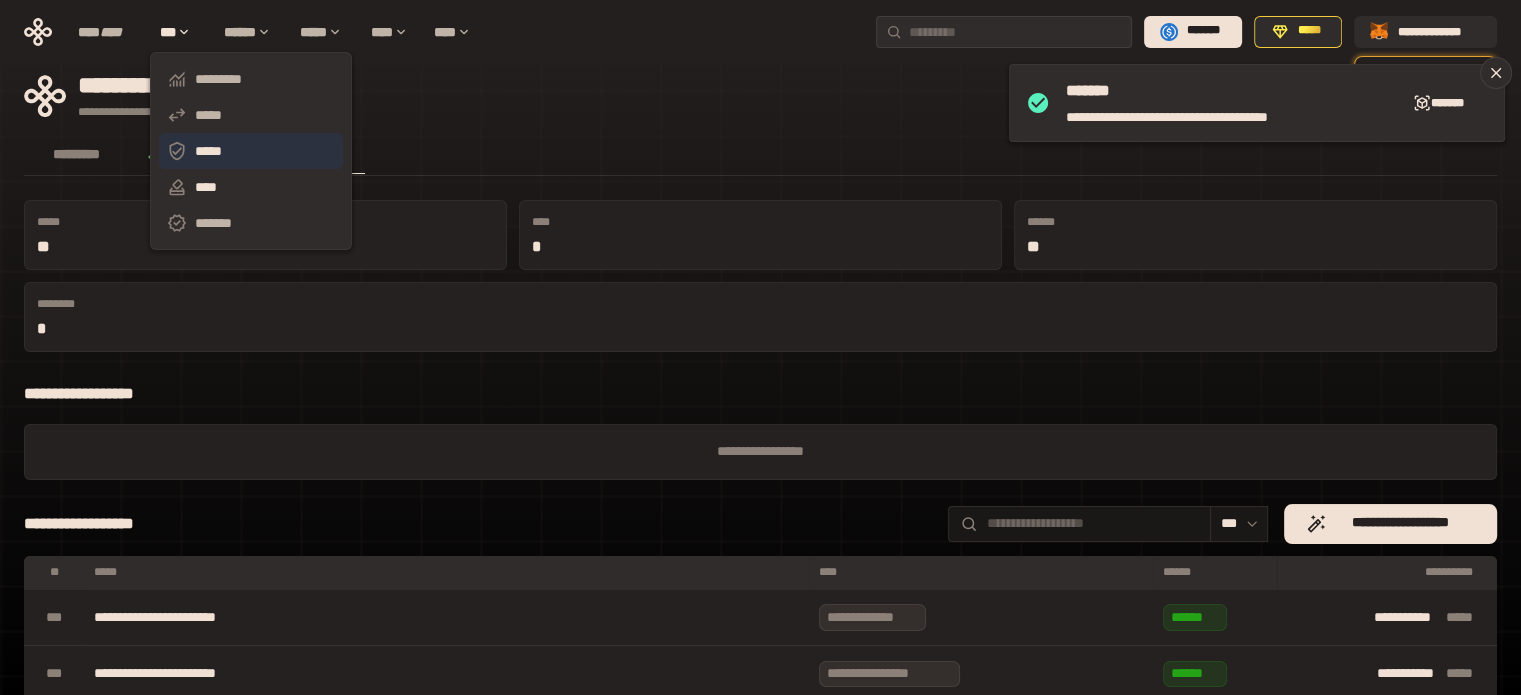 click on "*****" at bounding box center [251, 151] 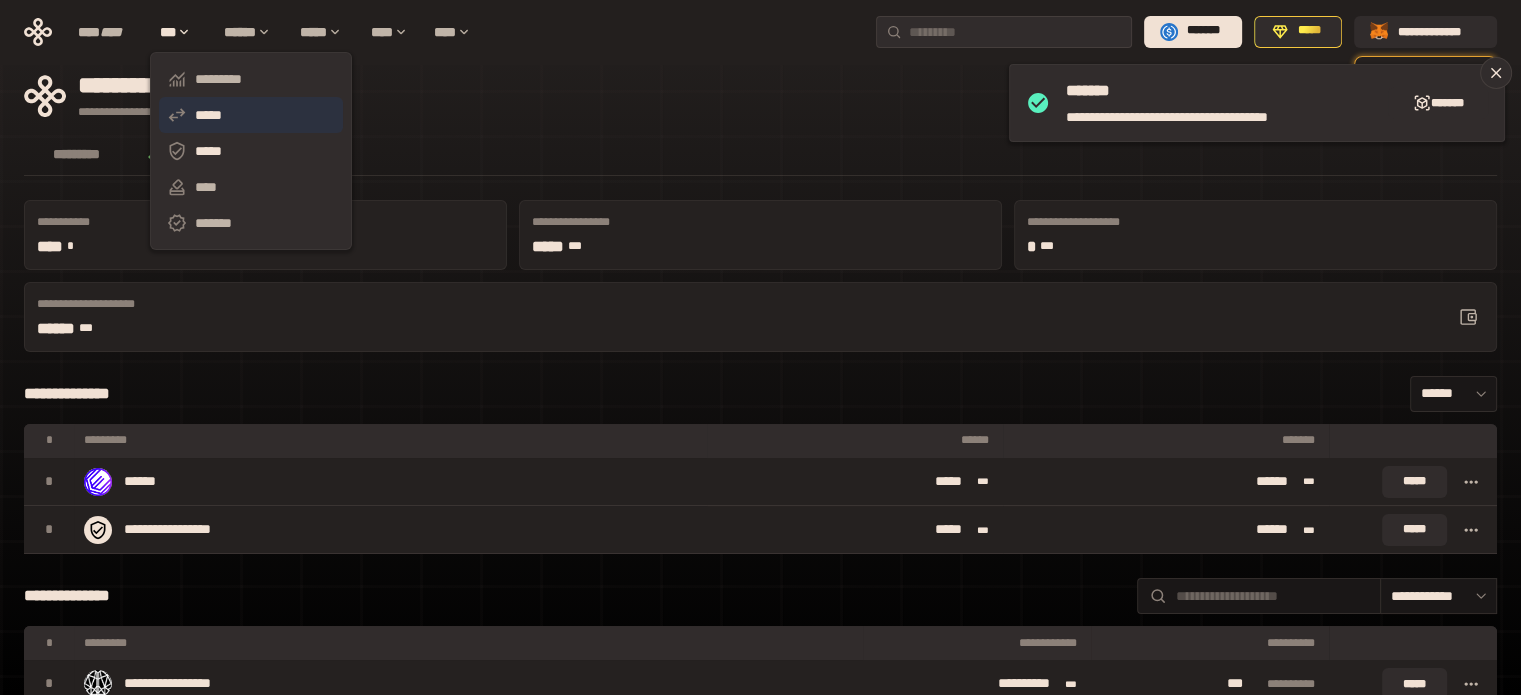 click on "*****" at bounding box center [251, 115] 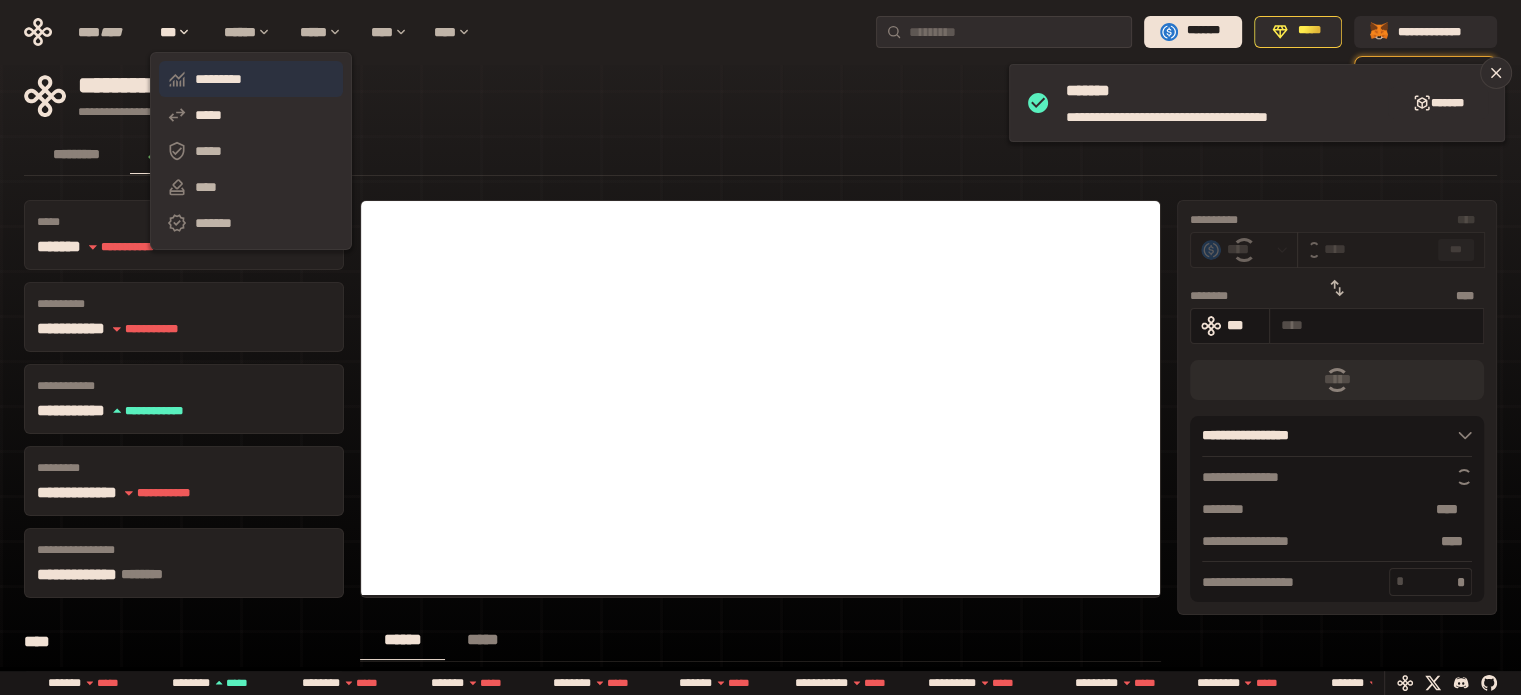 click on "*********" at bounding box center (251, 79) 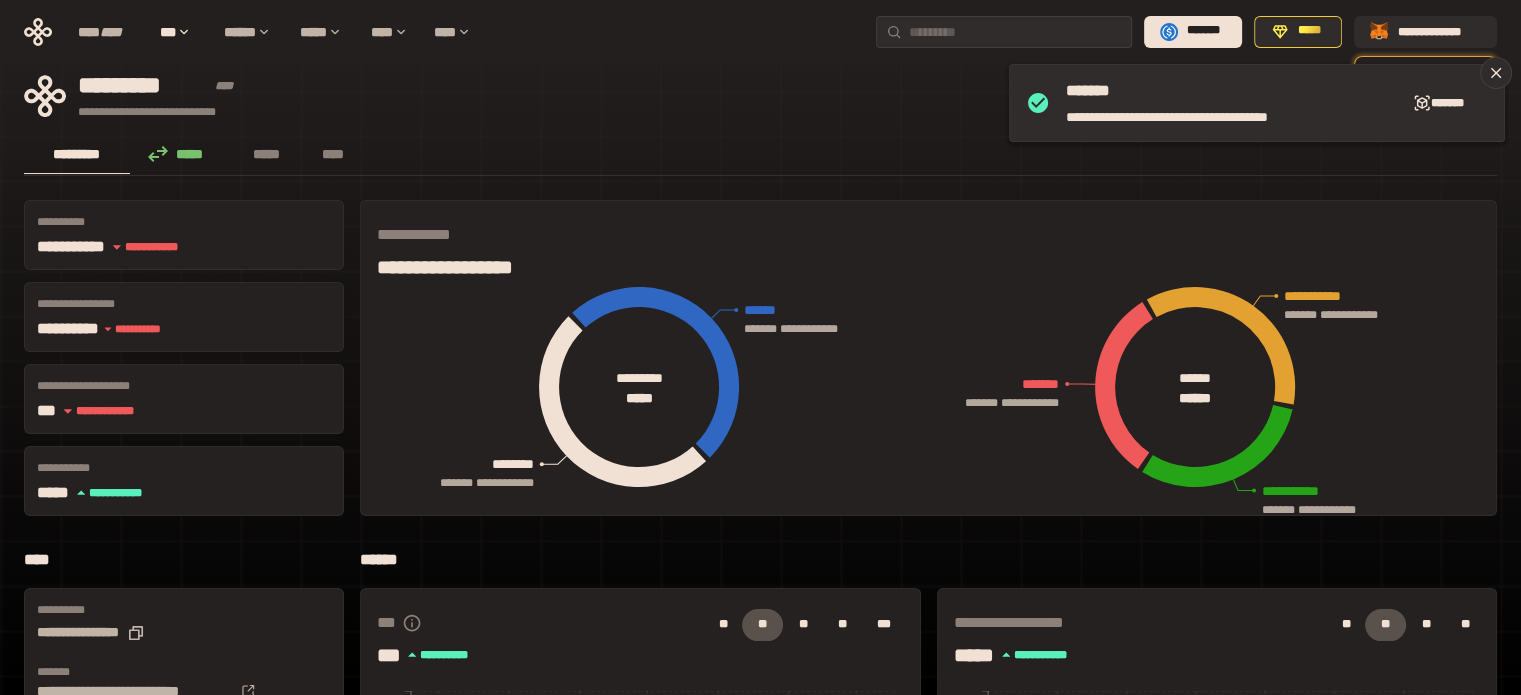 click on "********* ***** ***** ****" at bounding box center [760, 156] 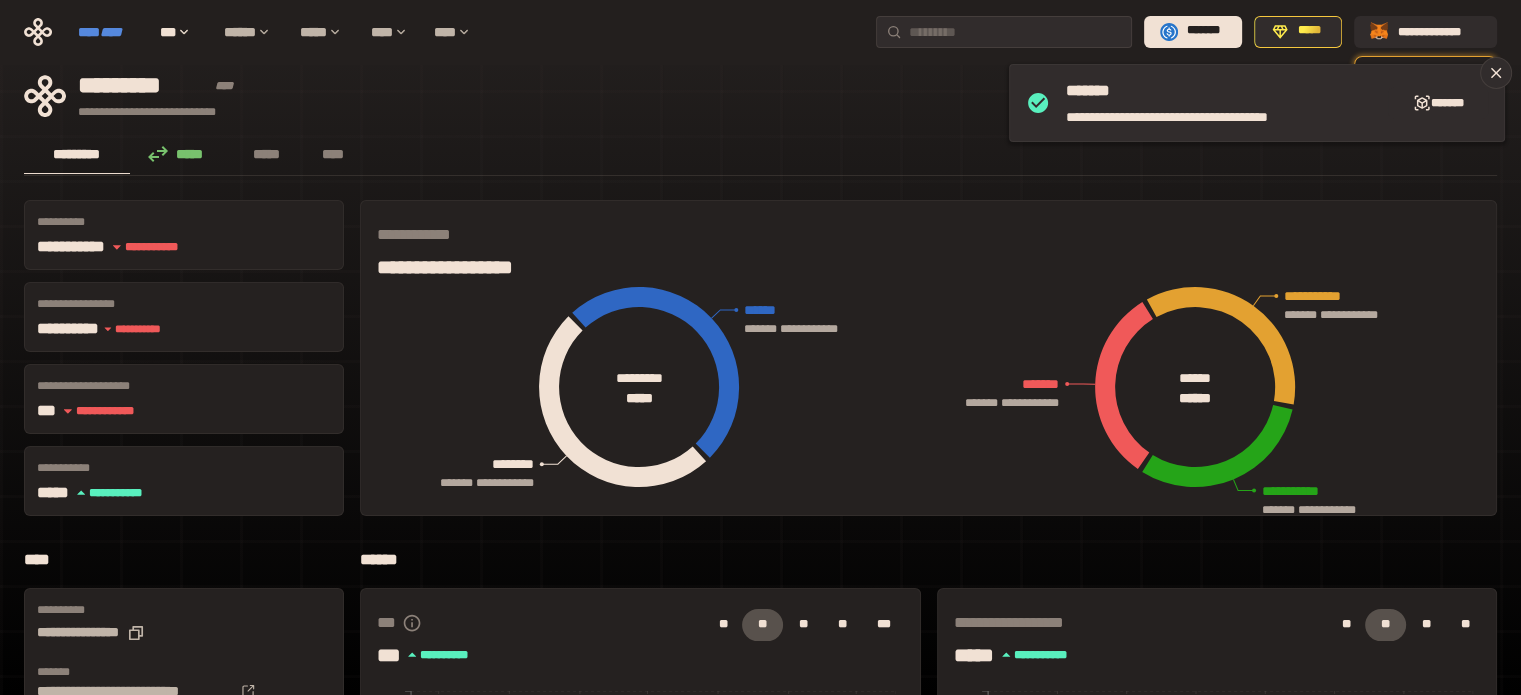 click on "****" at bounding box center (111, 32) 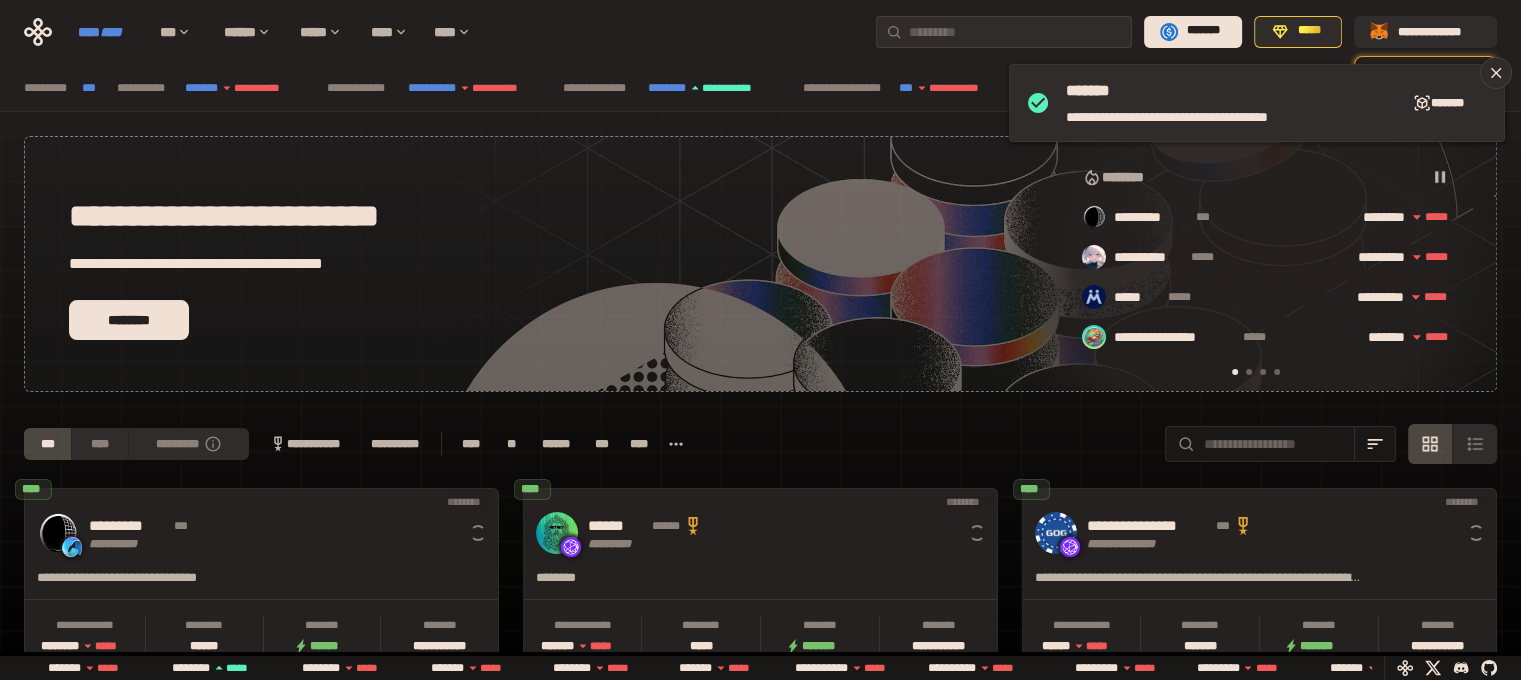 scroll, scrollTop: 0, scrollLeft: 16, axis: horizontal 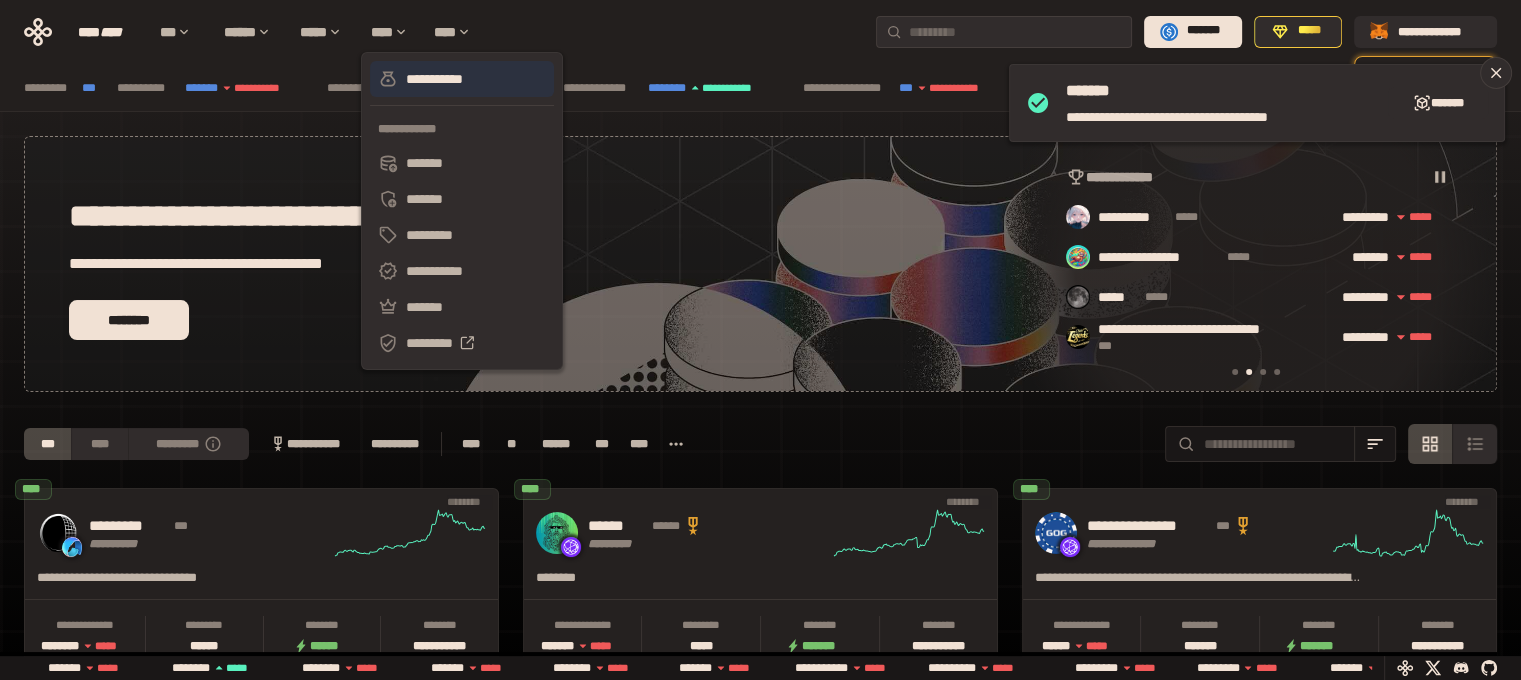 click on "**********" at bounding box center (462, 79) 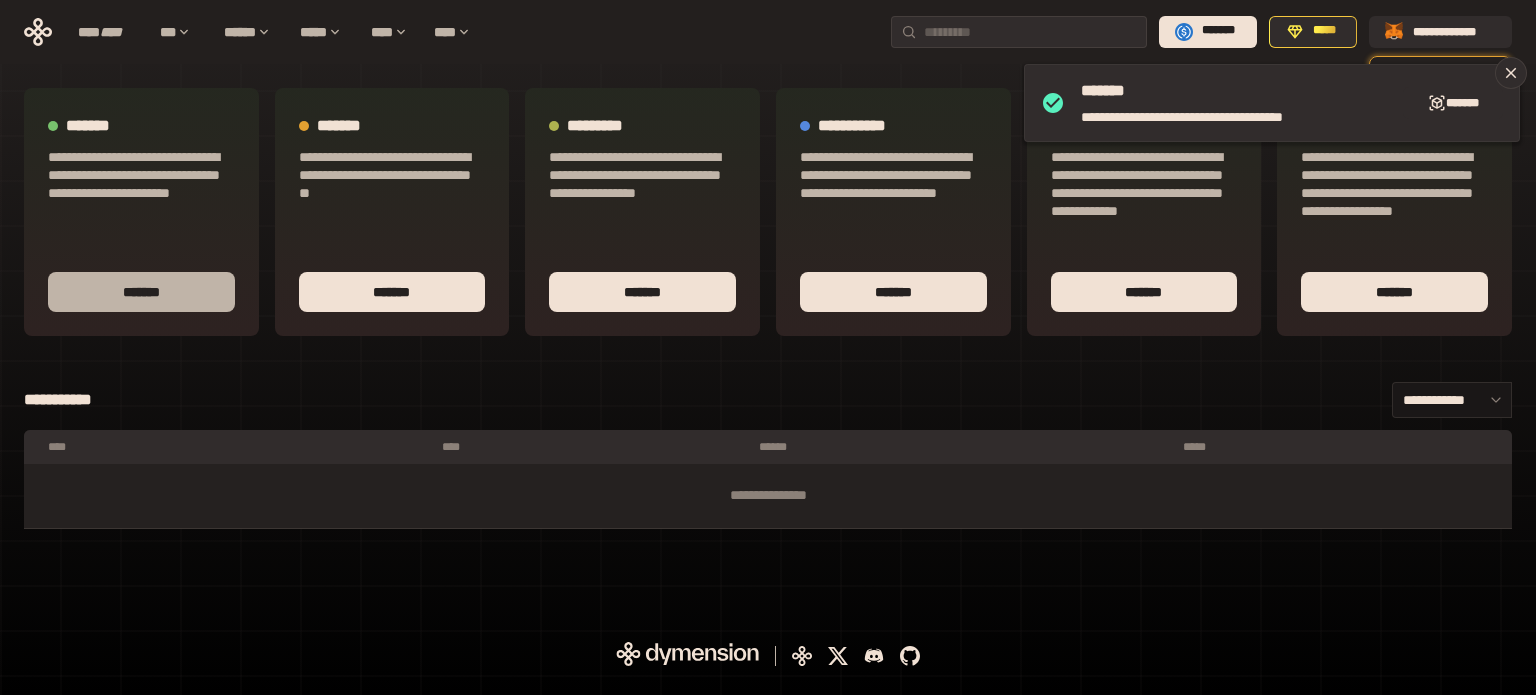 click on "*******" at bounding box center [141, 292] 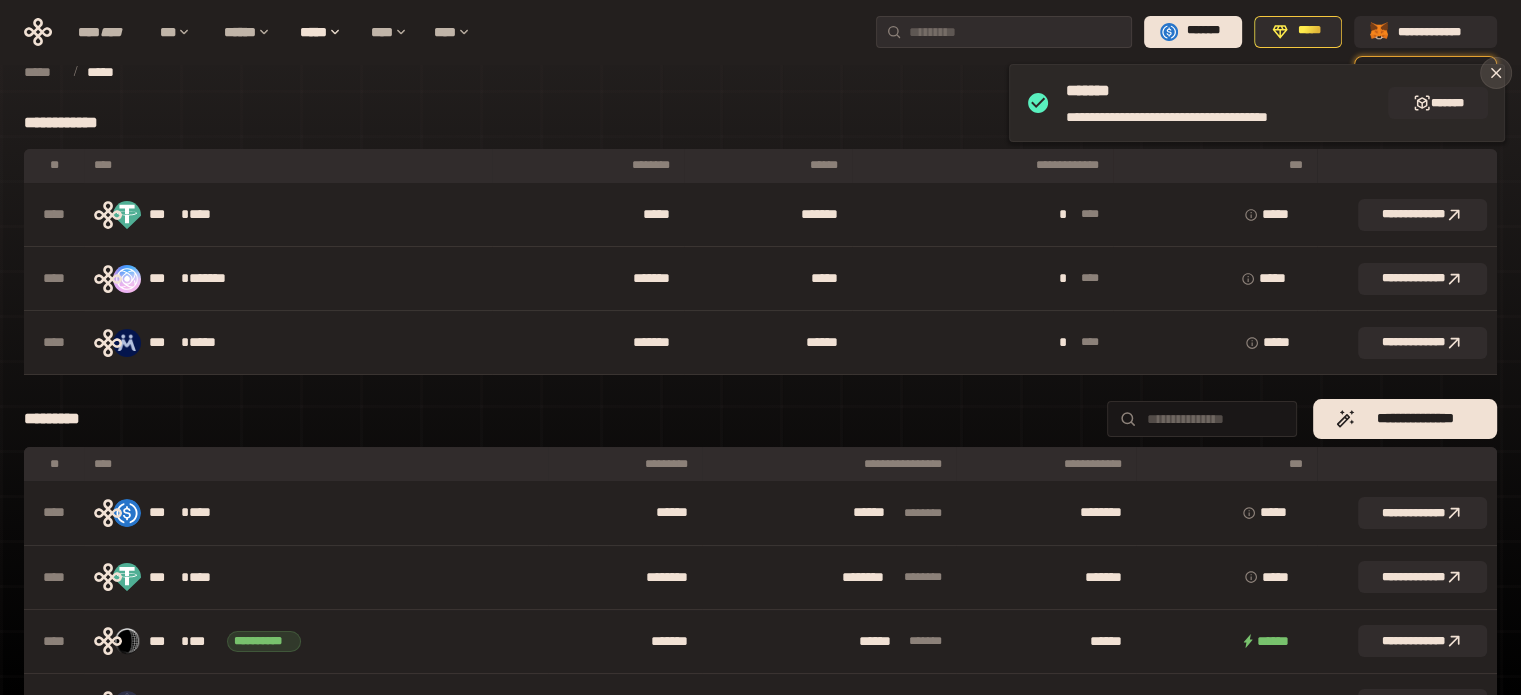 click 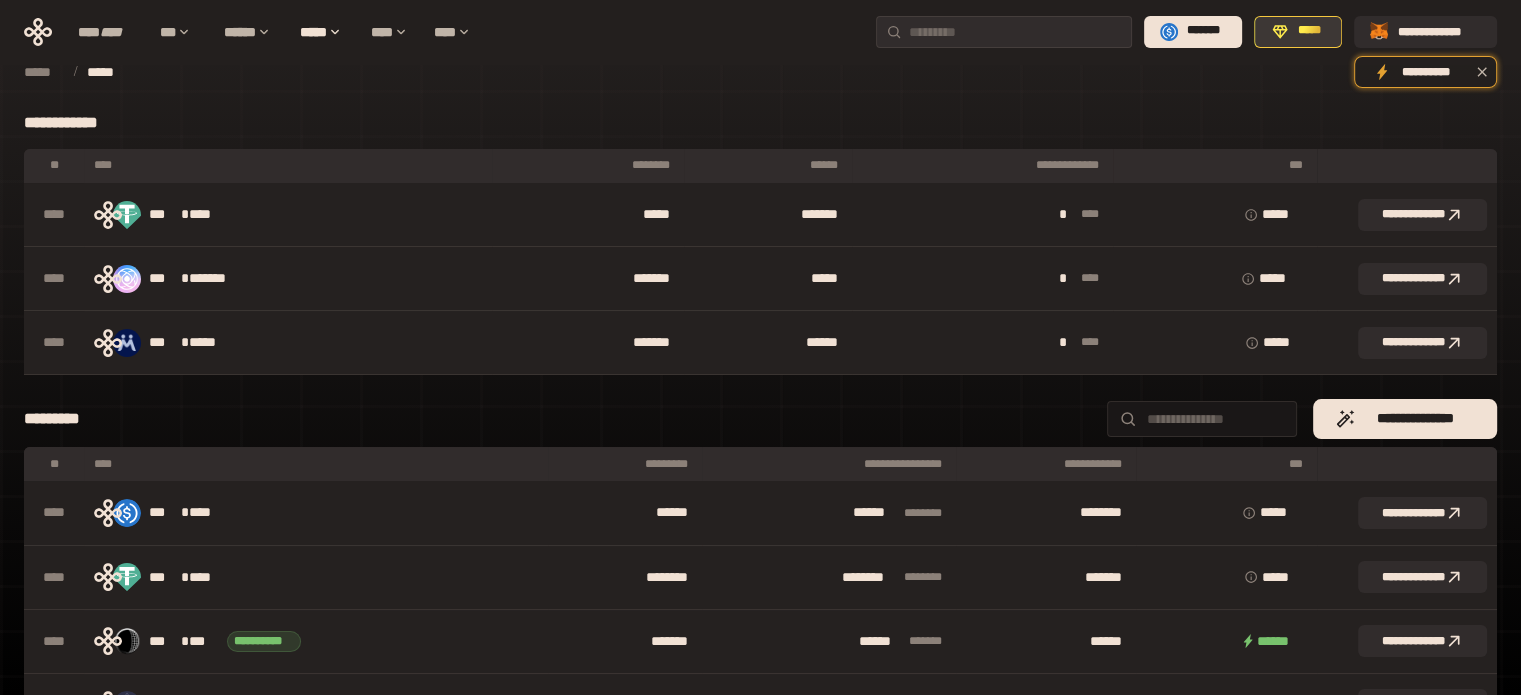 click on "*****" at bounding box center [1309, 31] 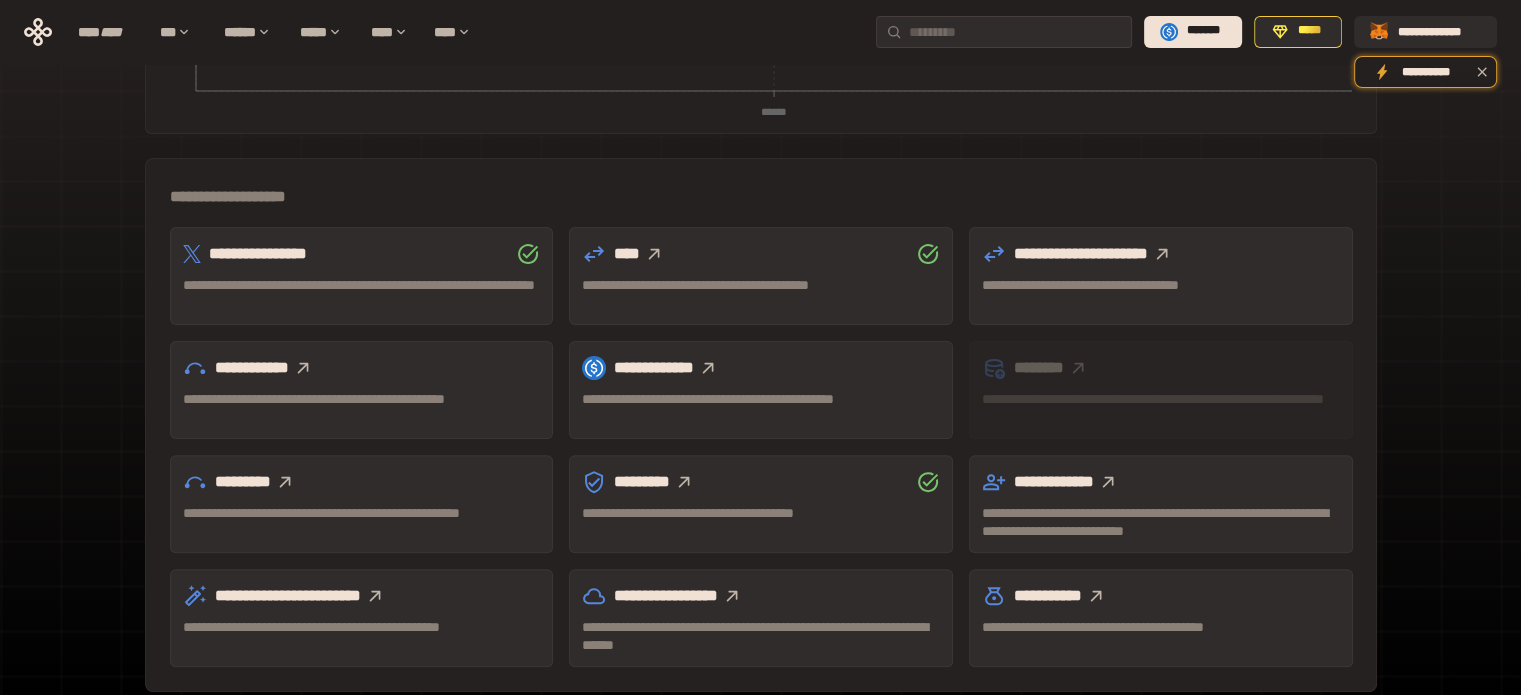 scroll, scrollTop: 509, scrollLeft: 0, axis: vertical 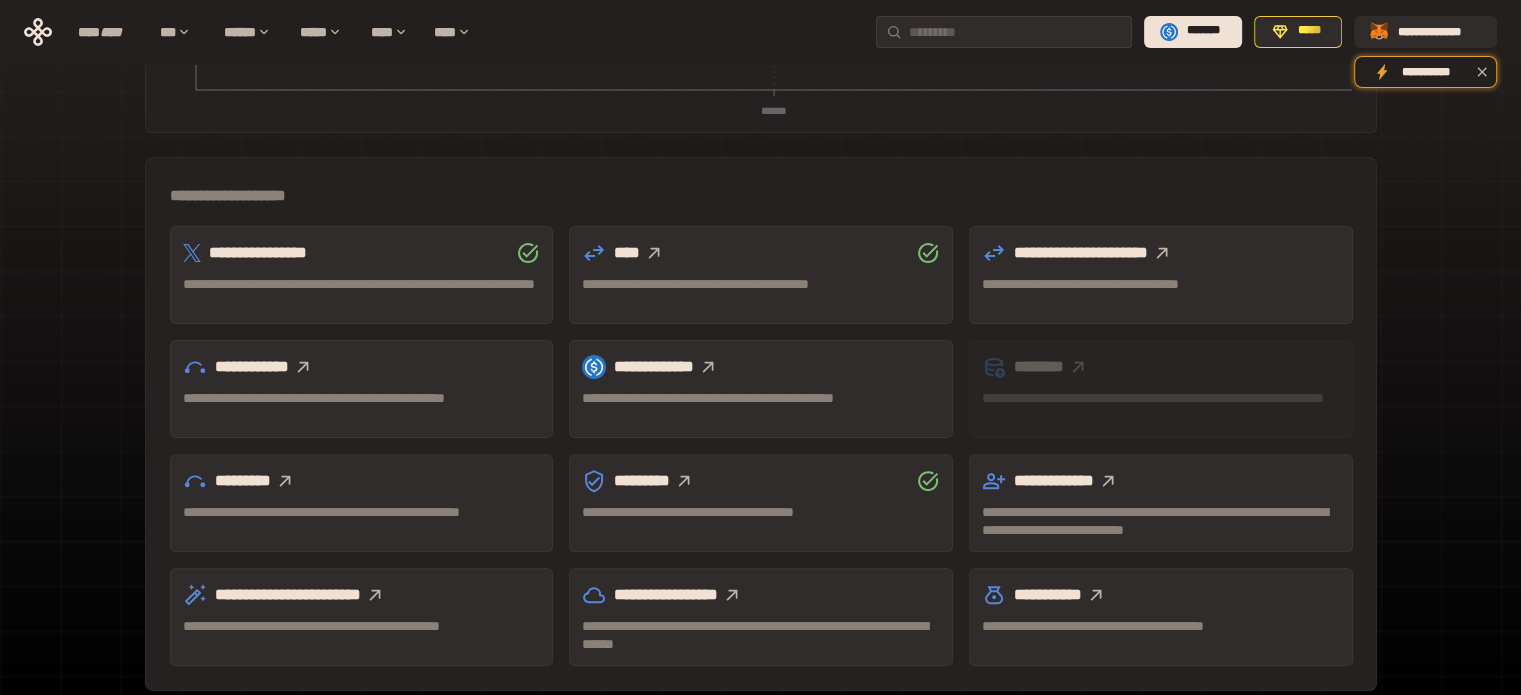 click on "**********" at bounding box center [362, 407] 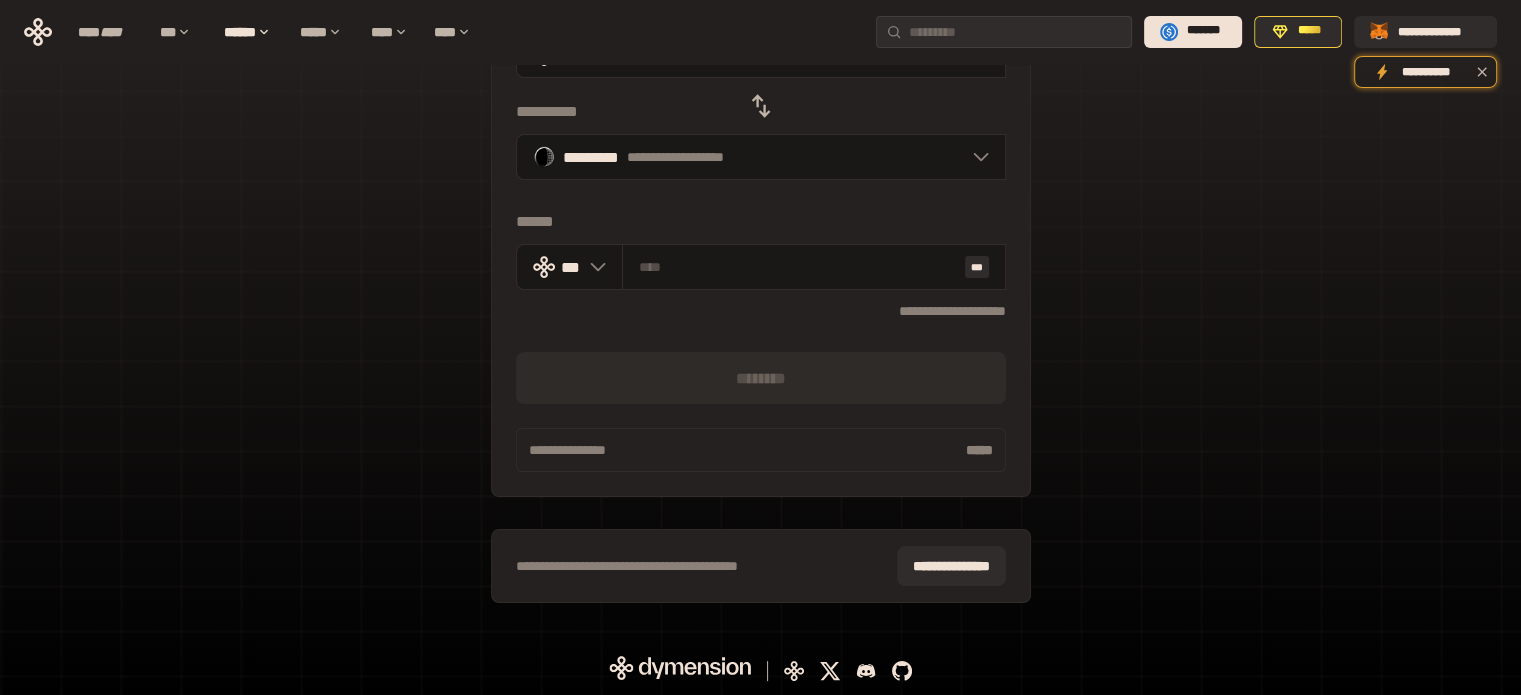 scroll, scrollTop: 177, scrollLeft: 0, axis: vertical 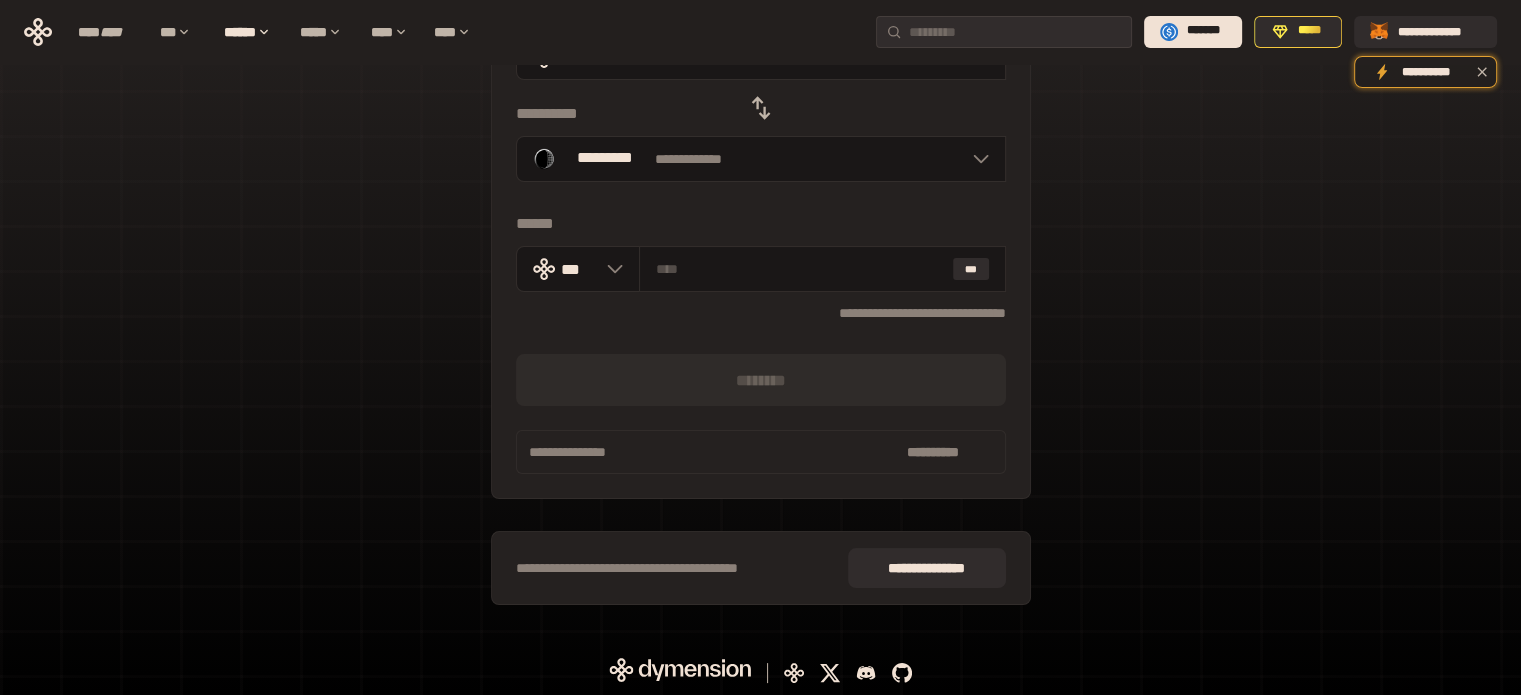 click on "**********" at bounding box center (760, 268) 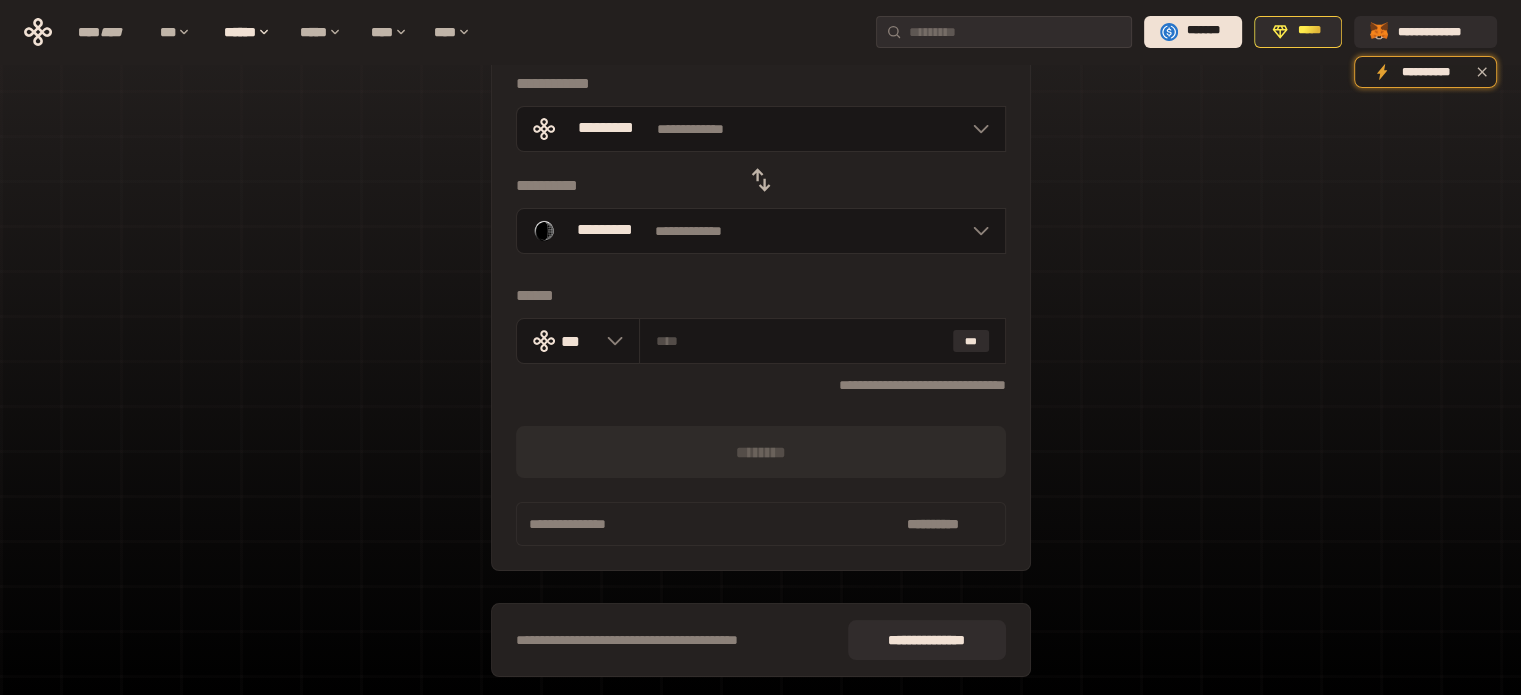 scroll, scrollTop: 72, scrollLeft: 0, axis: vertical 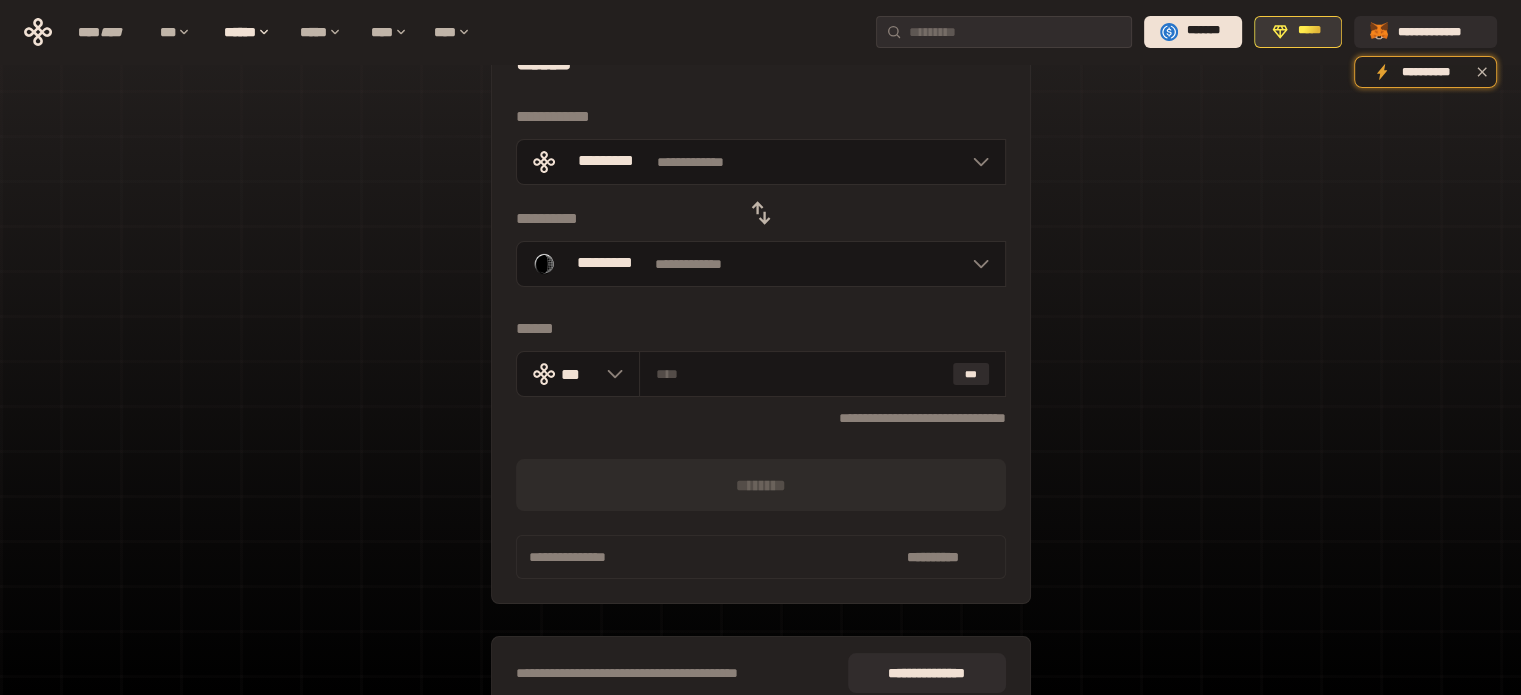click 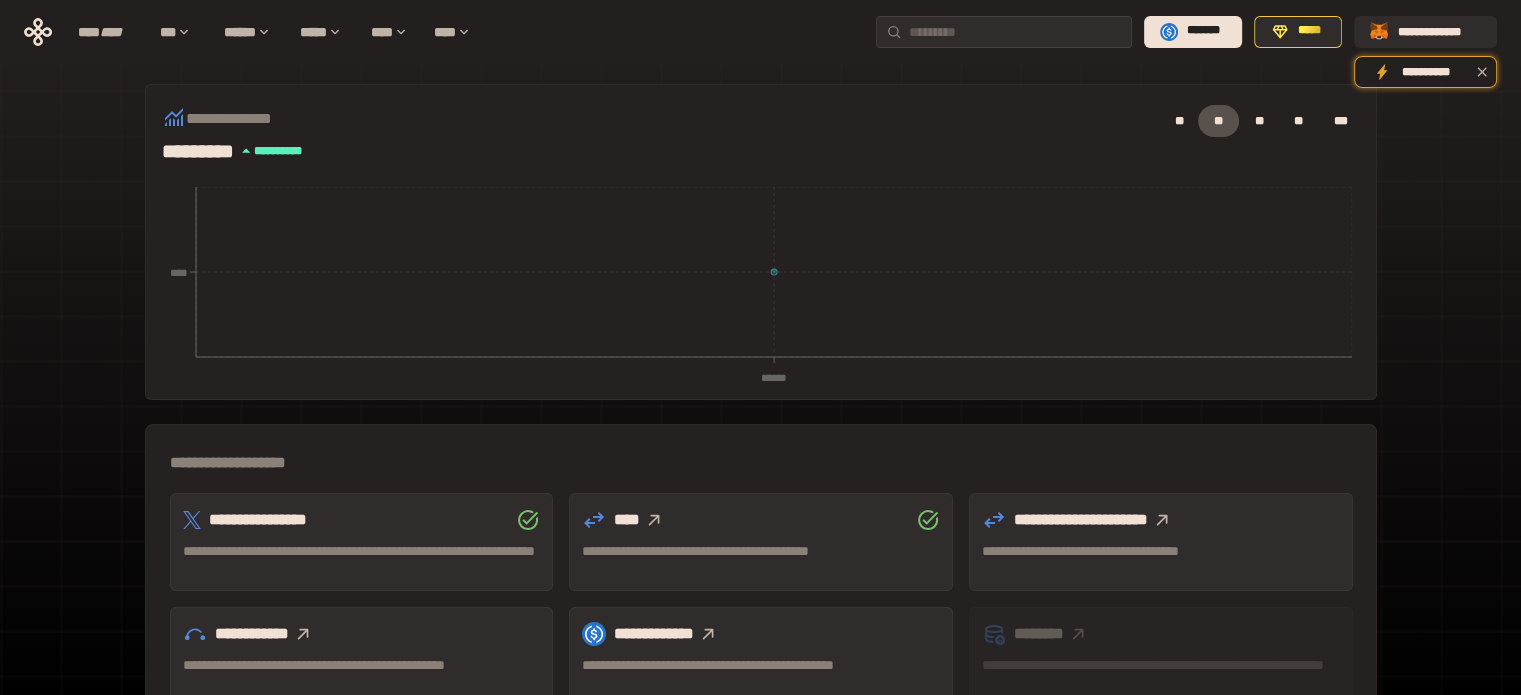 scroll, scrollTop: 472, scrollLeft: 0, axis: vertical 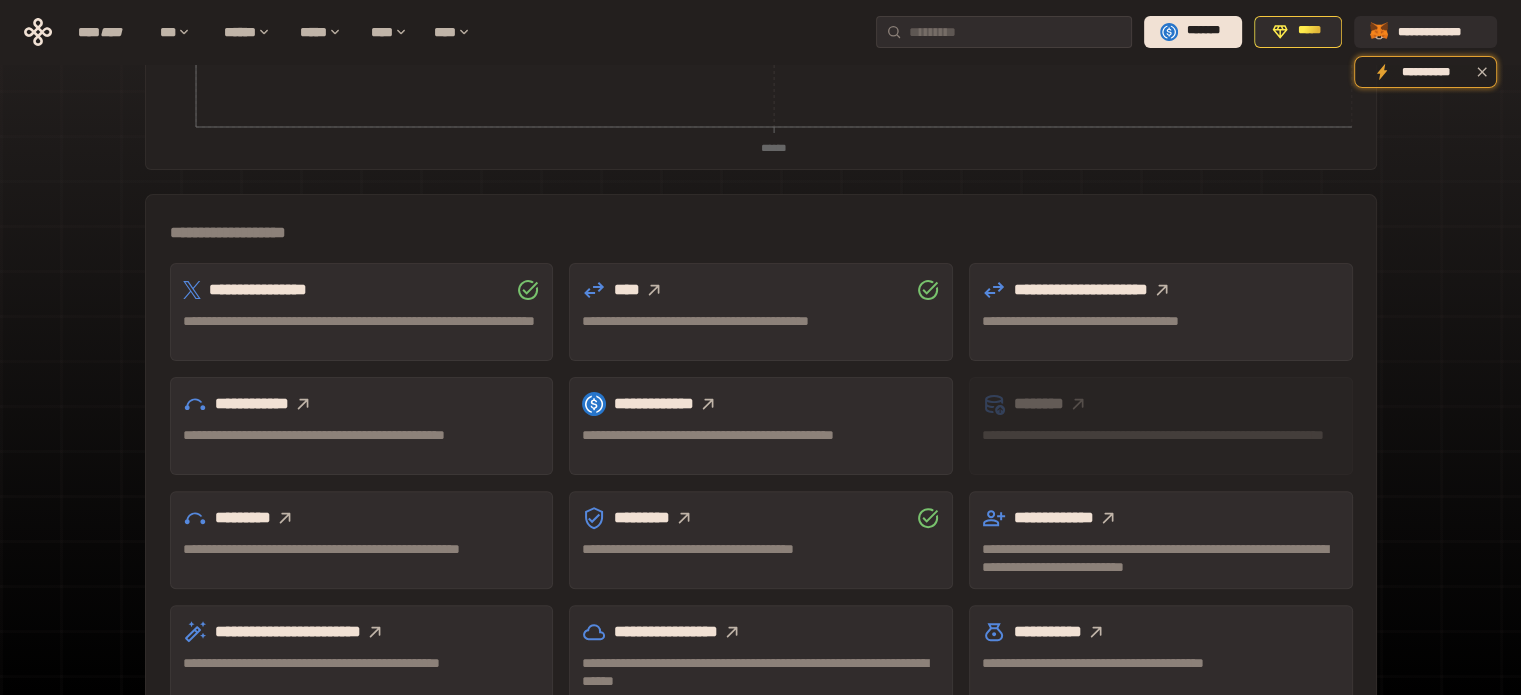 click 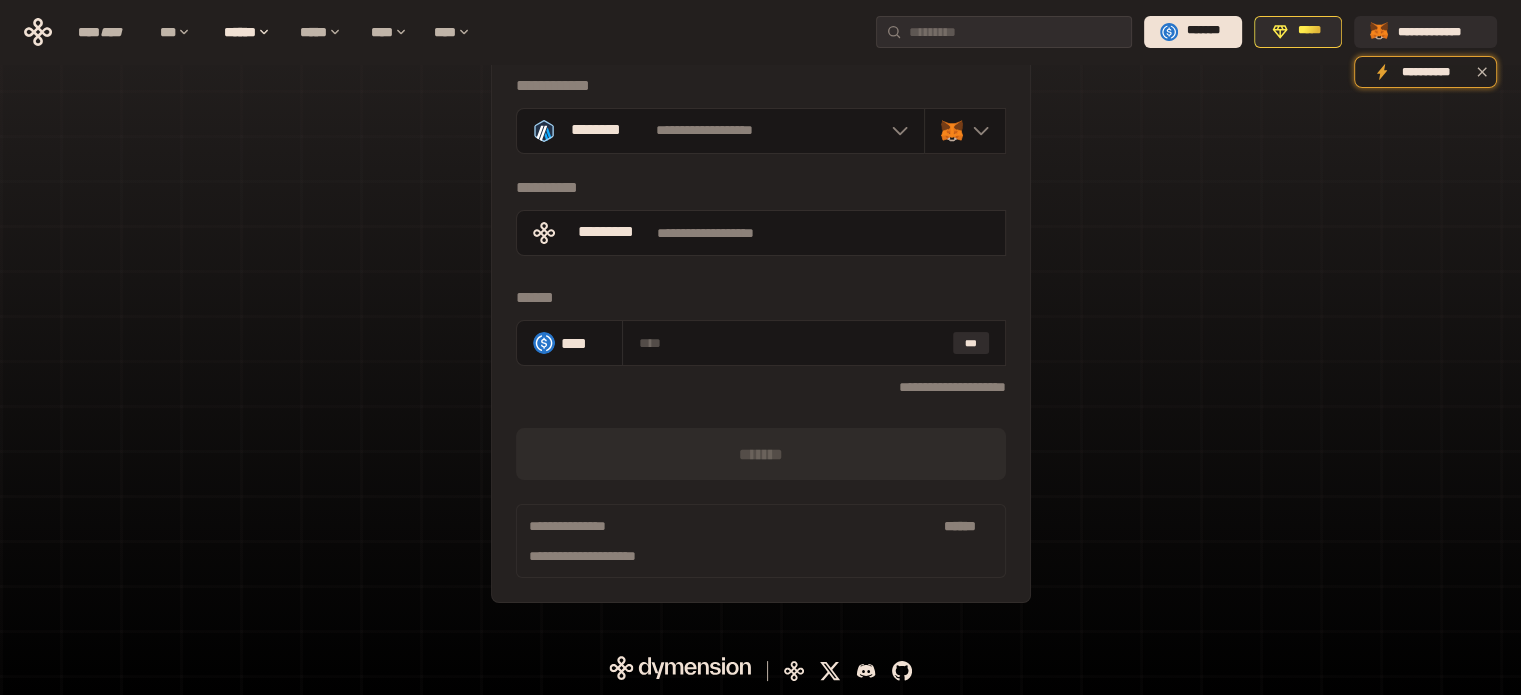 scroll, scrollTop: 92, scrollLeft: 0, axis: vertical 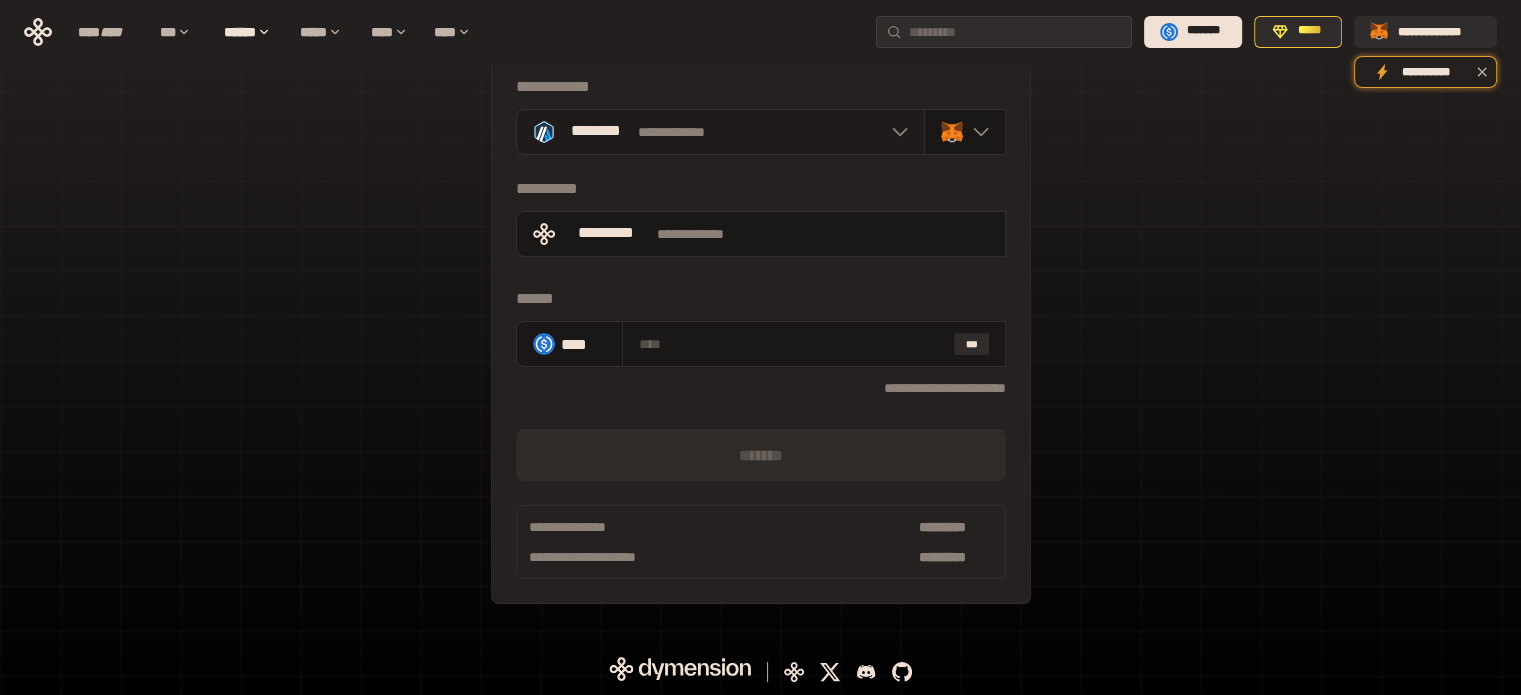 click 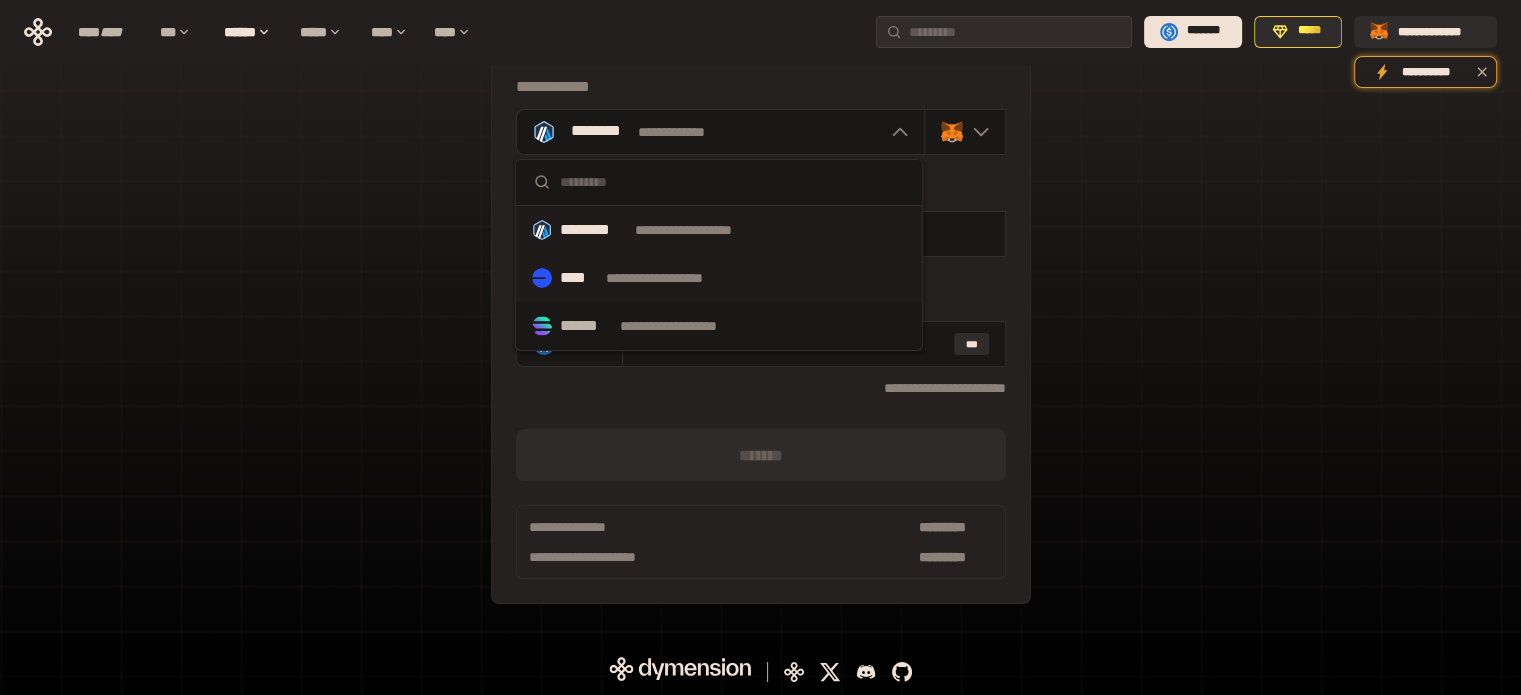 click on "**********" at bounding box center [673, 278] 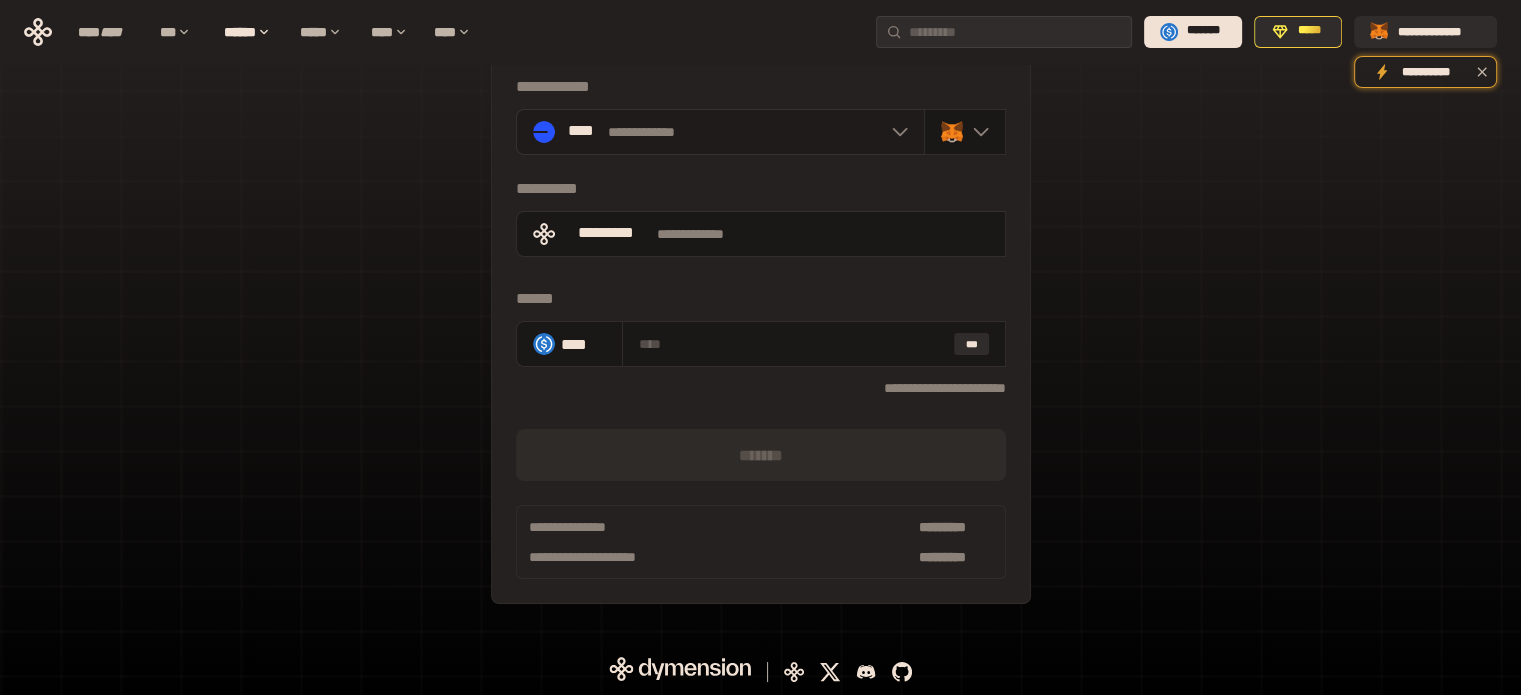 click 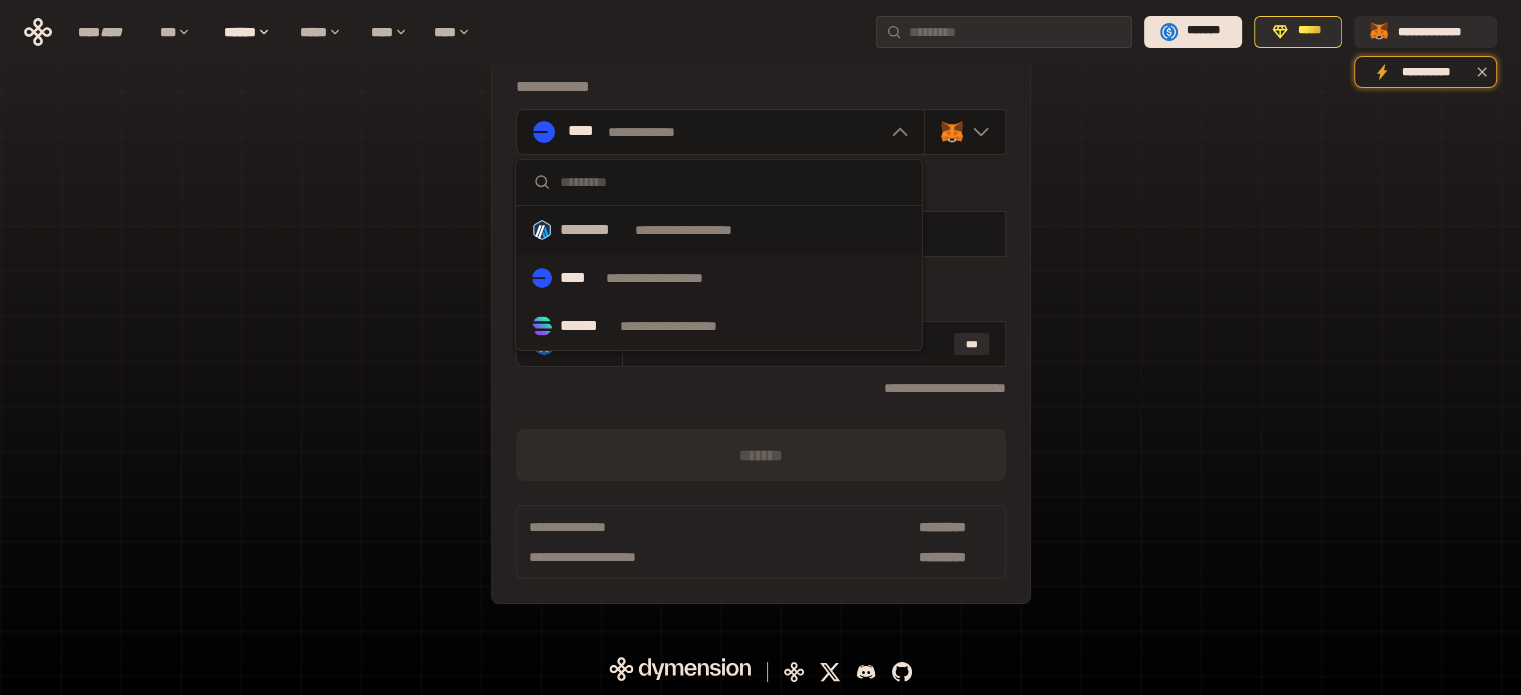 click on "**********" at bounding box center (687, 326) 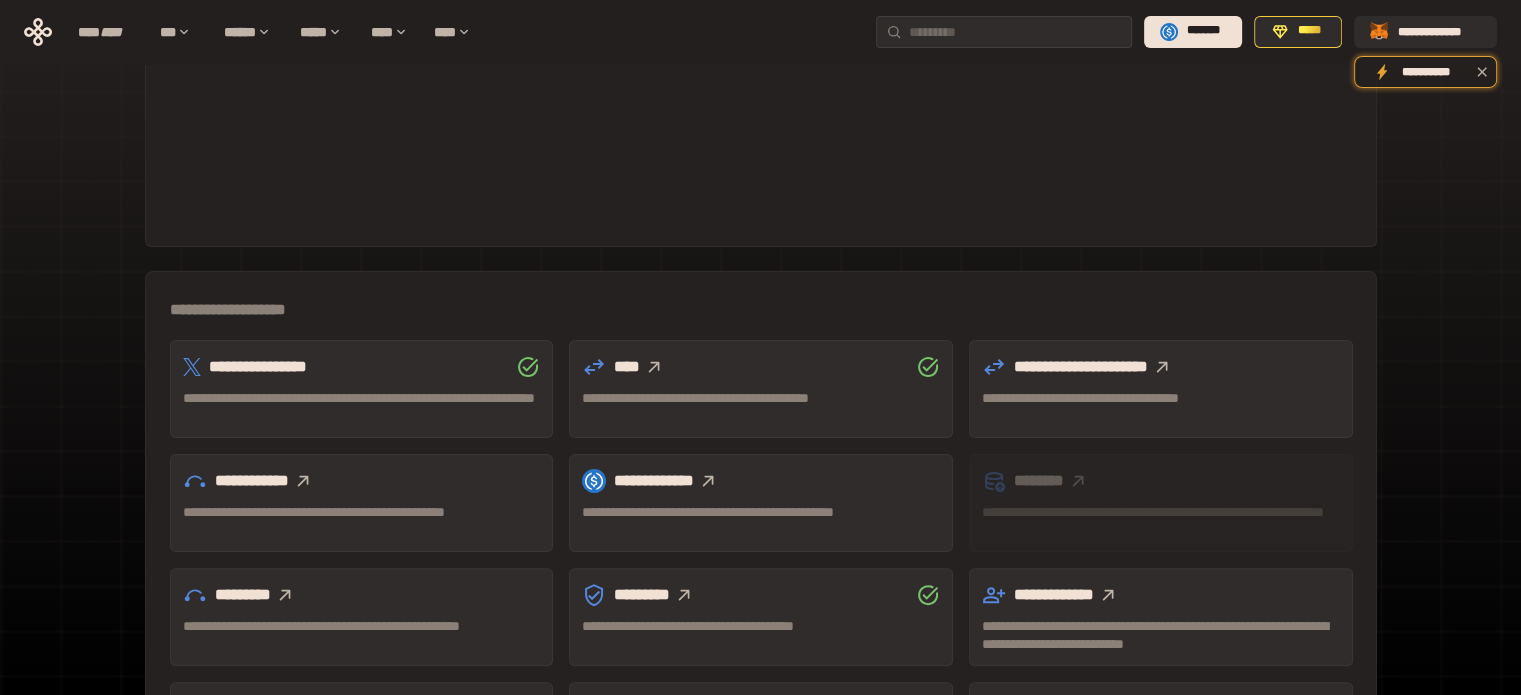 scroll, scrollTop: 472, scrollLeft: 0, axis: vertical 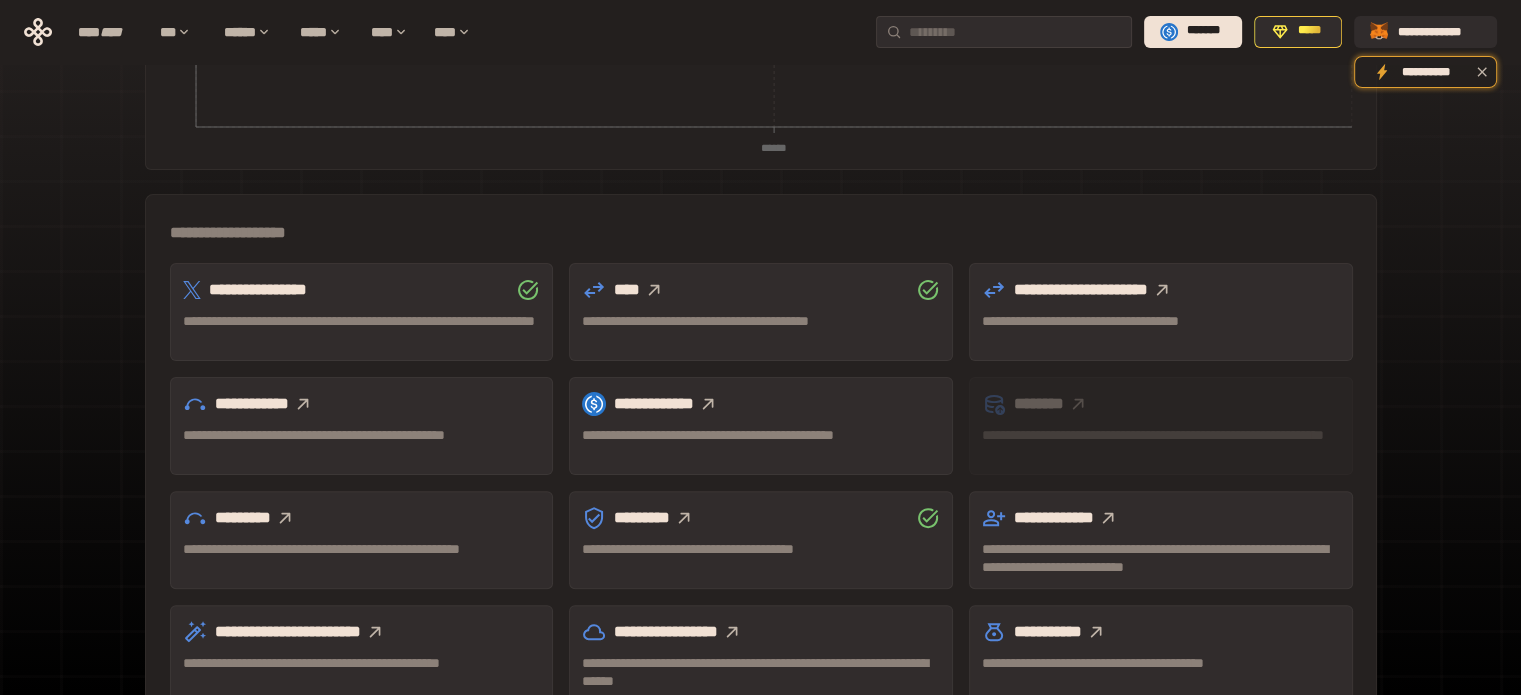 click 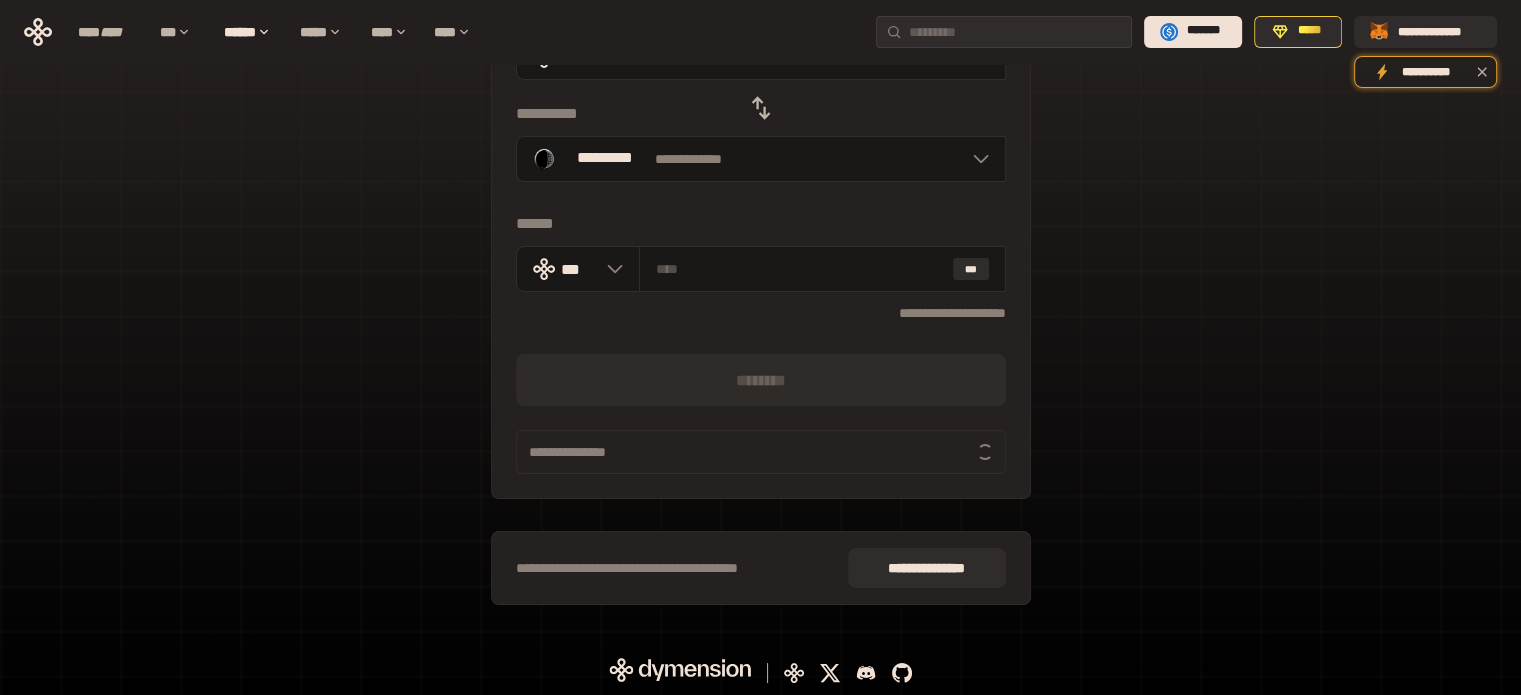 click on "**********" at bounding box center (760, 268) 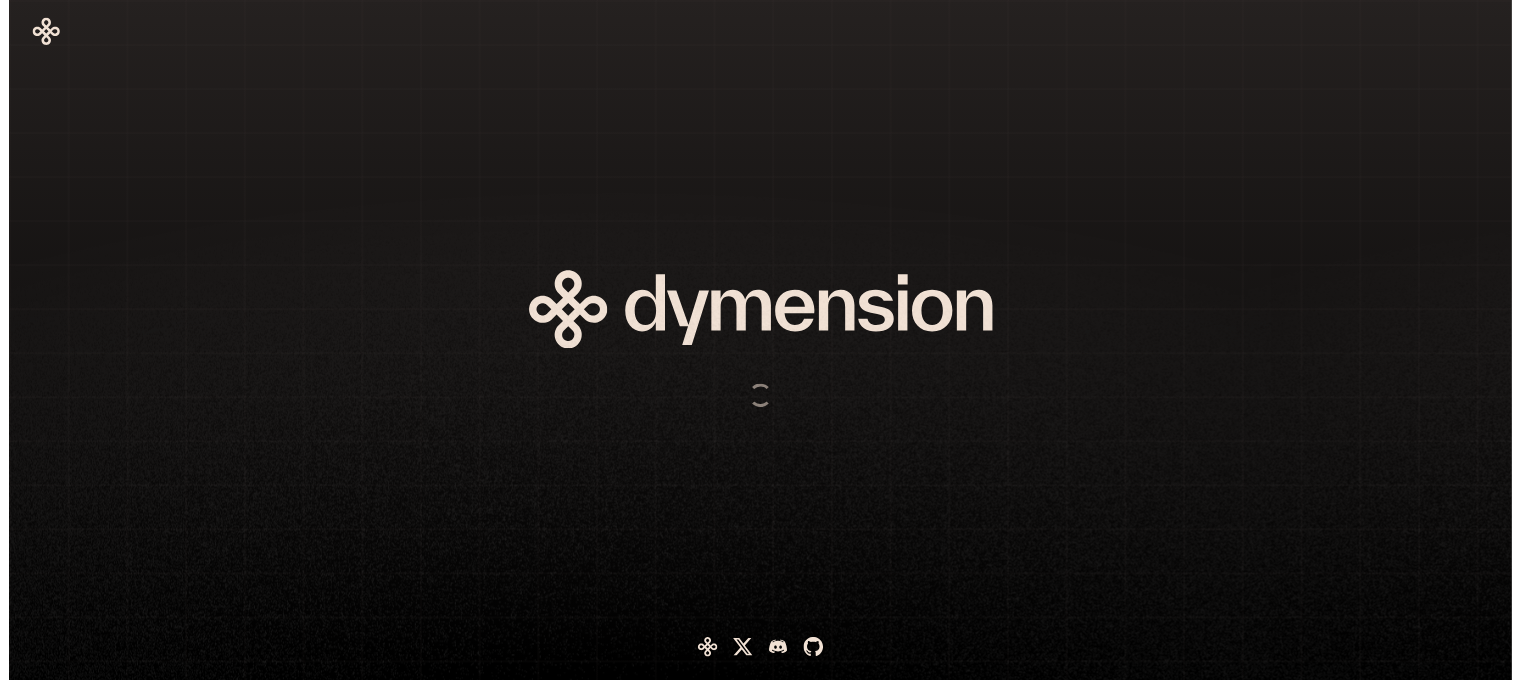 scroll, scrollTop: 0, scrollLeft: 0, axis: both 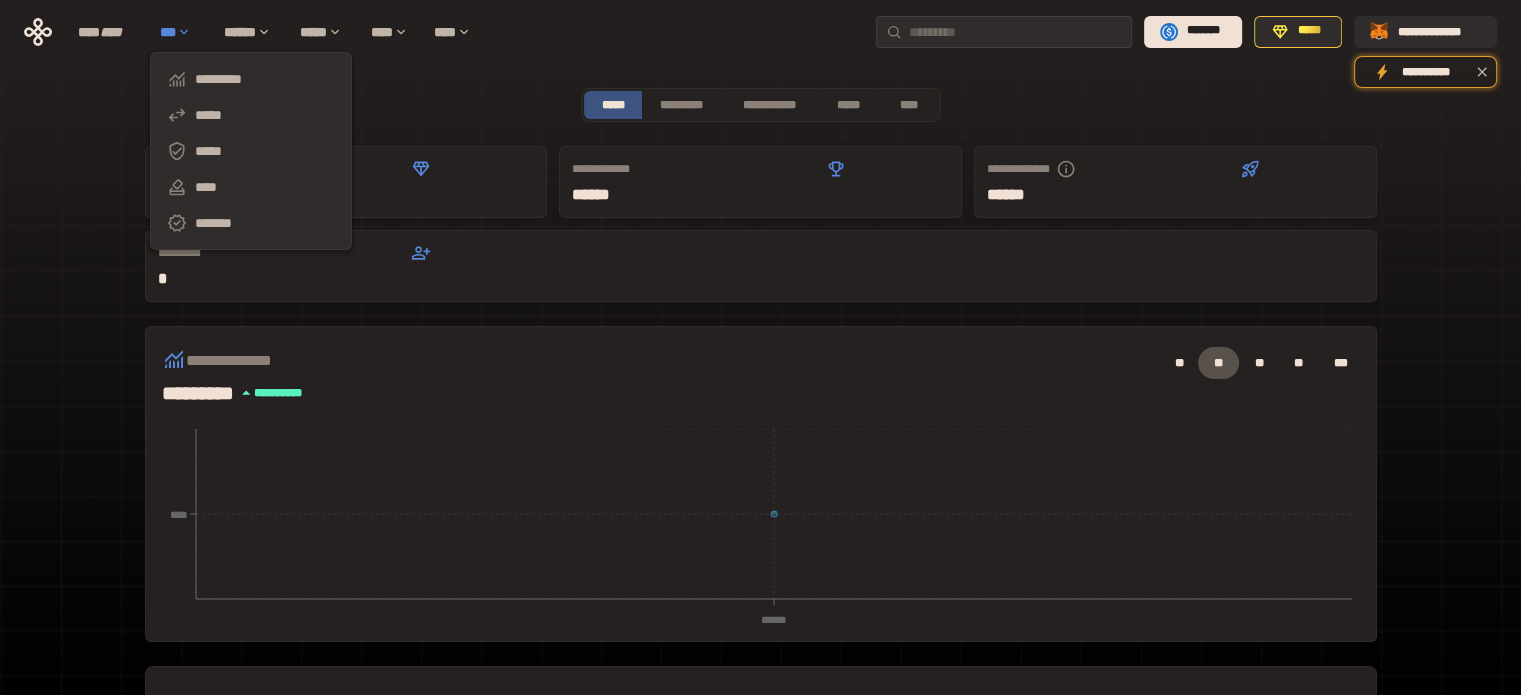 click on "***" at bounding box center [182, 32] 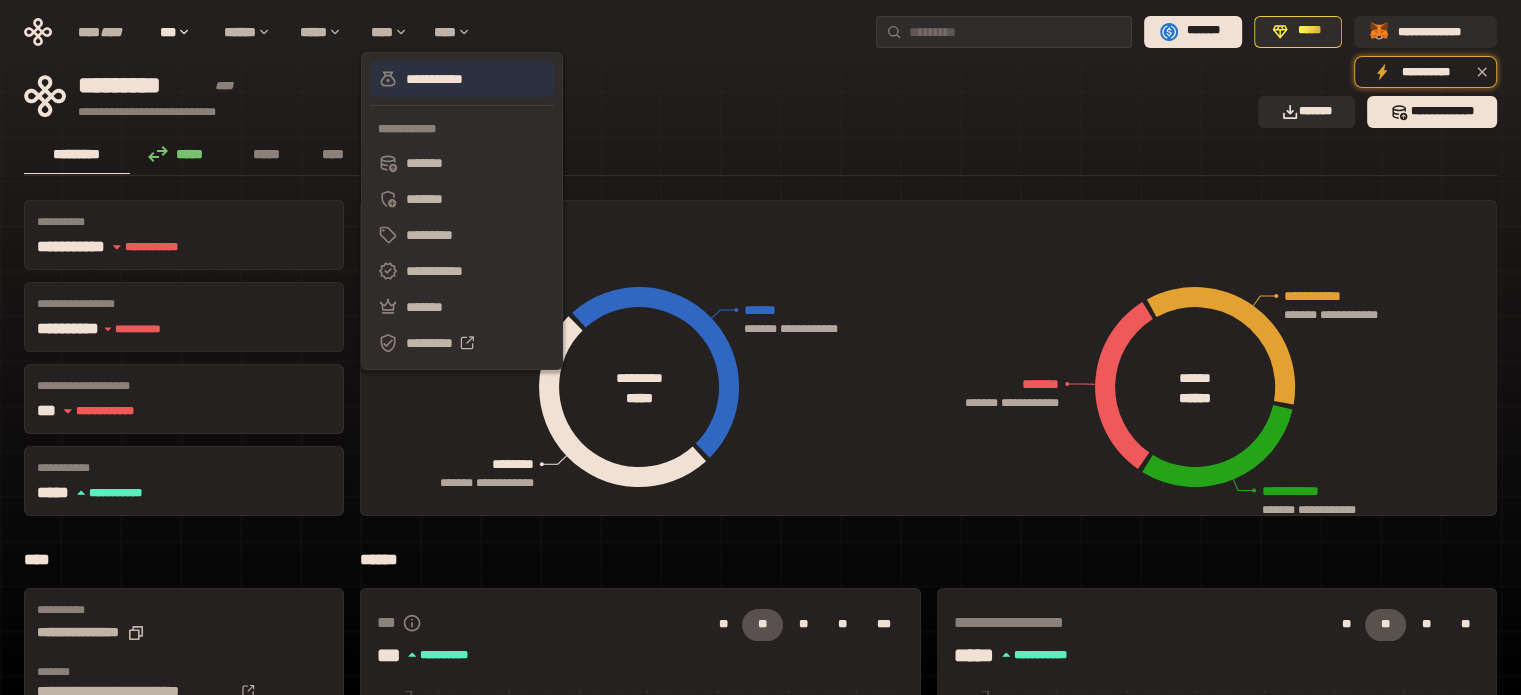 click on "**********" at bounding box center [462, 79] 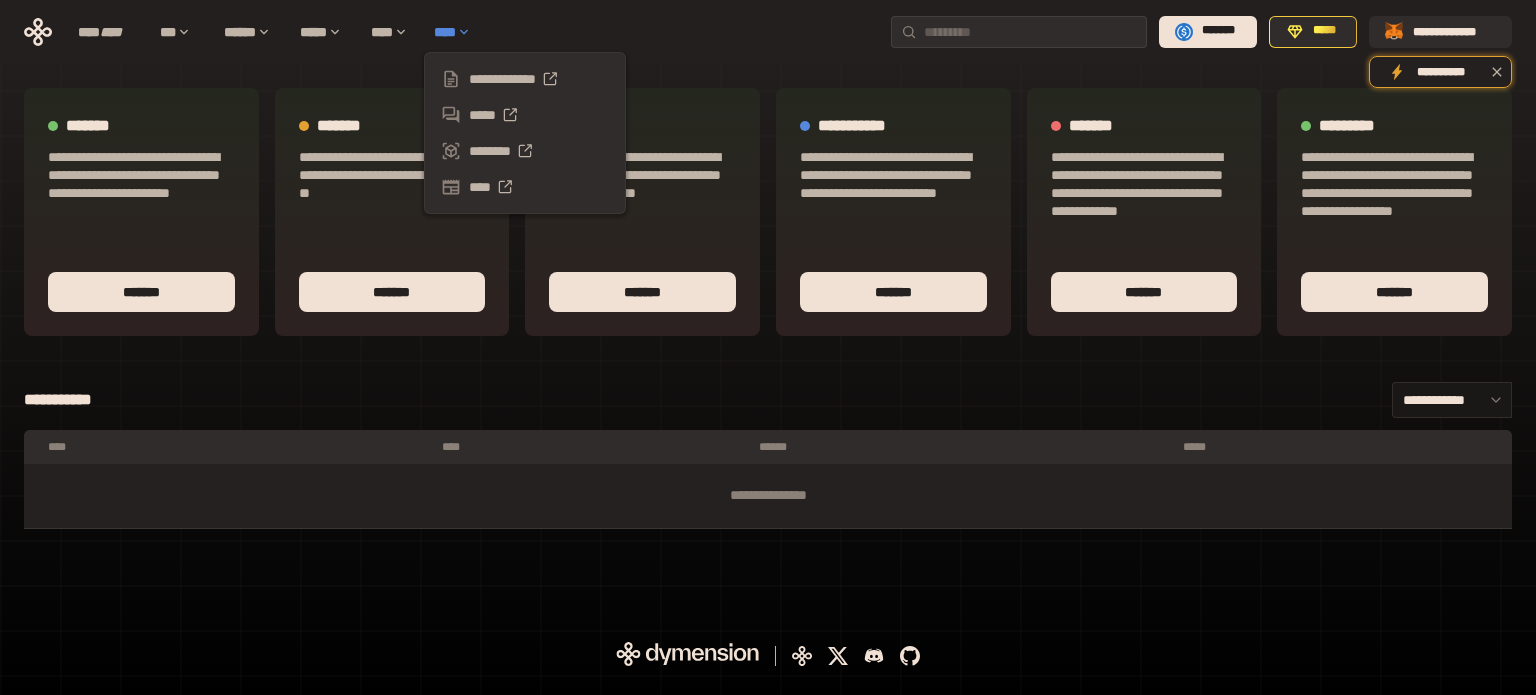 click on "****" at bounding box center [457, 32] 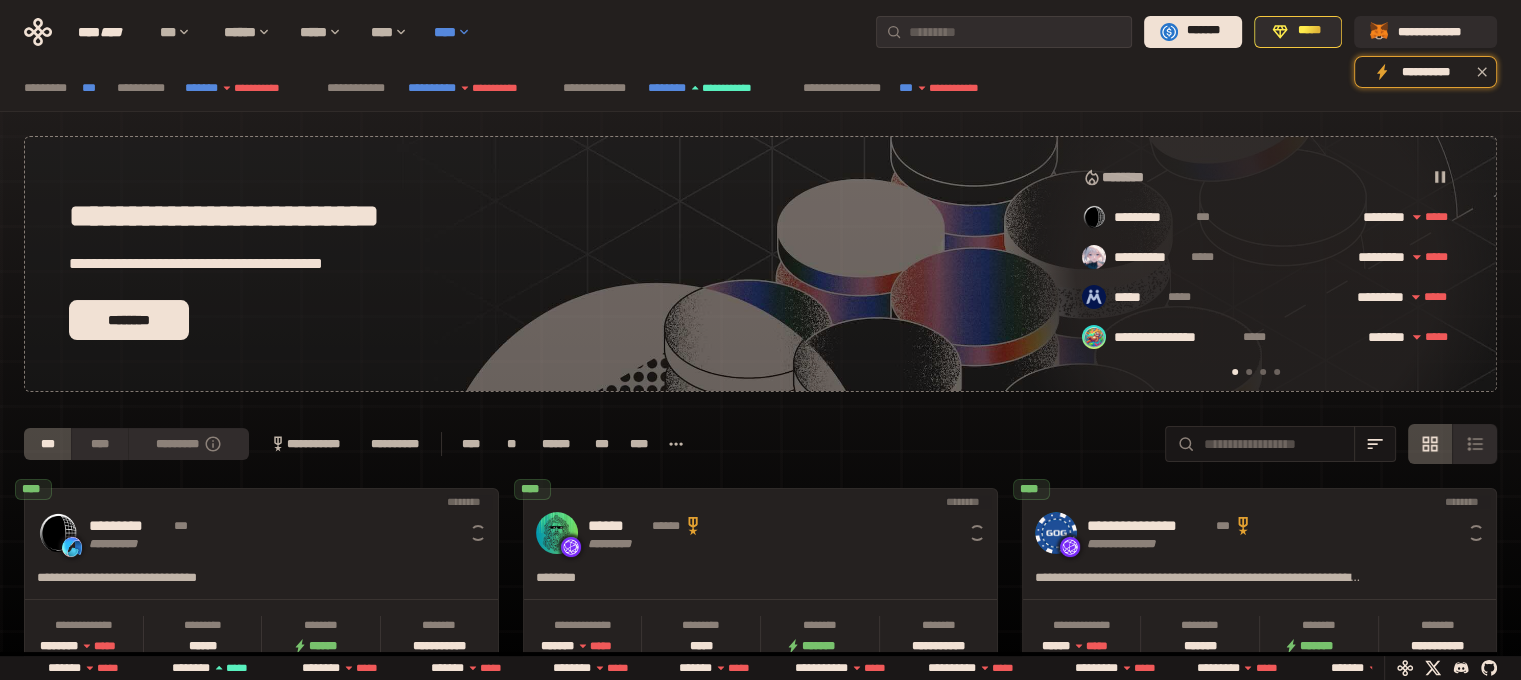 scroll, scrollTop: 0, scrollLeft: 16, axis: horizontal 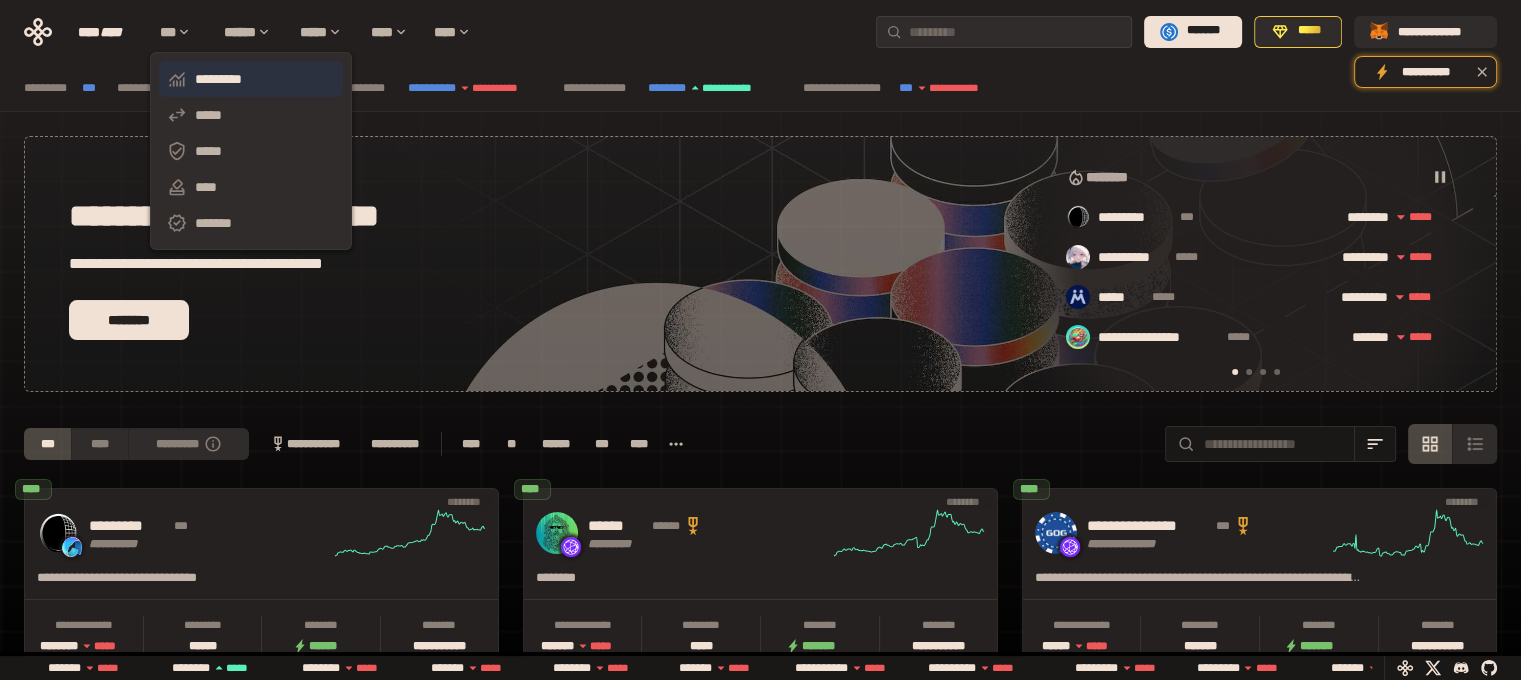 click on "*********" at bounding box center [251, 79] 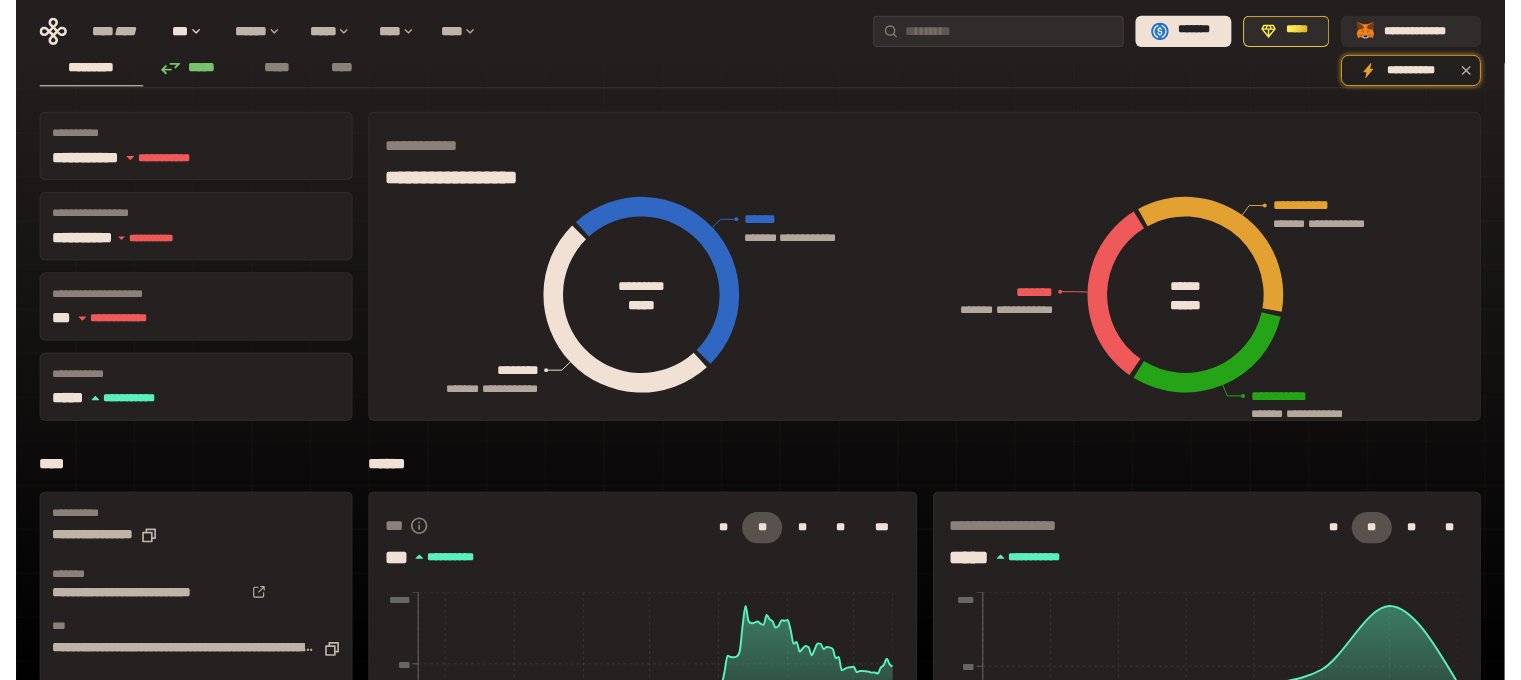 scroll, scrollTop: 0, scrollLeft: 0, axis: both 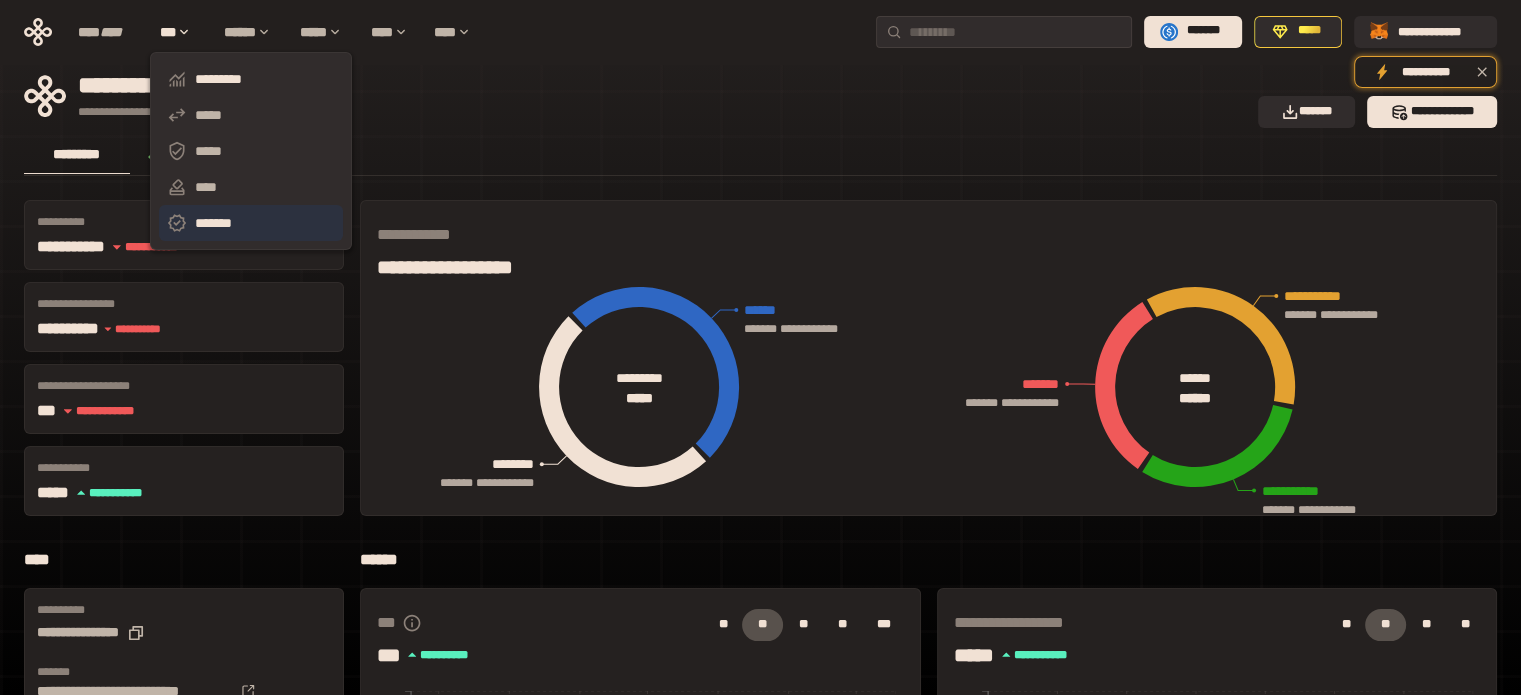 click on "*******" at bounding box center (251, 223) 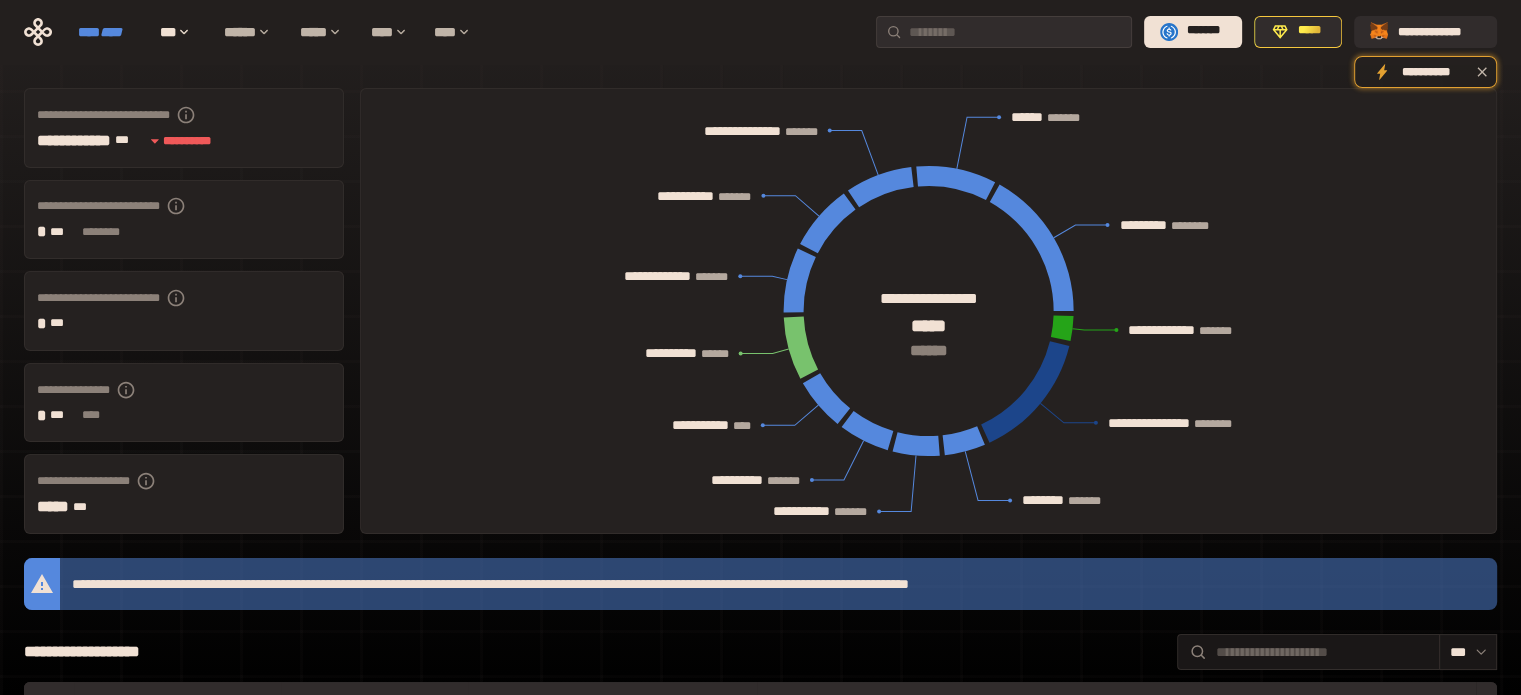 click on "****" at bounding box center (111, 32) 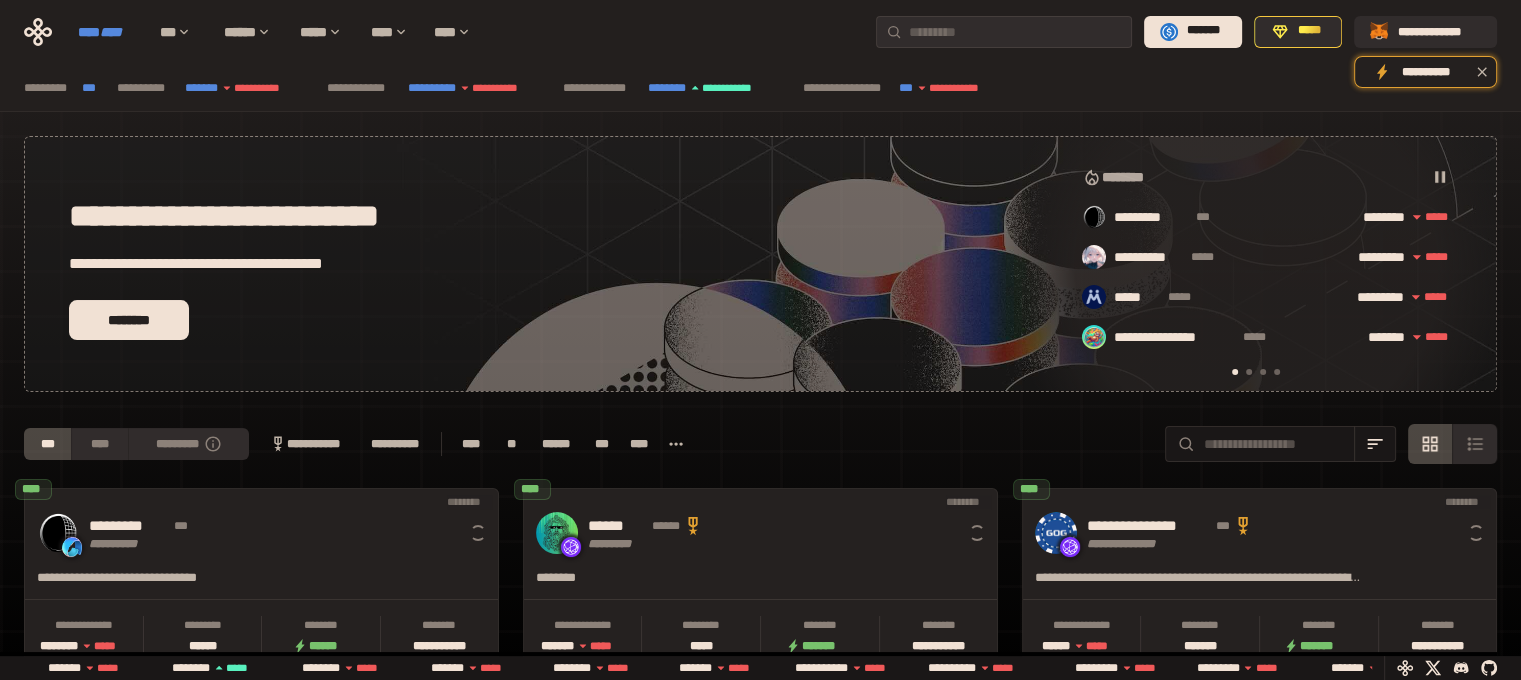 scroll, scrollTop: 0, scrollLeft: 16, axis: horizontal 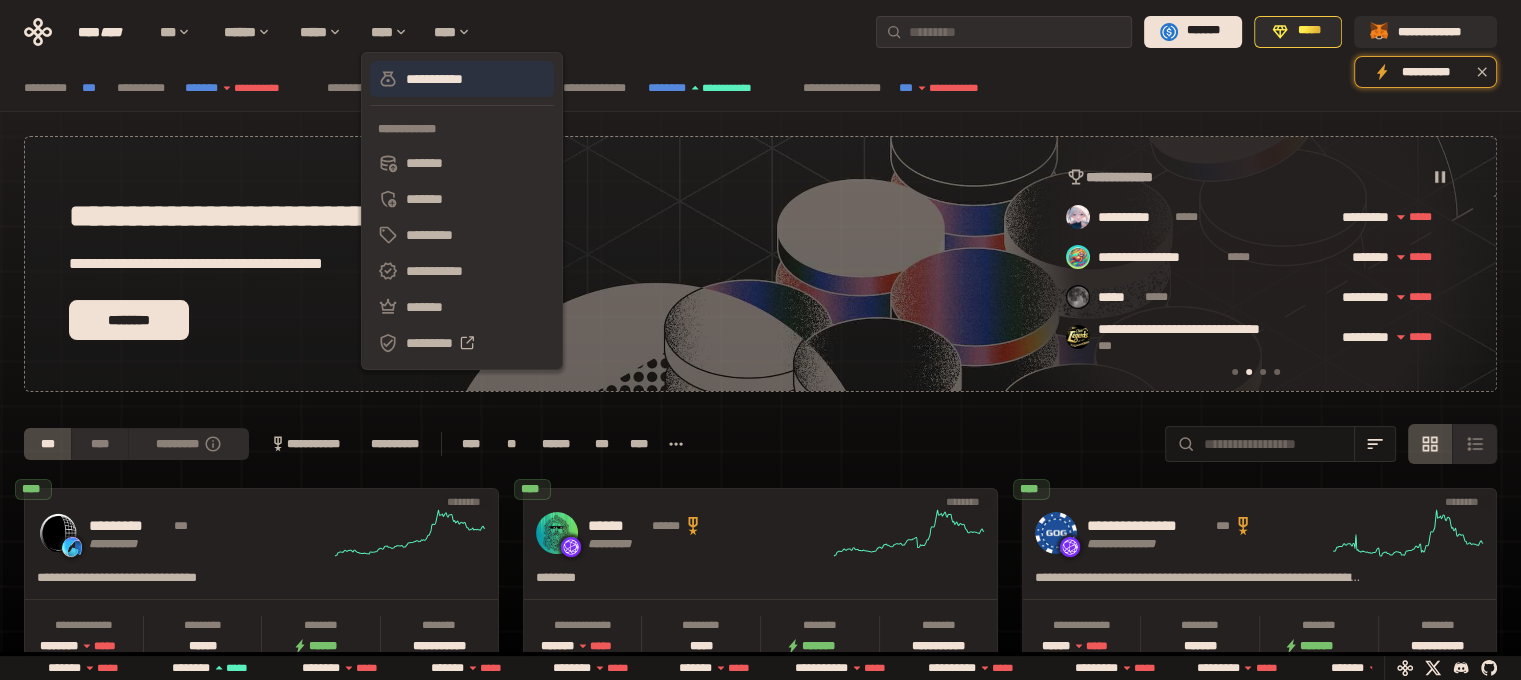 click on "**********" at bounding box center [462, 79] 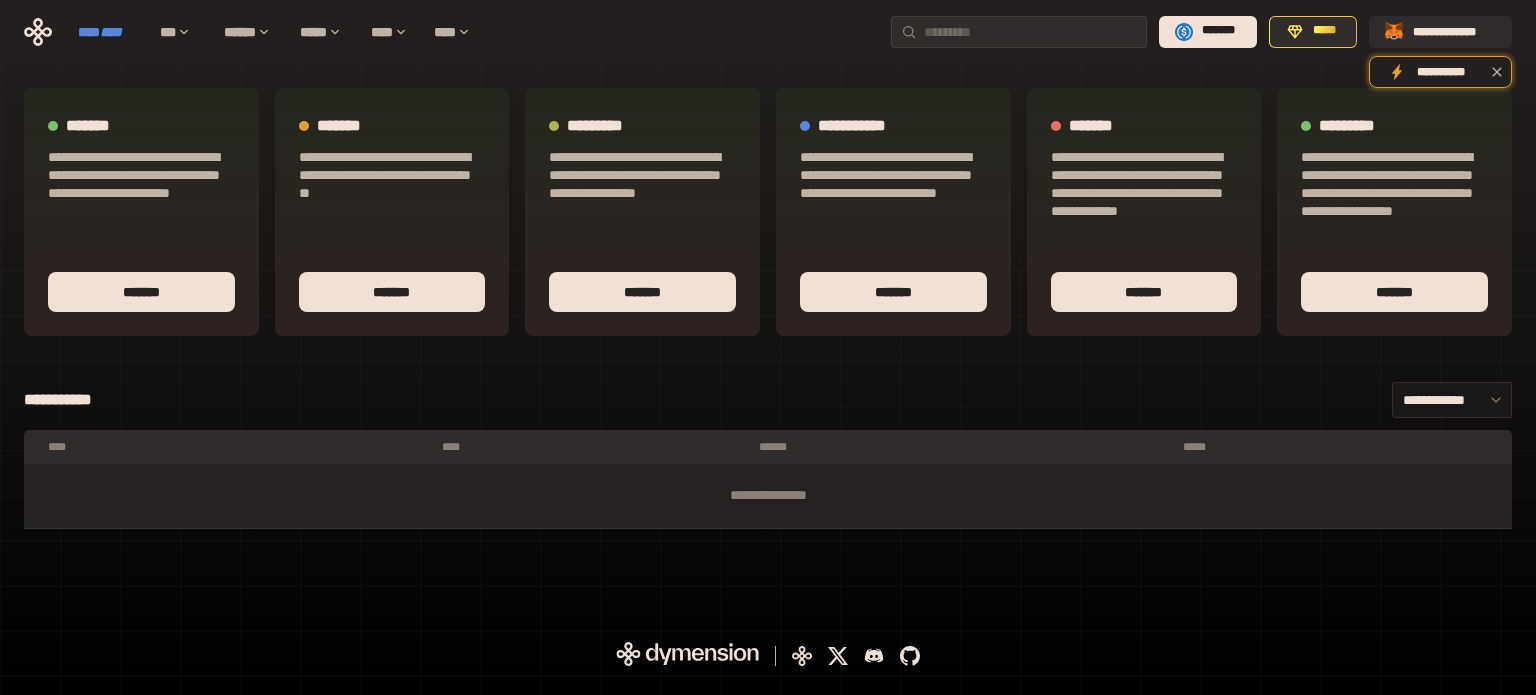 click on "****" at bounding box center [111, 32] 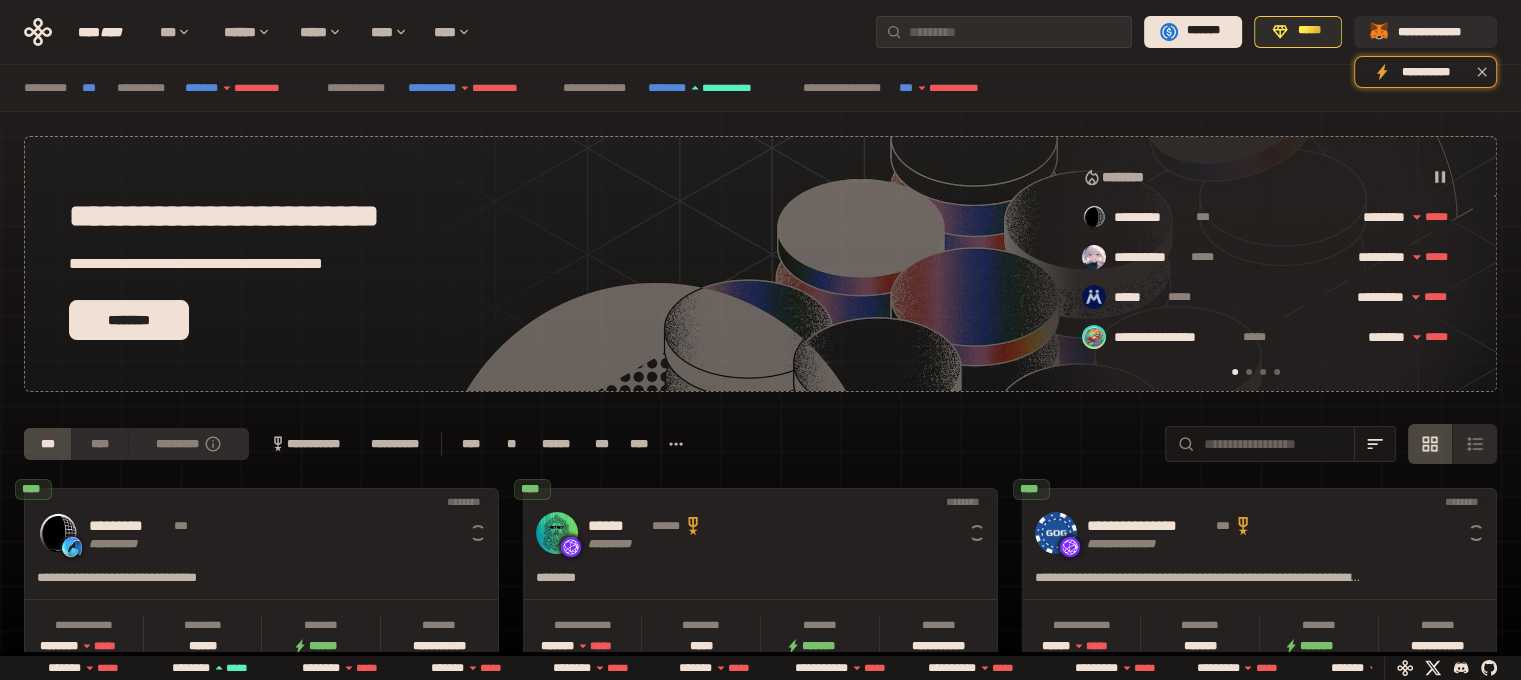 scroll, scrollTop: 0, scrollLeft: 16, axis: horizontal 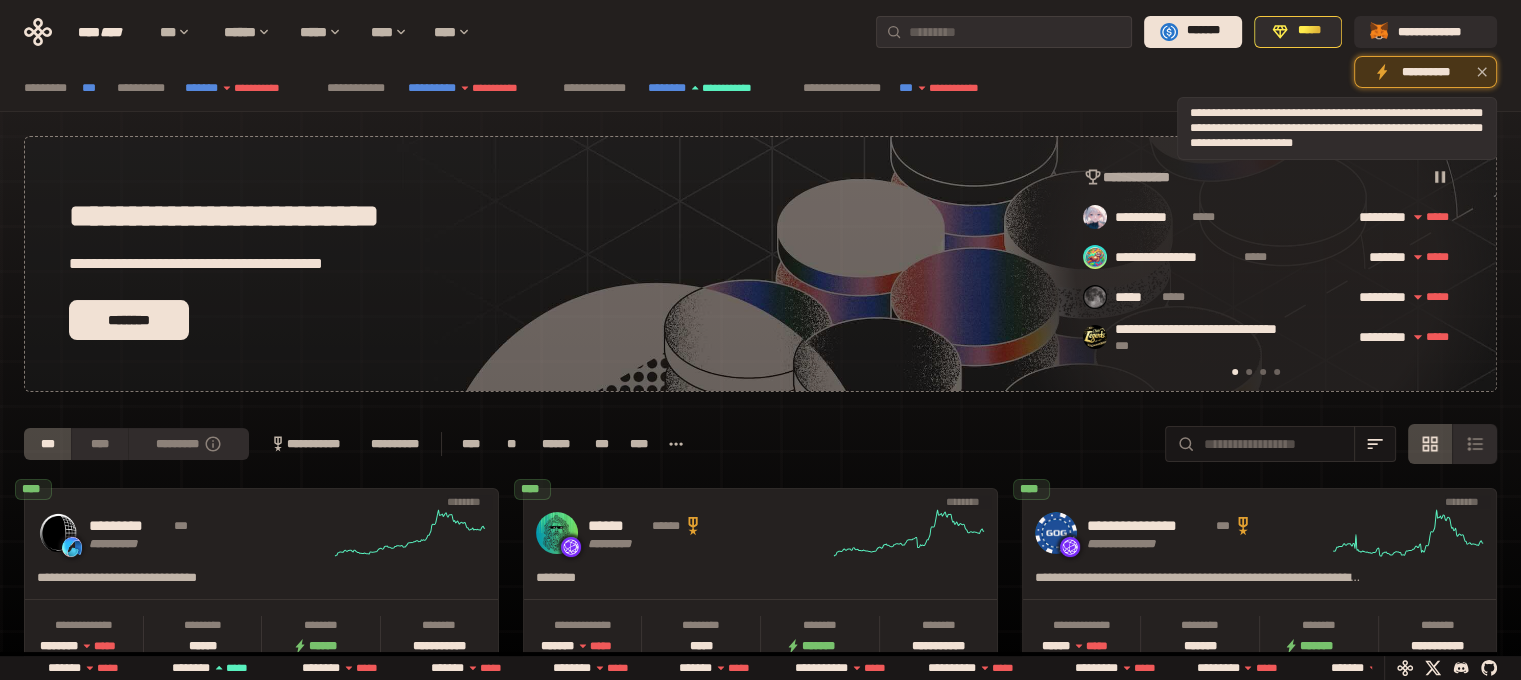 click on "**********" at bounding box center (1425, 72) 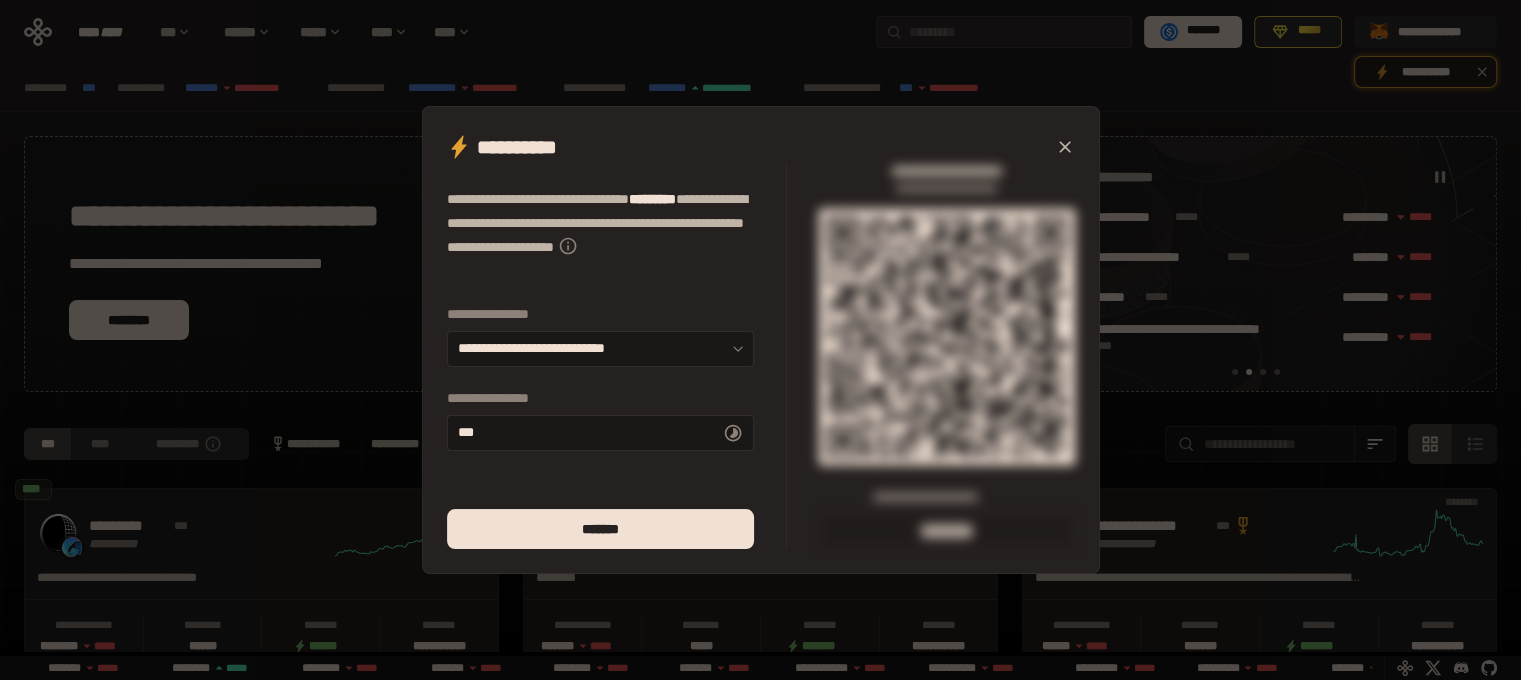 click 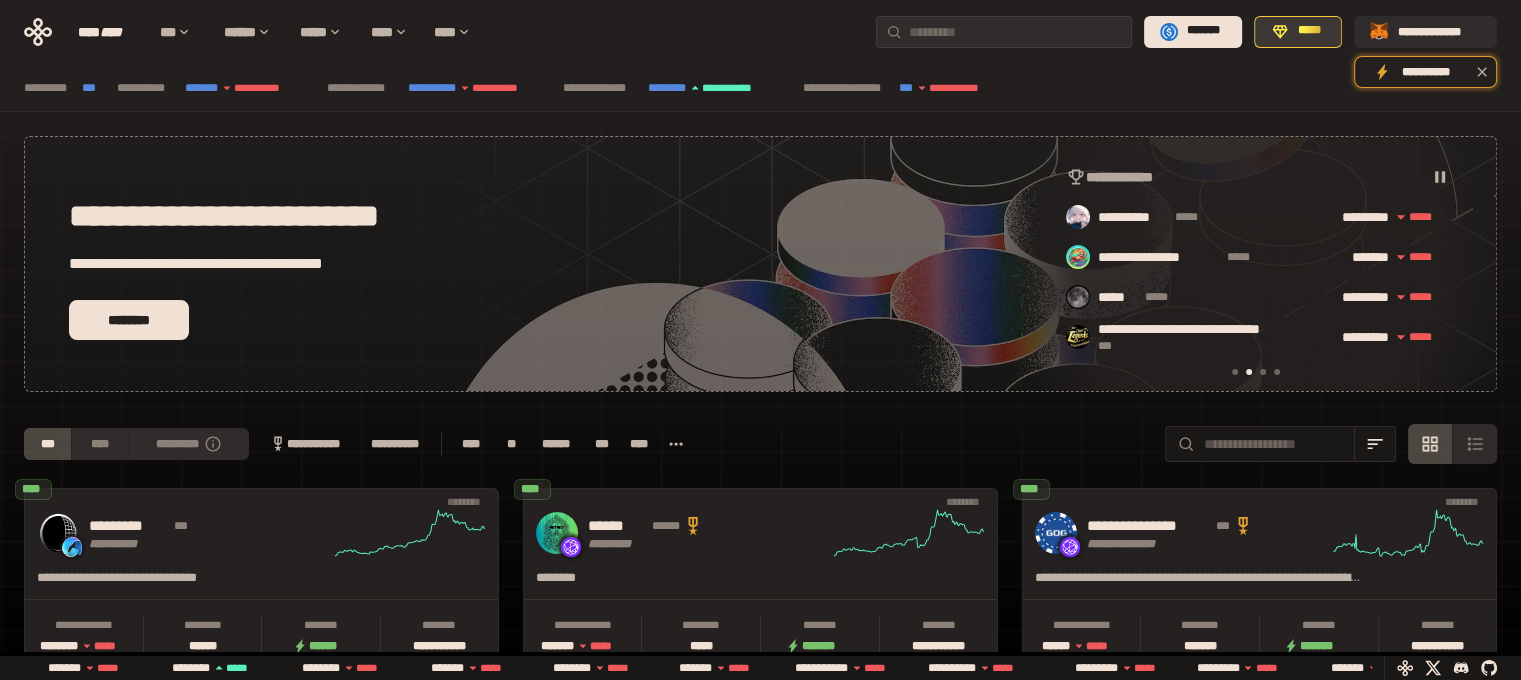 click on "*****" at bounding box center (1309, 31) 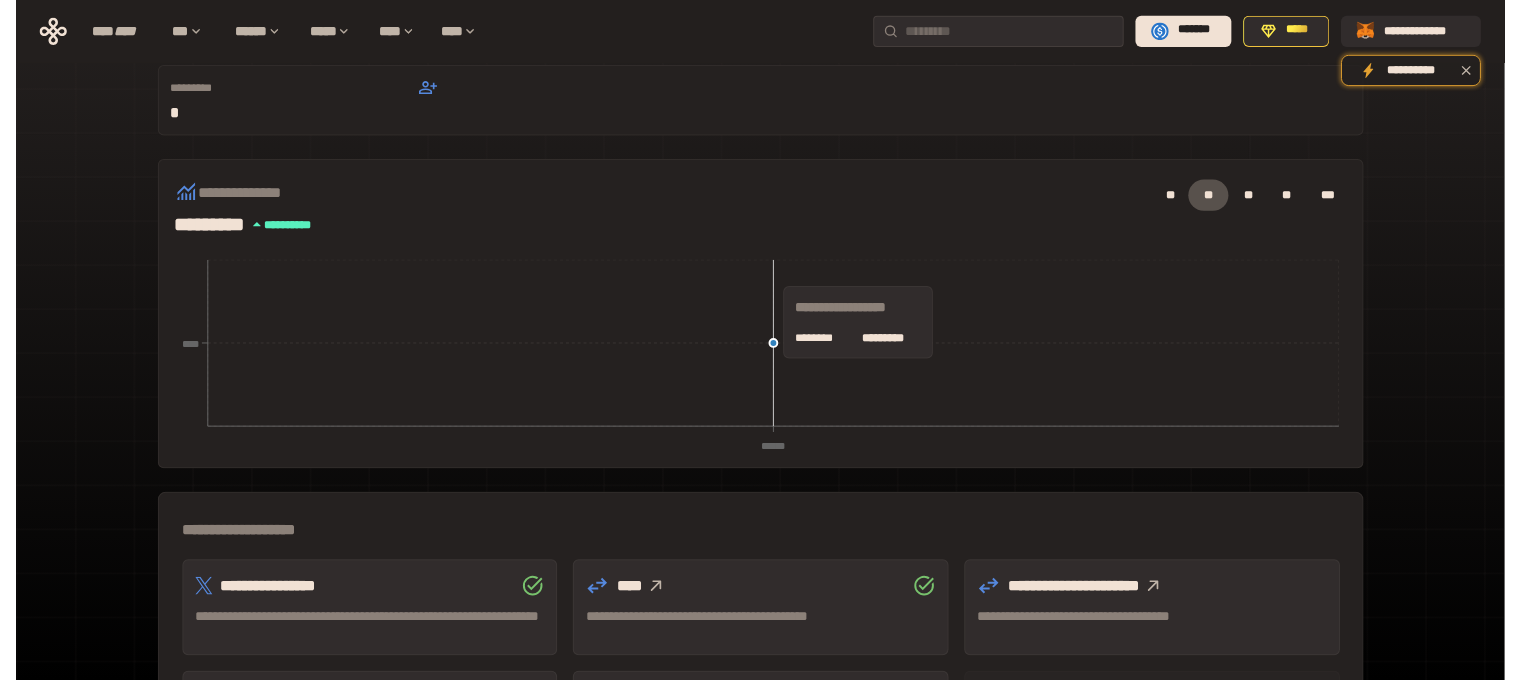 scroll, scrollTop: 0, scrollLeft: 0, axis: both 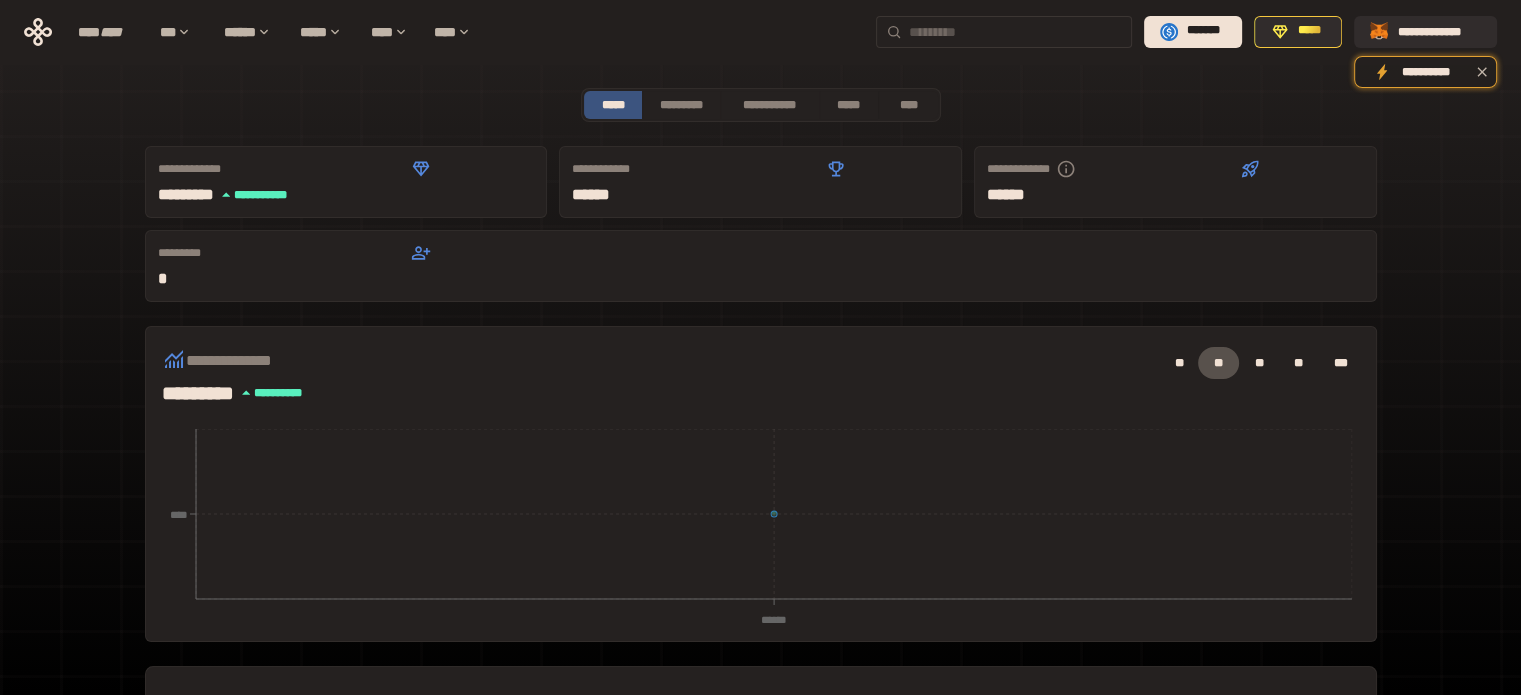 click at bounding box center (1016, 32) 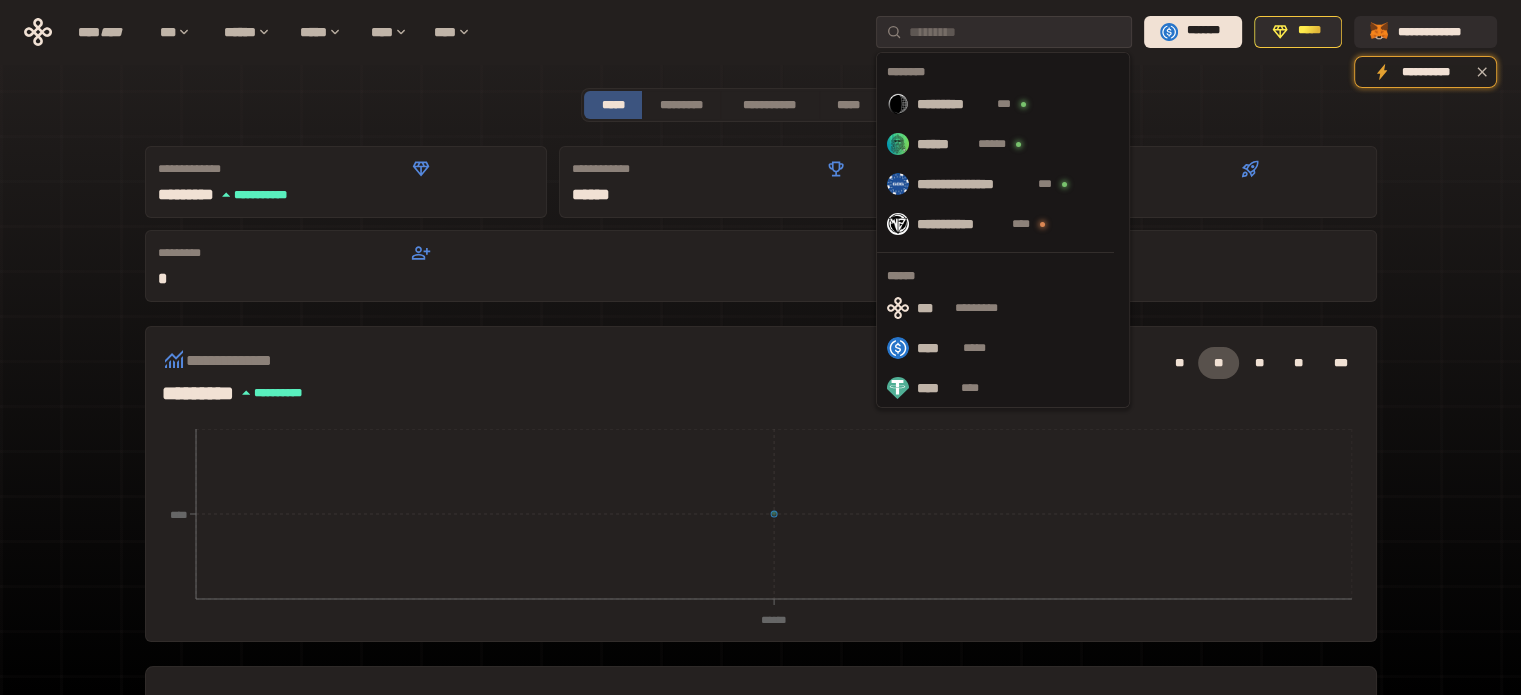 click on "**********" at bounding box center [761, 654] 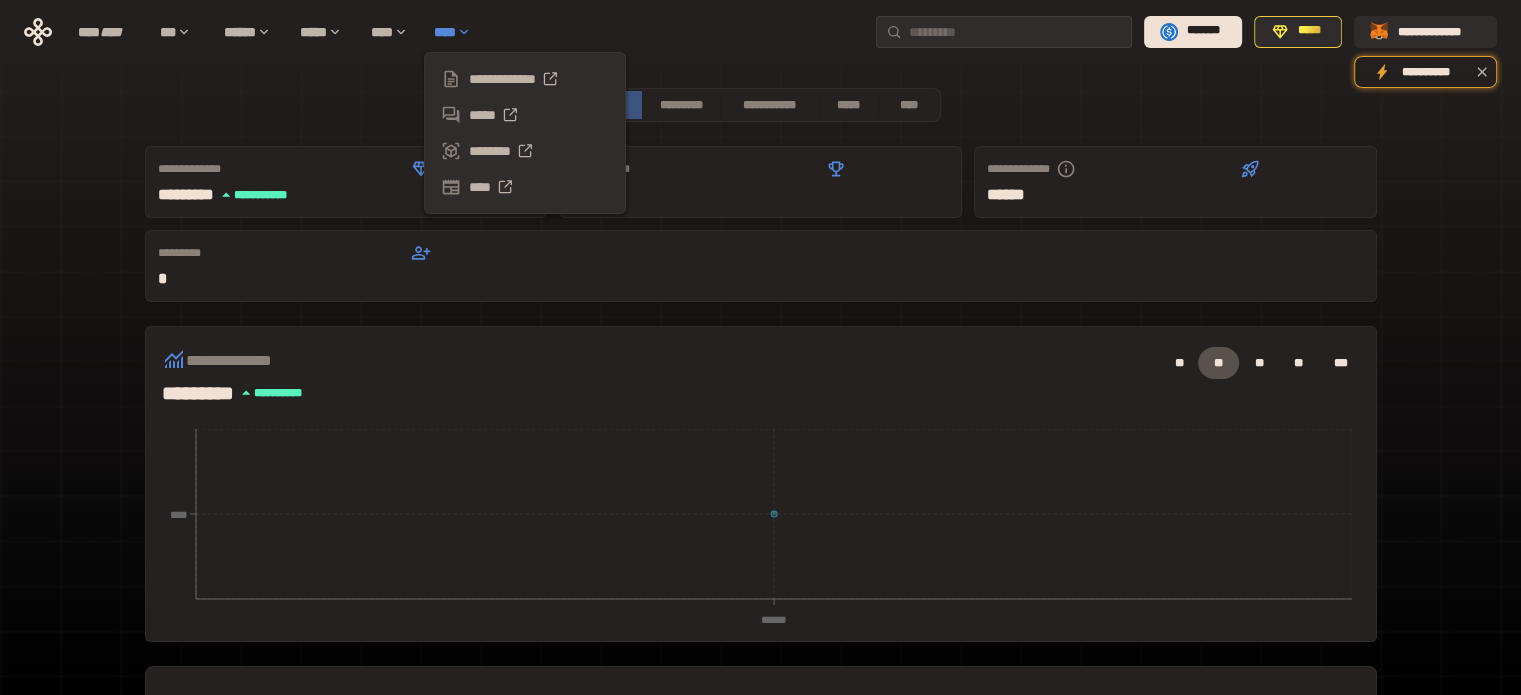 click on "****" at bounding box center (457, 32) 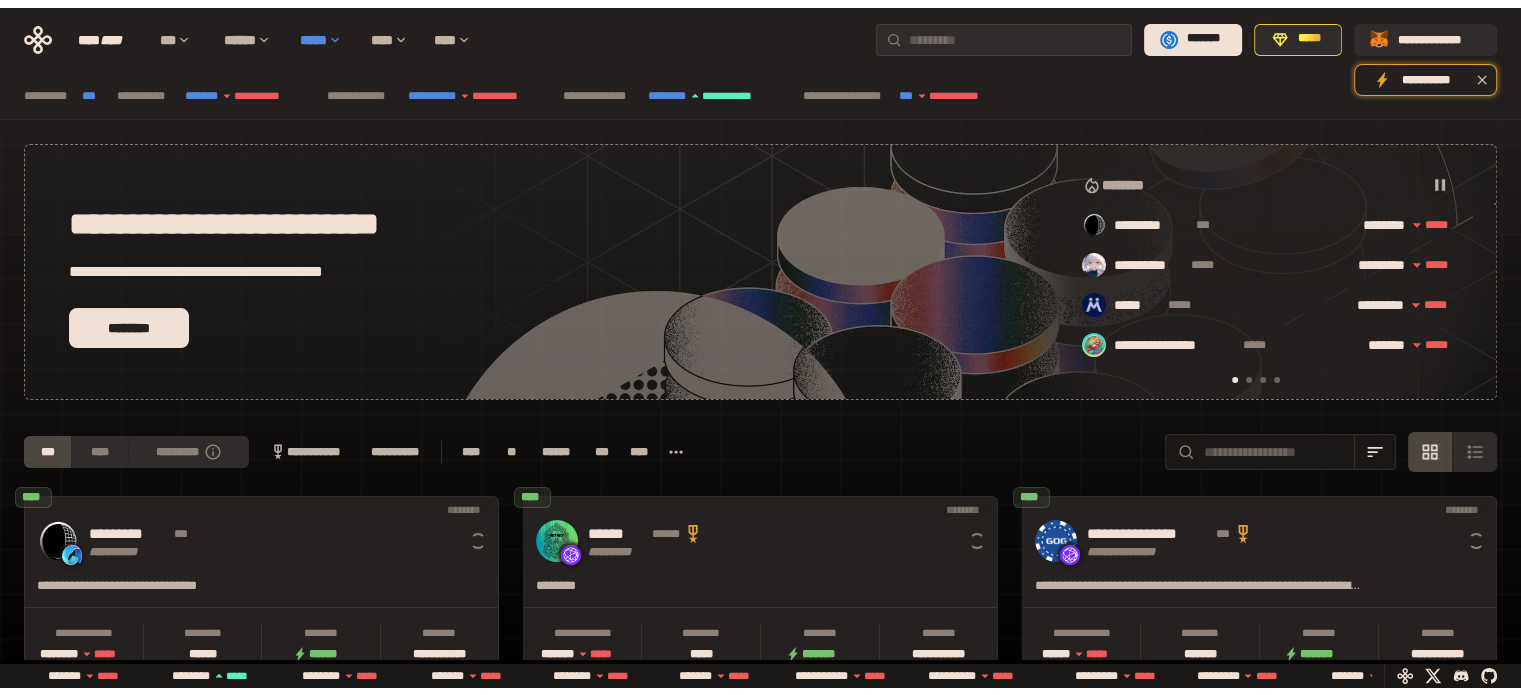 scroll, scrollTop: 0, scrollLeft: 16, axis: horizontal 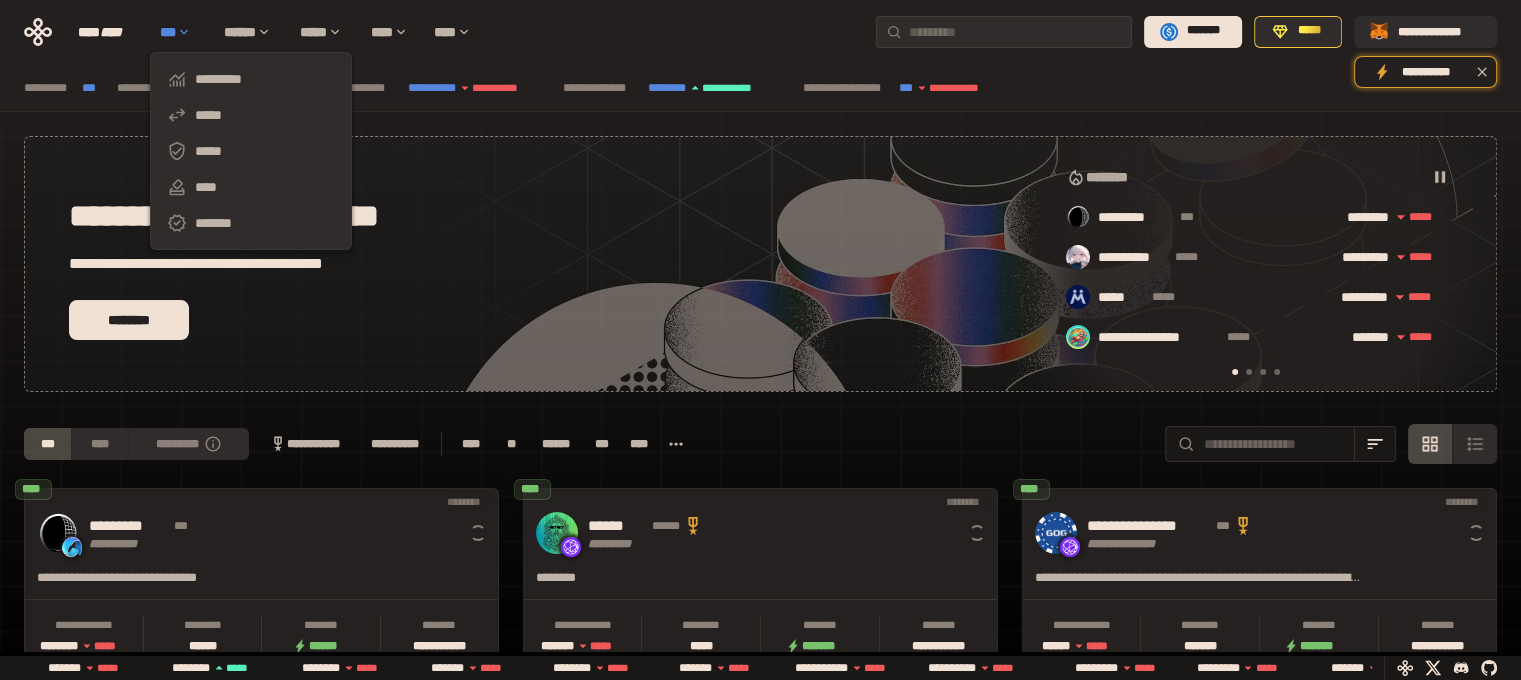 click on "***" at bounding box center [182, 32] 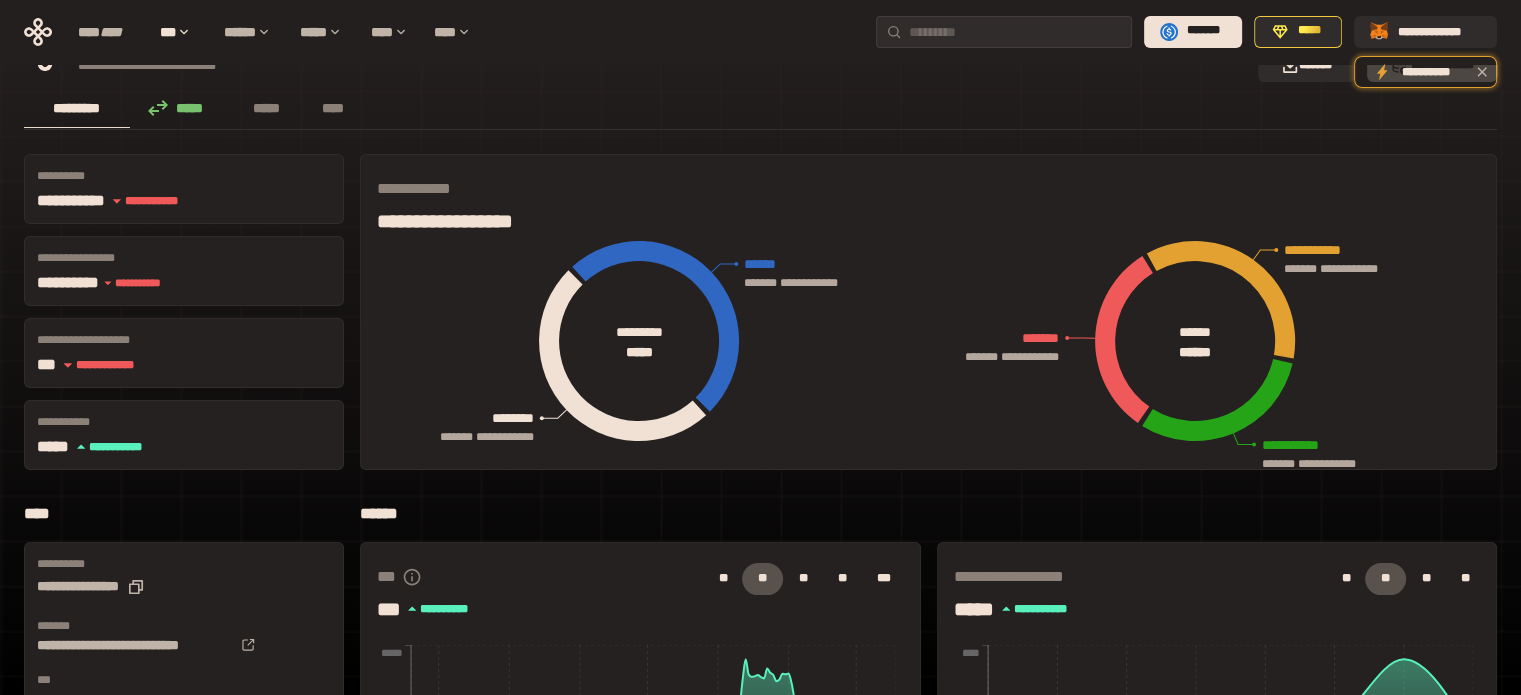 scroll, scrollTop: 0, scrollLeft: 0, axis: both 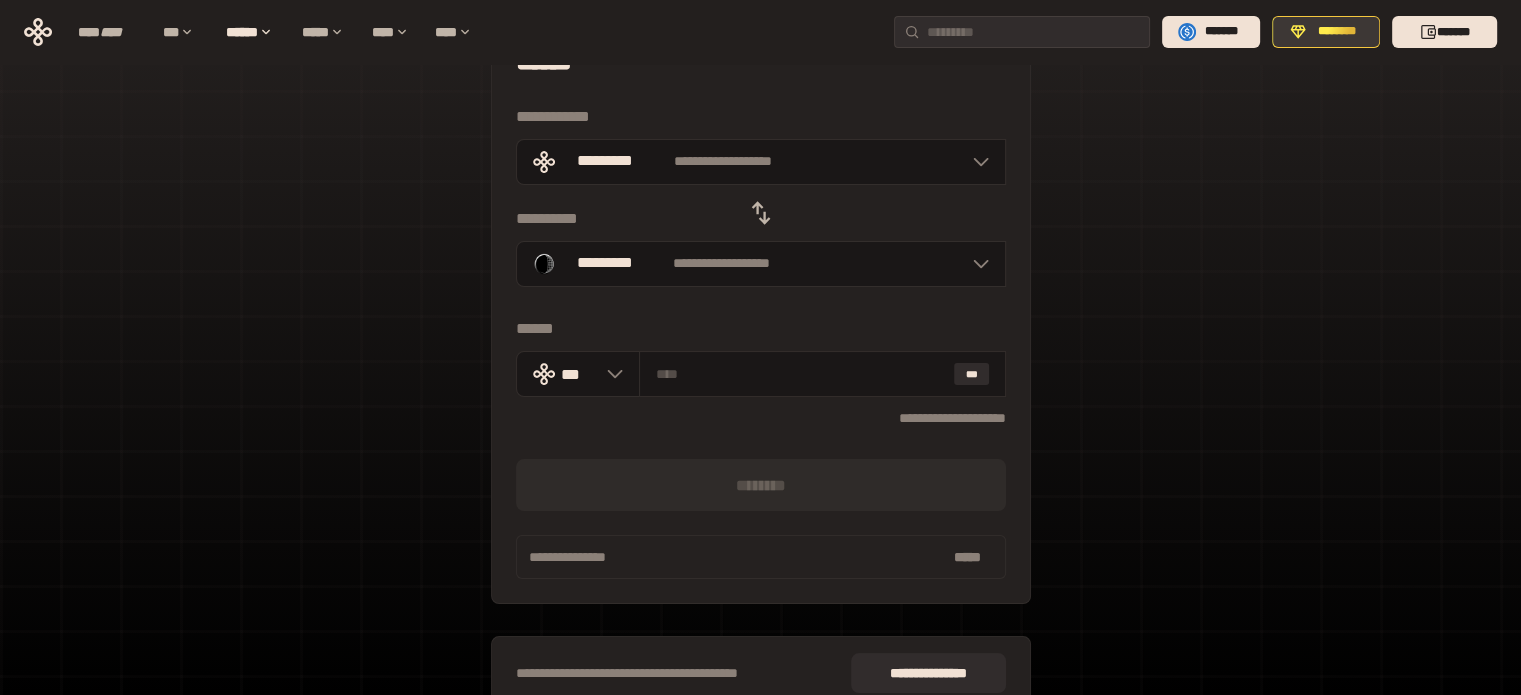 click on "********" at bounding box center [1326, 32] 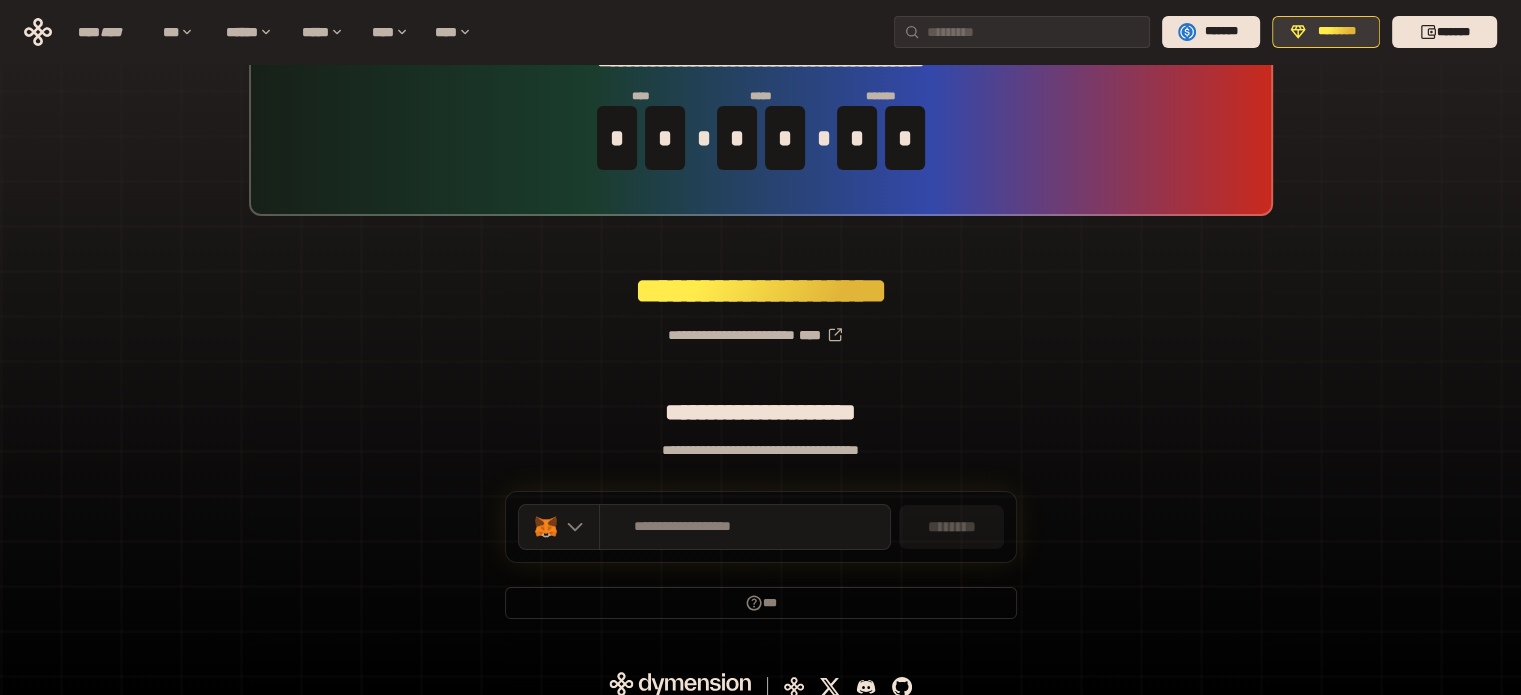 click 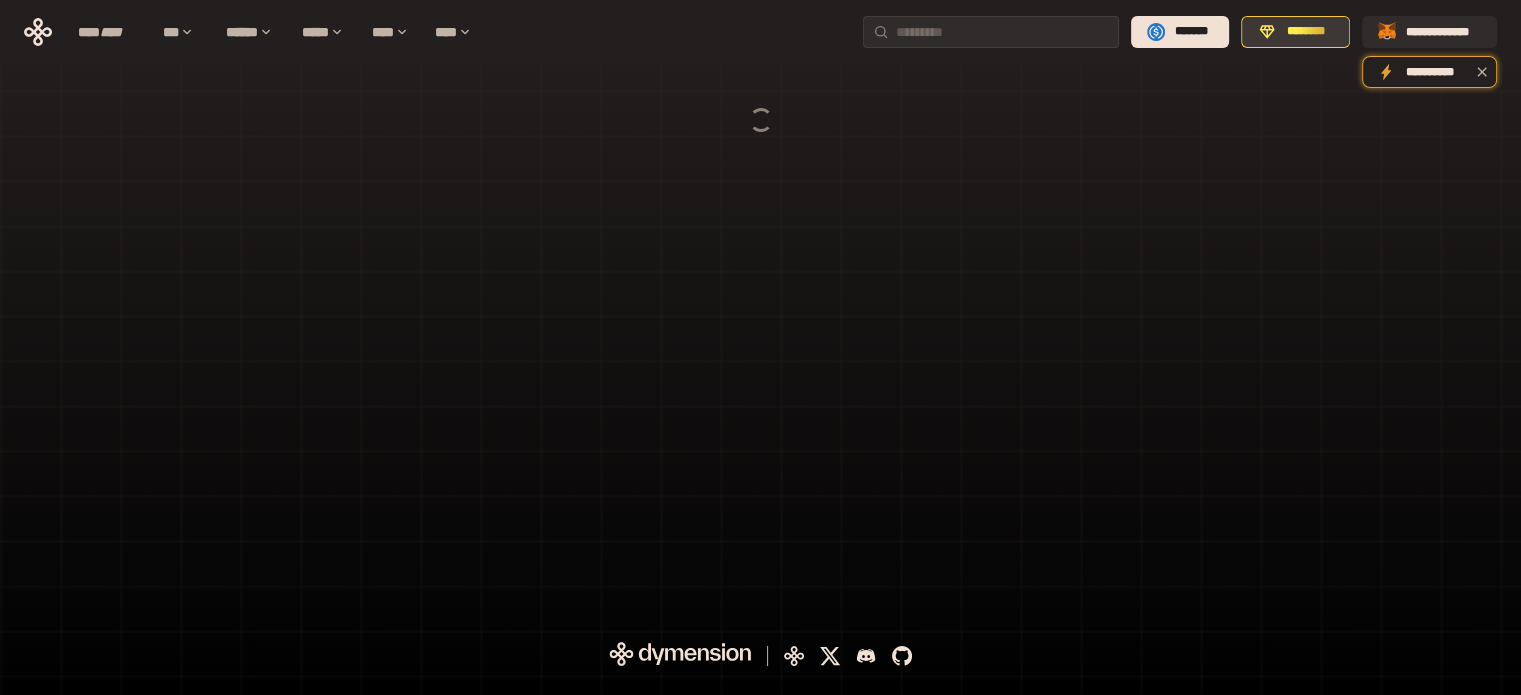 scroll, scrollTop: 0, scrollLeft: 0, axis: both 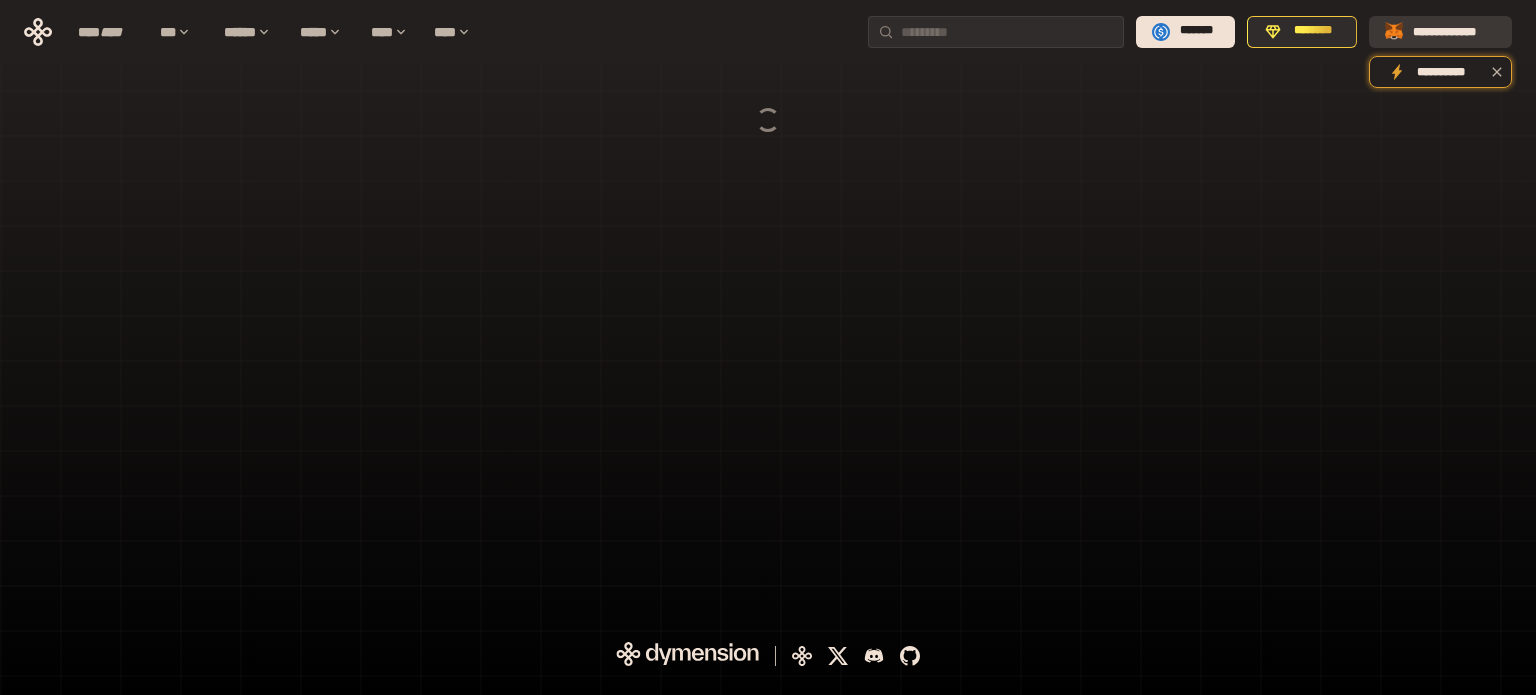 click on "**********" at bounding box center [1440, 32] 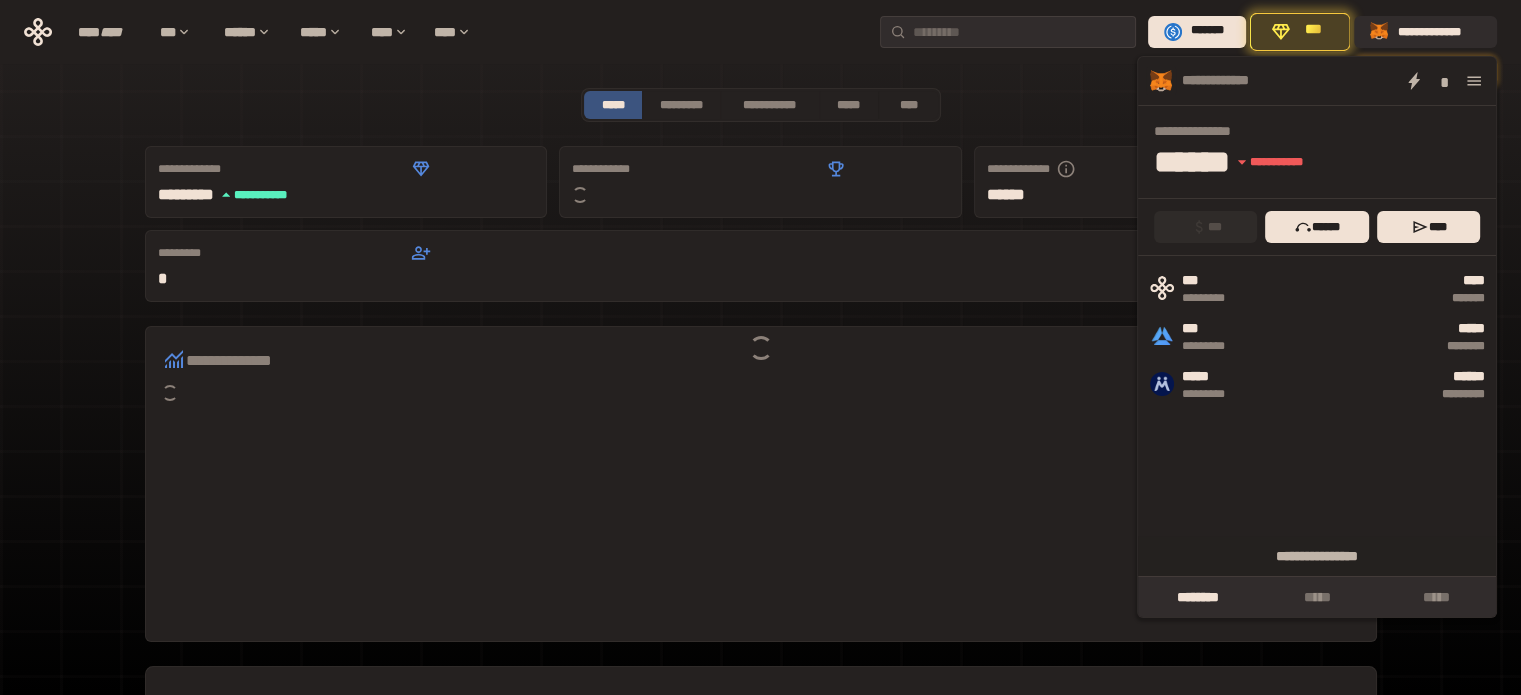 click on "**********" at bounding box center [760, 32] 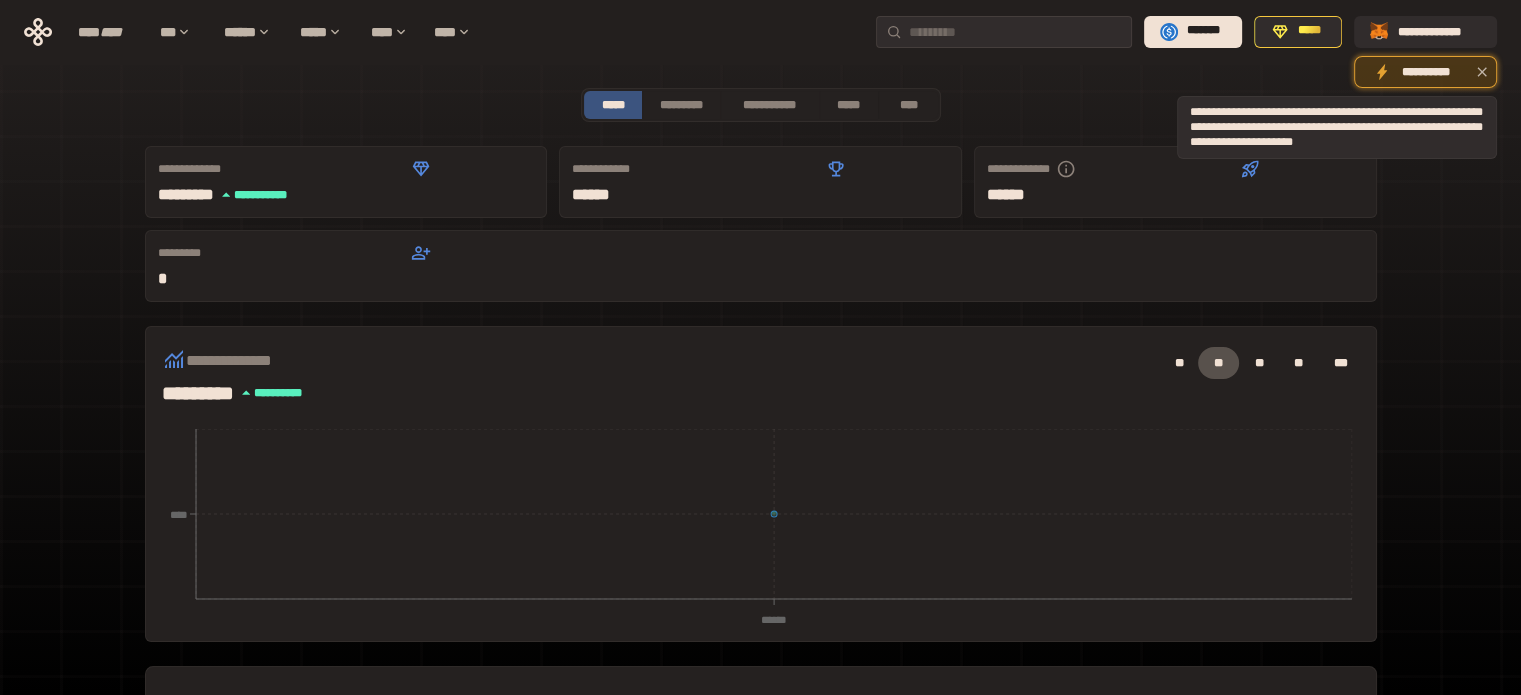 click on "**********" at bounding box center [1425, 72] 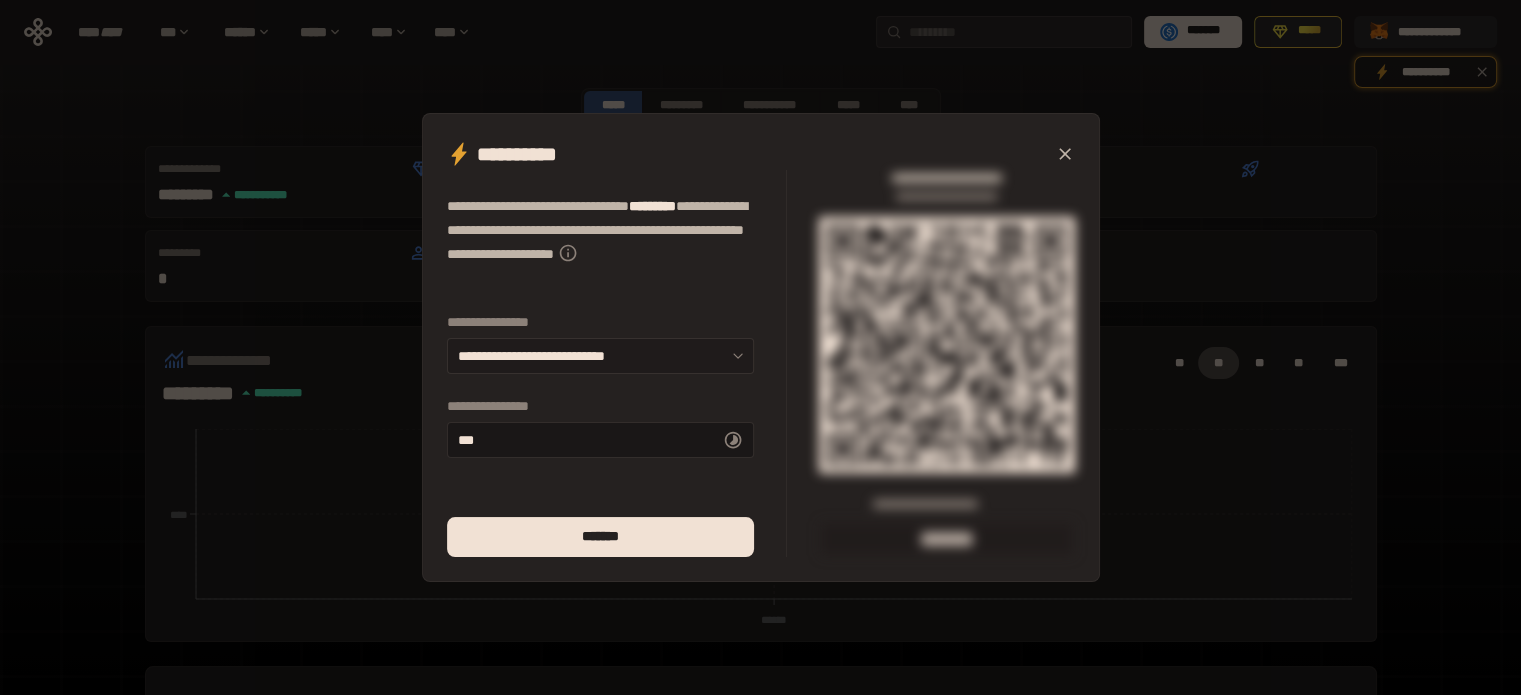 click on "**********" at bounding box center (600, 356) 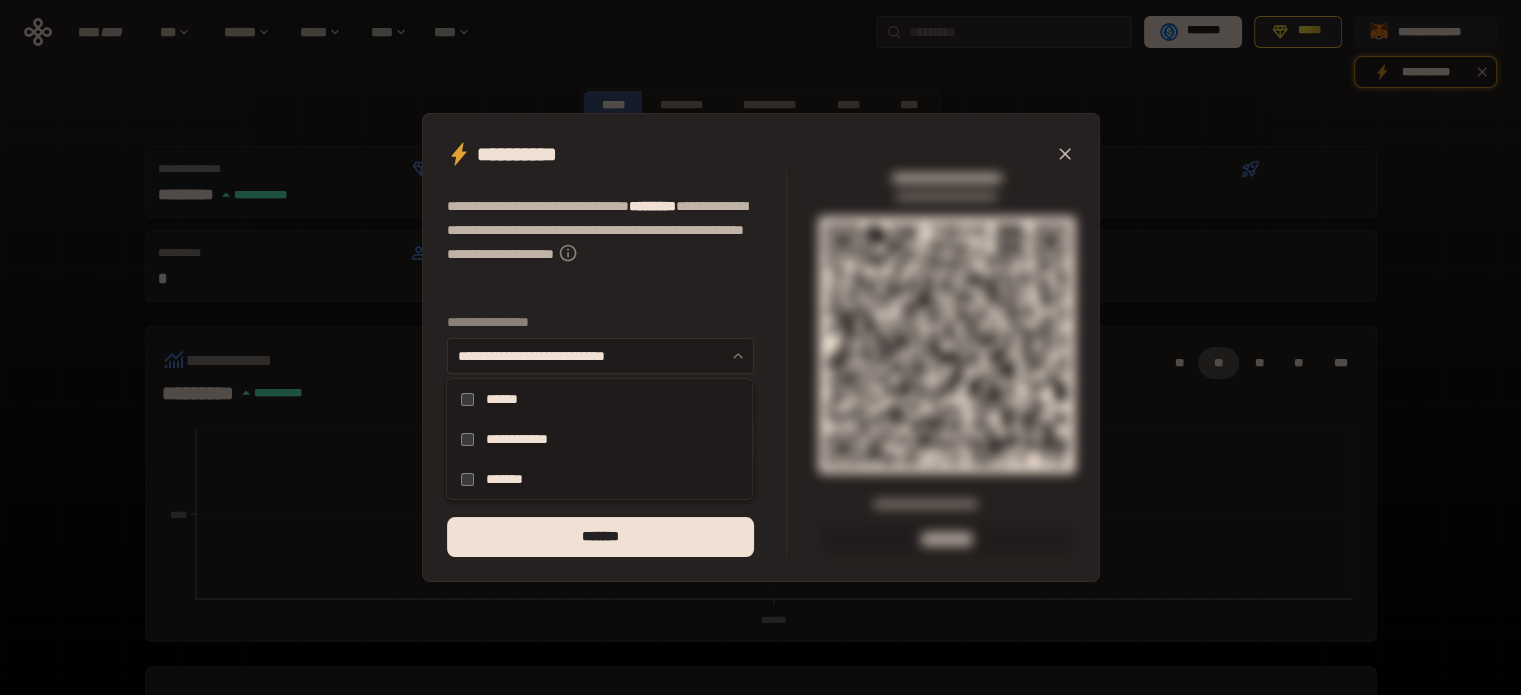 click on "**********" at bounding box center (600, 356) 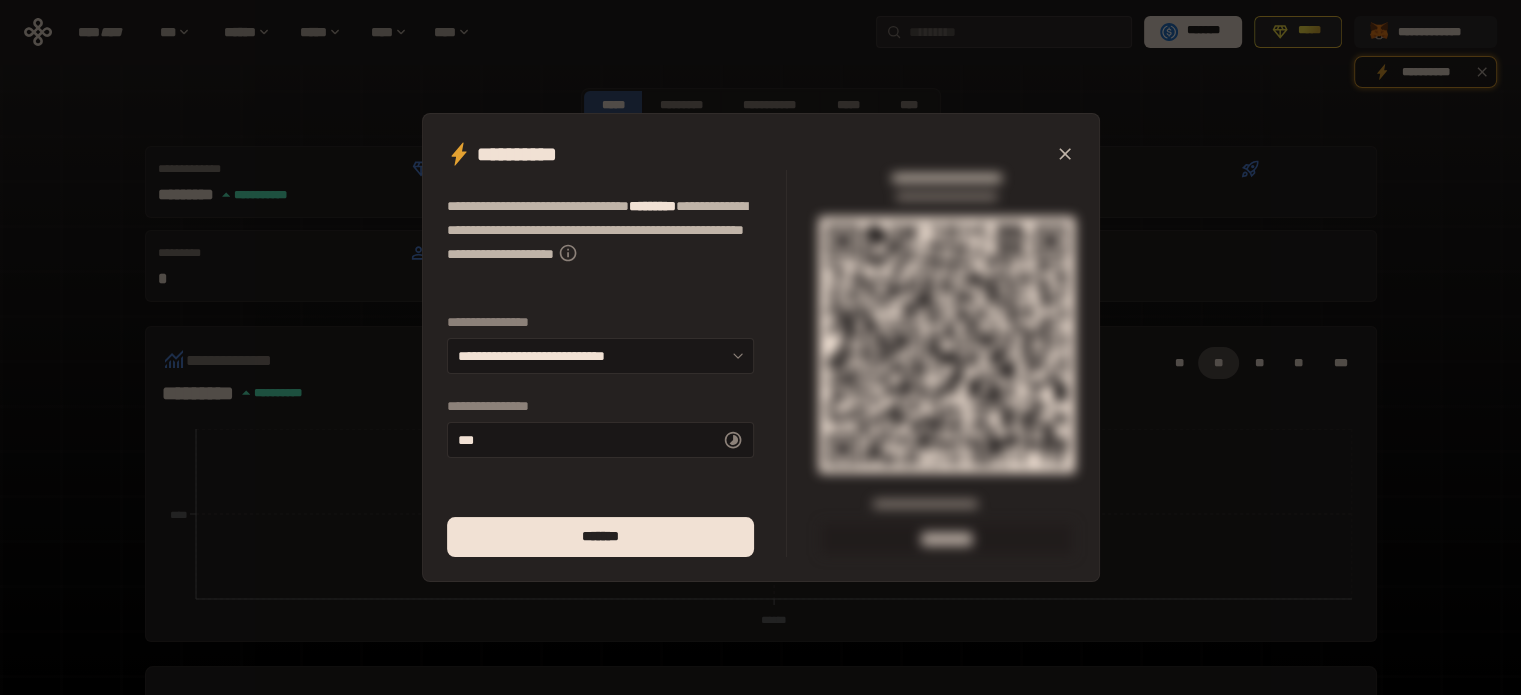 click 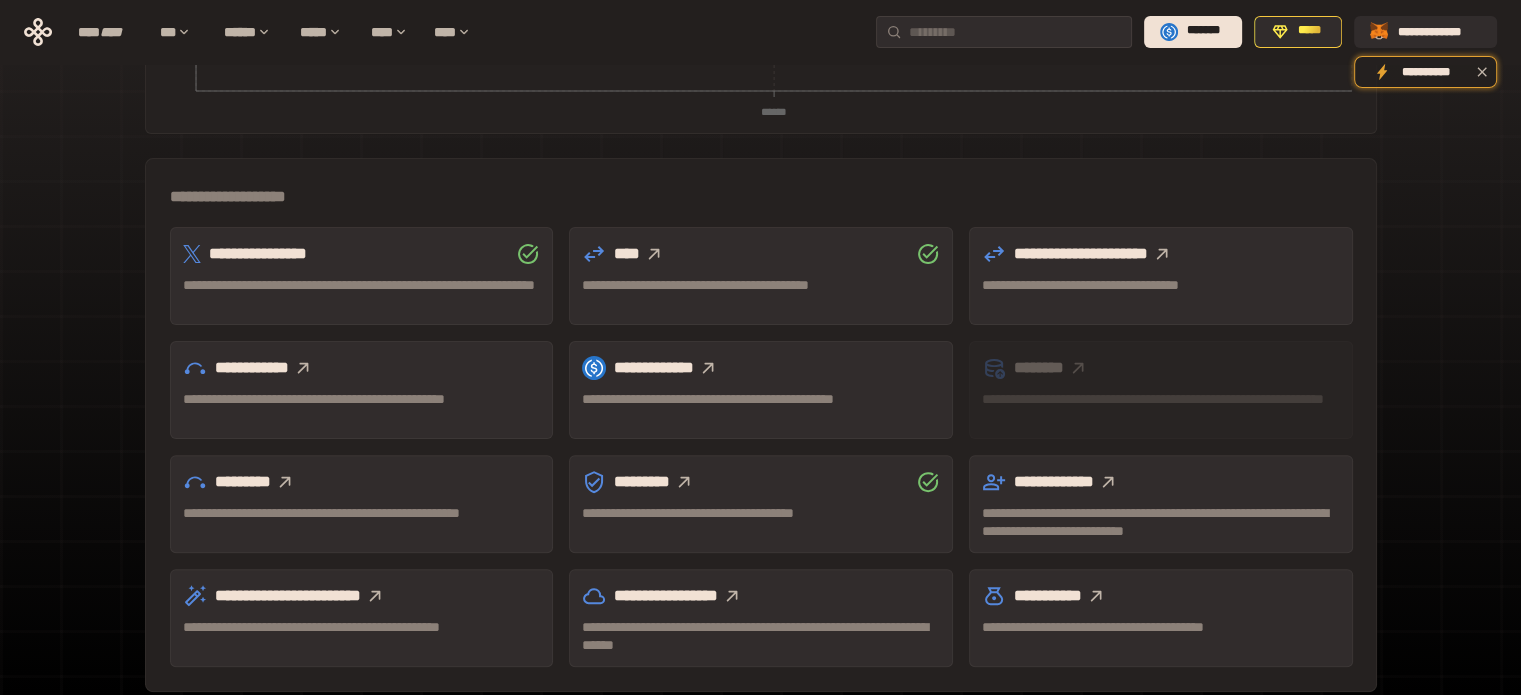 scroll, scrollTop: 509, scrollLeft: 0, axis: vertical 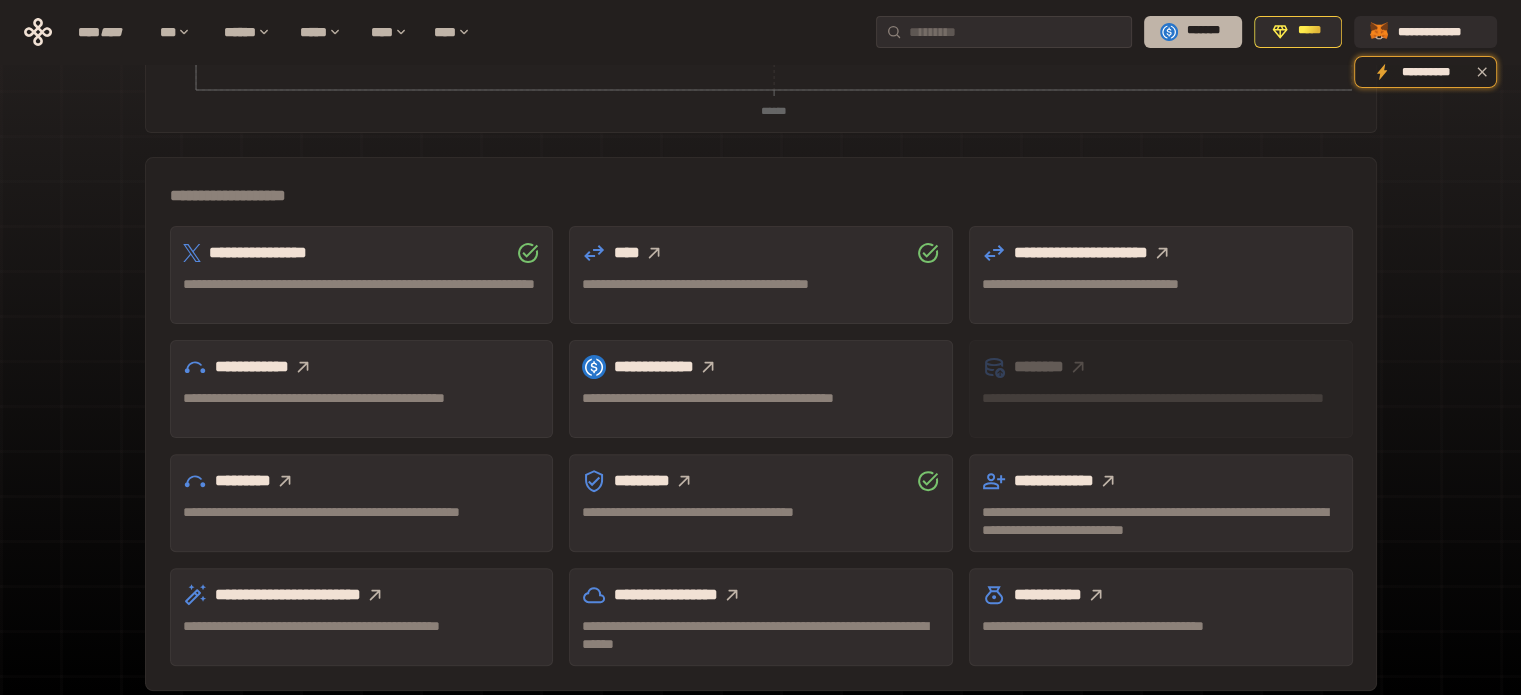 click on "*******" at bounding box center (1204, 31) 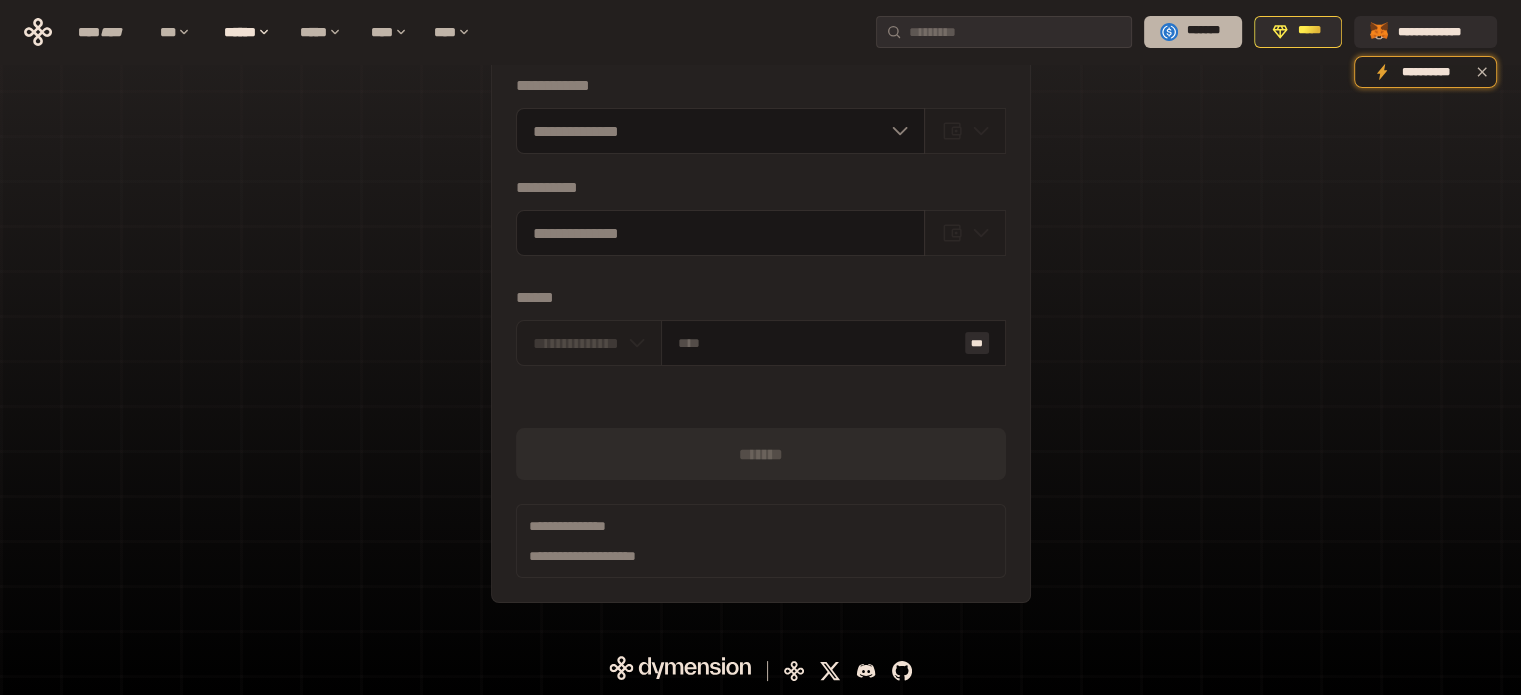 scroll, scrollTop: 92, scrollLeft: 0, axis: vertical 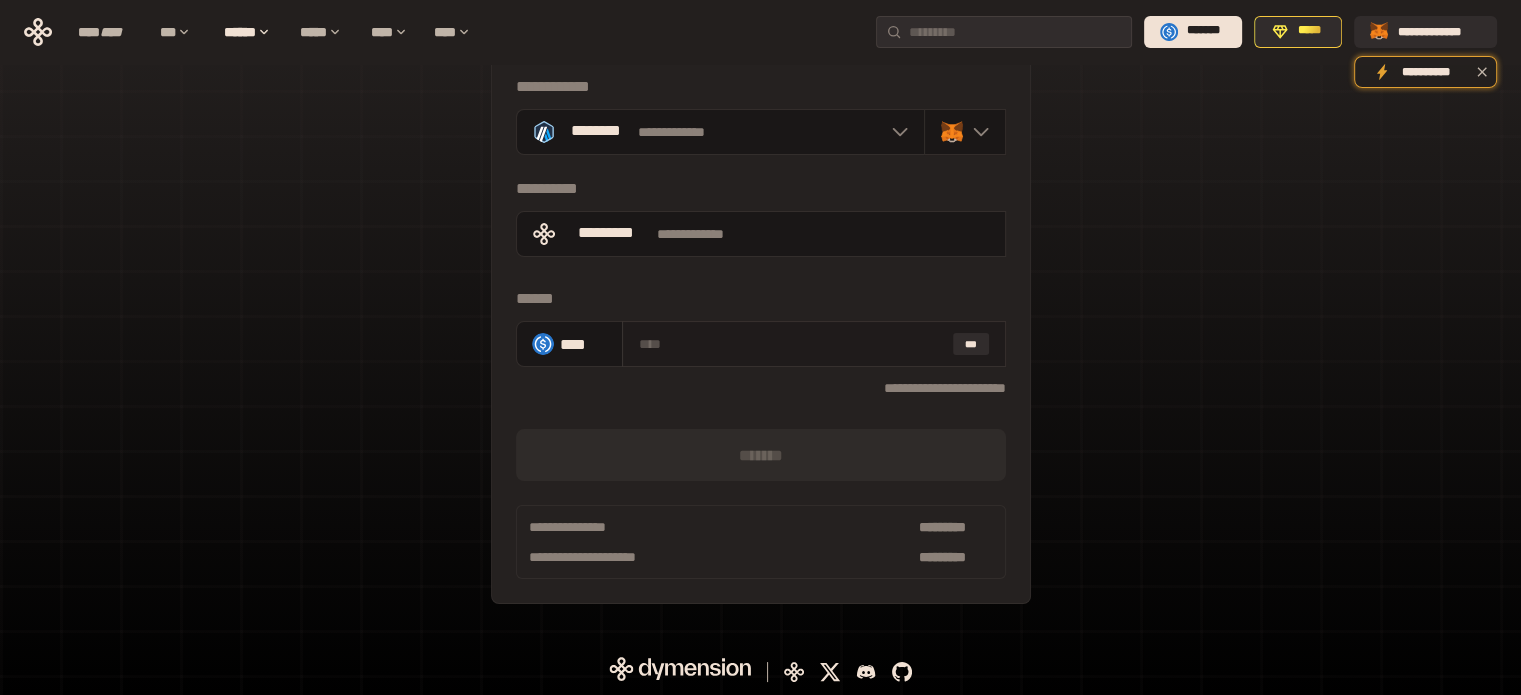 click at bounding box center [792, 344] 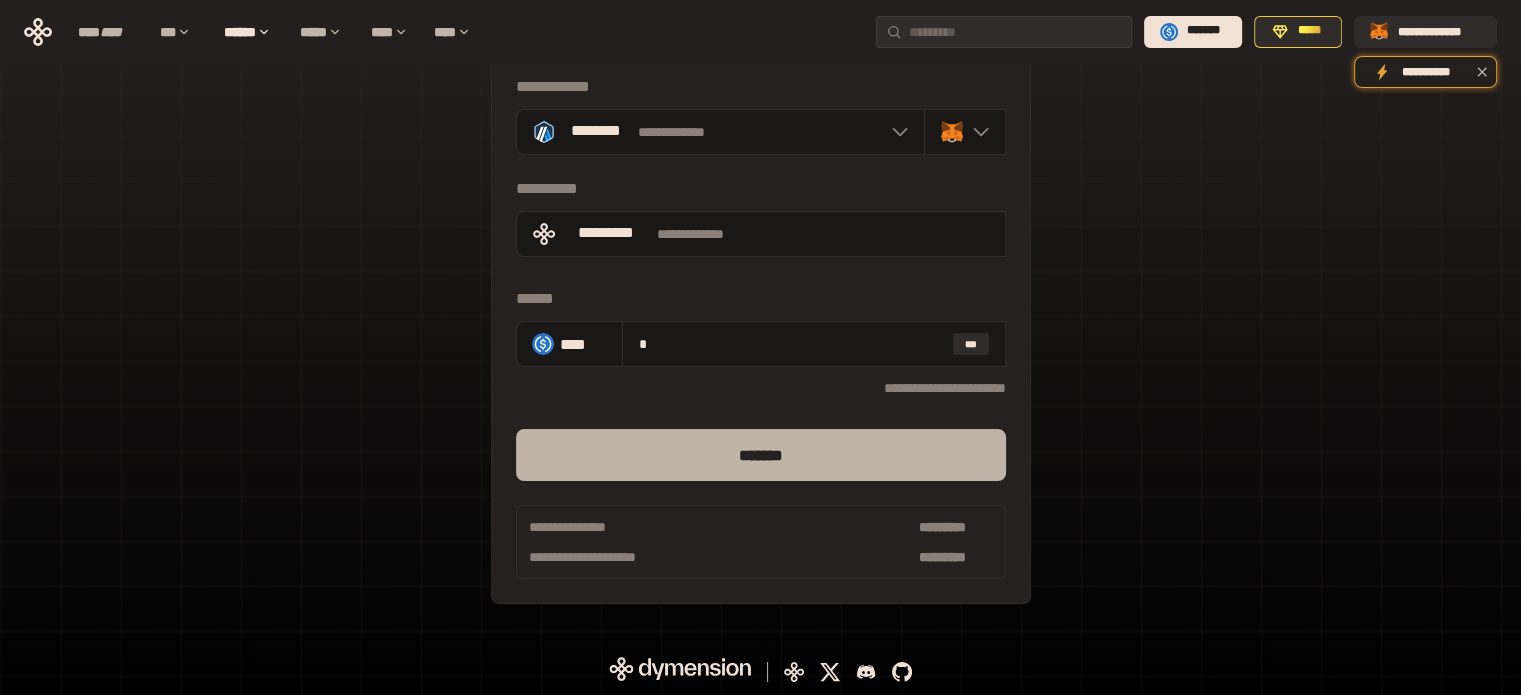 type on "*" 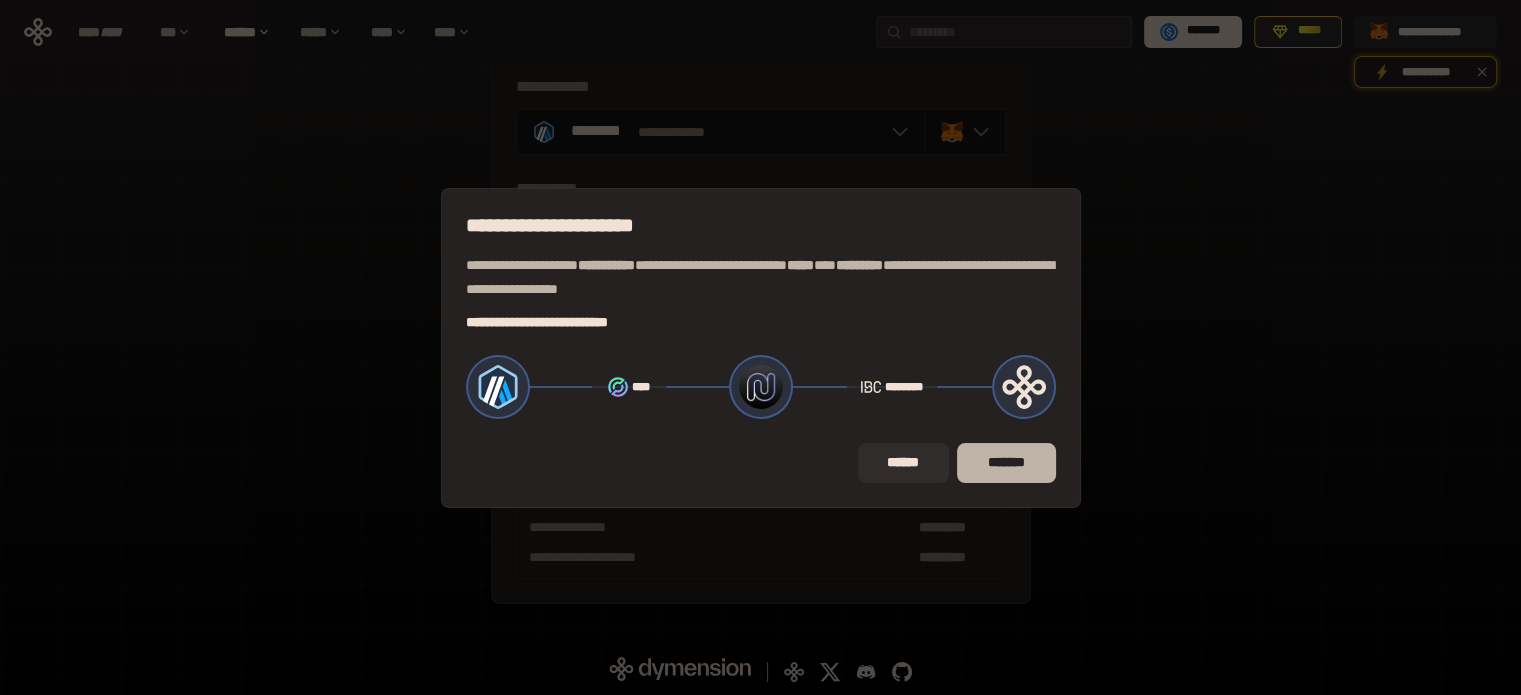 click on "*******" at bounding box center (1006, 463) 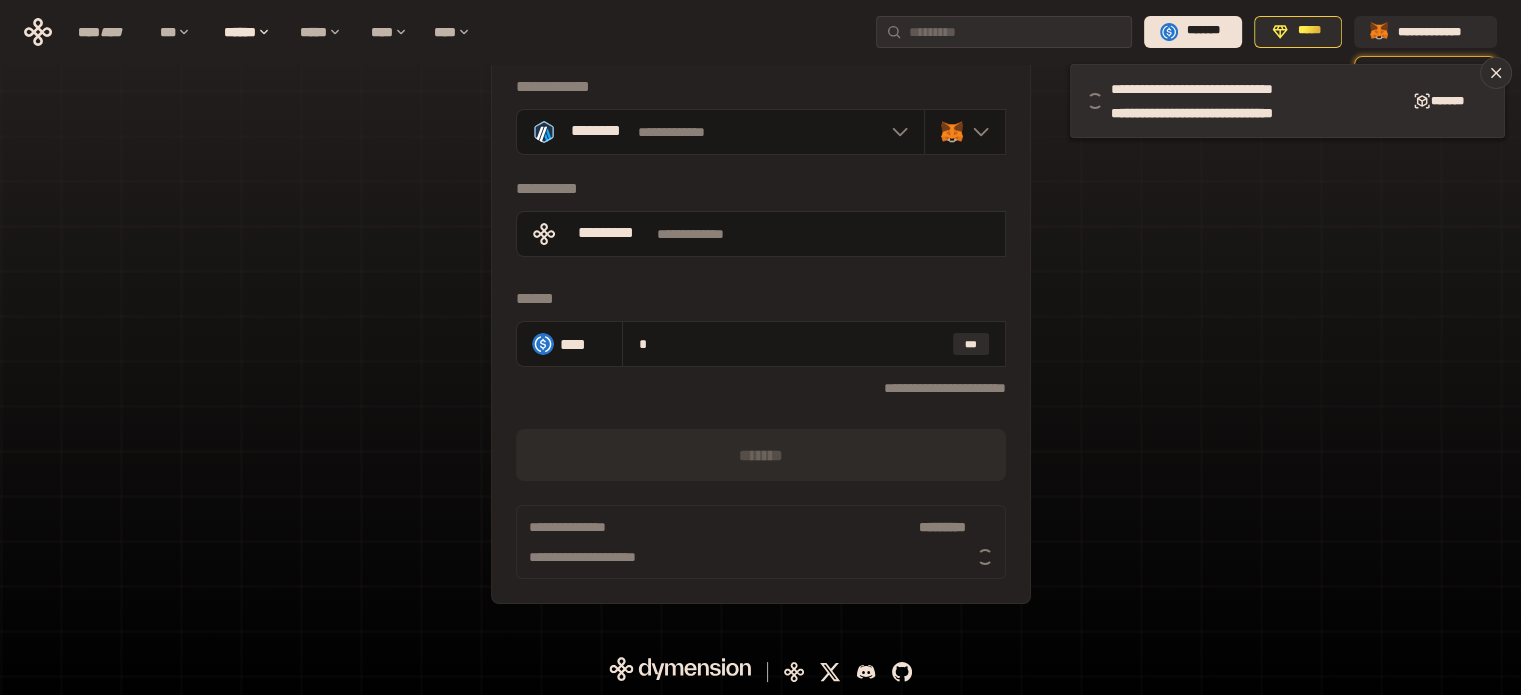 click on "**********" at bounding box center (760, 310) 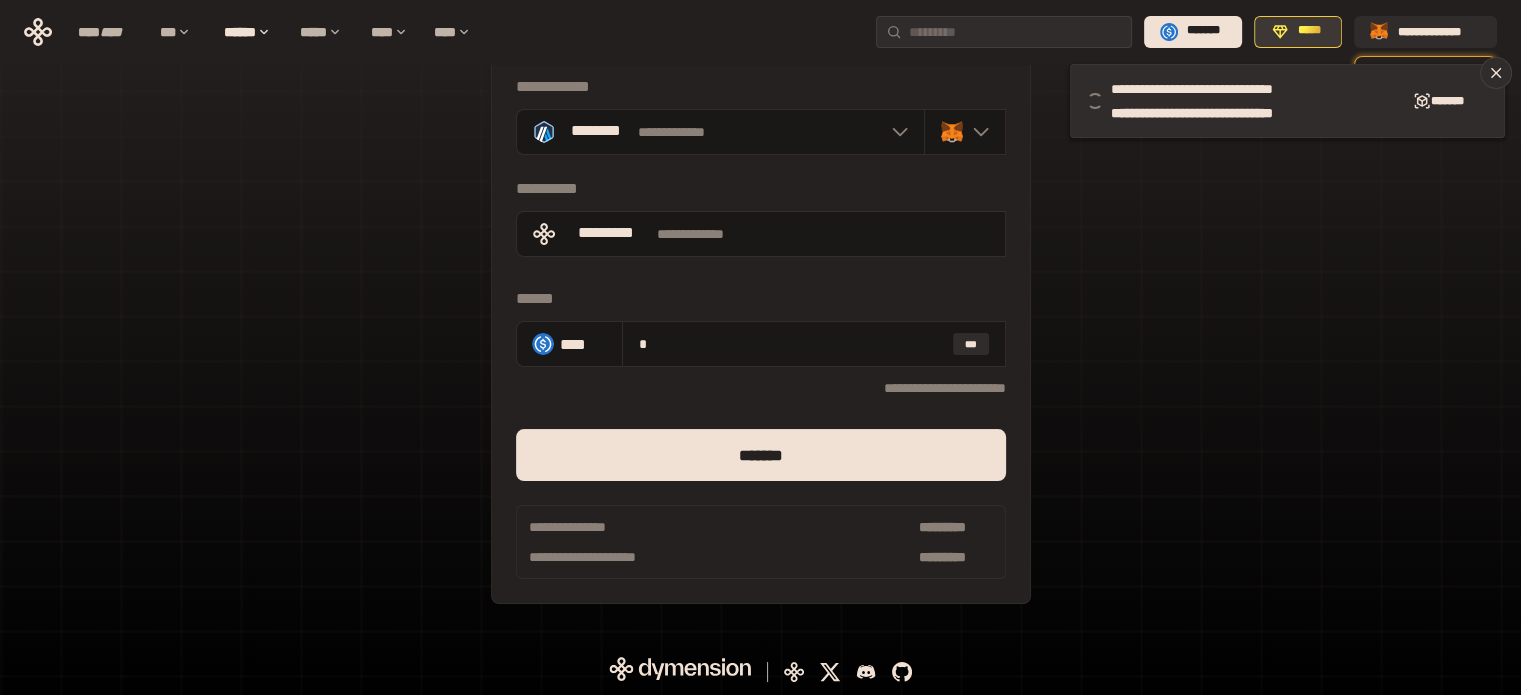 click on "*****" at bounding box center (1298, 32) 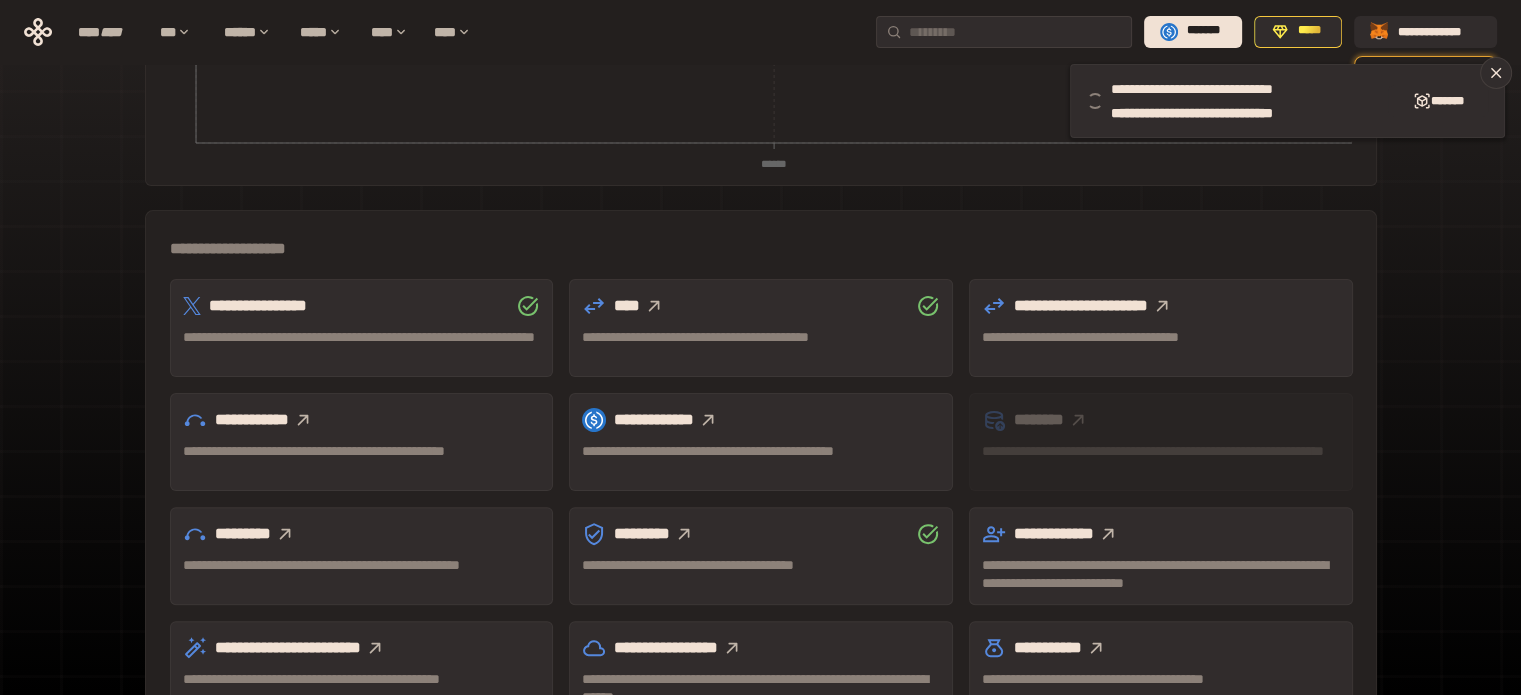 scroll, scrollTop: 492, scrollLeft: 0, axis: vertical 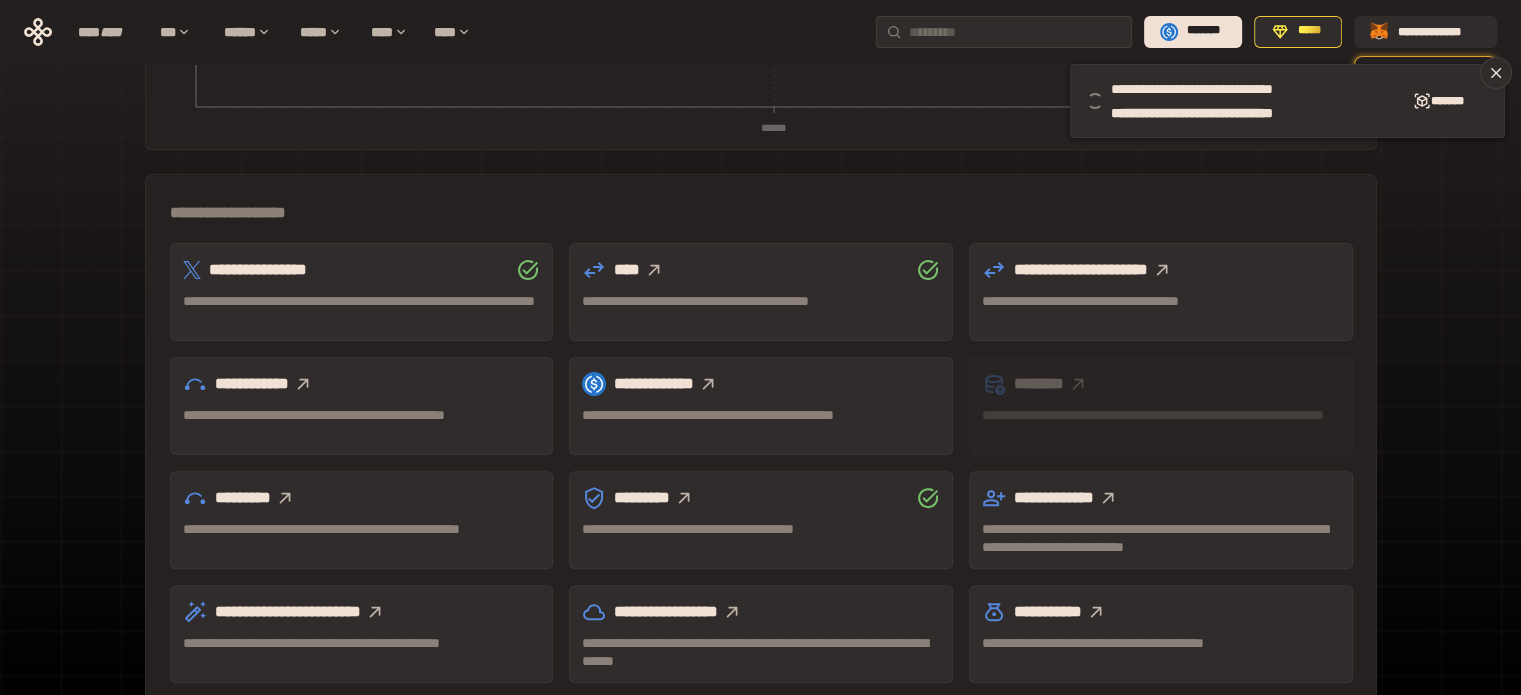 click 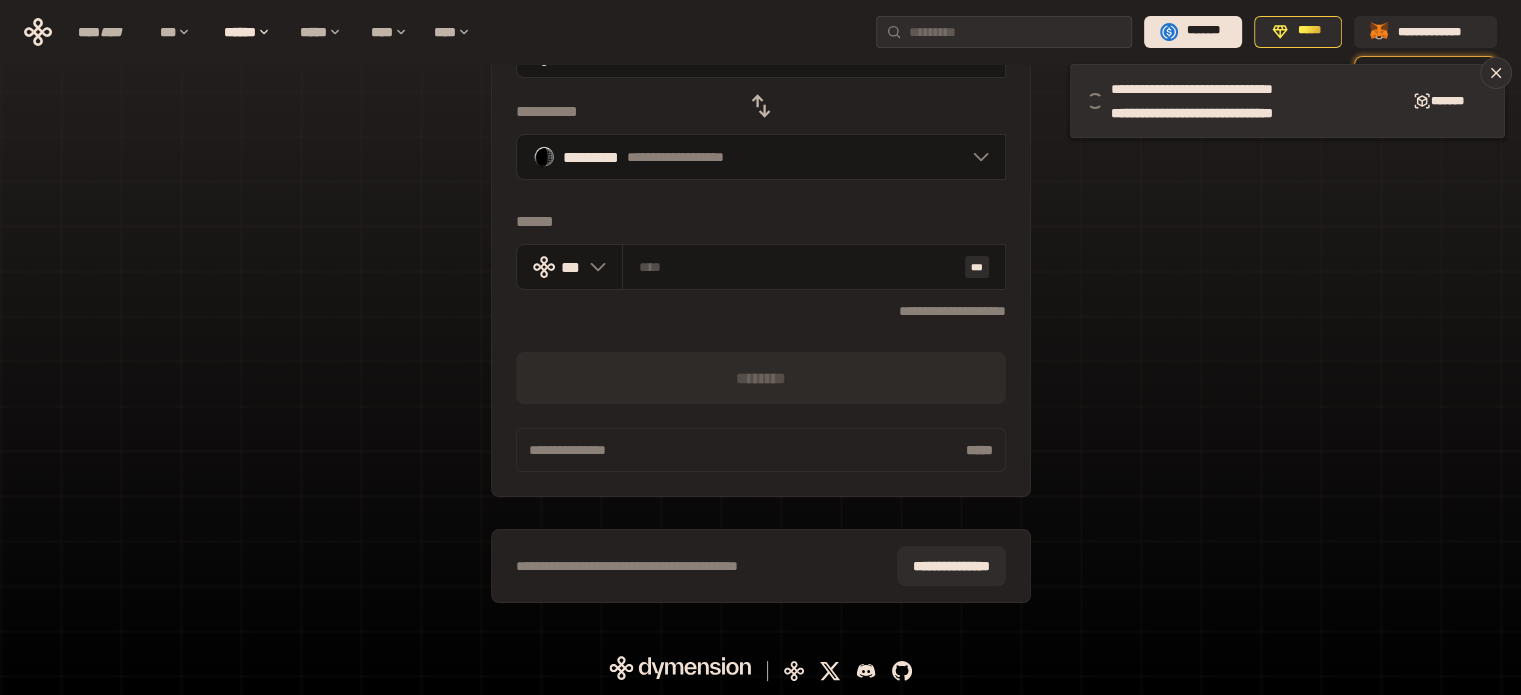 scroll, scrollTop: 177, scrollLeft: 0, axis: vertical 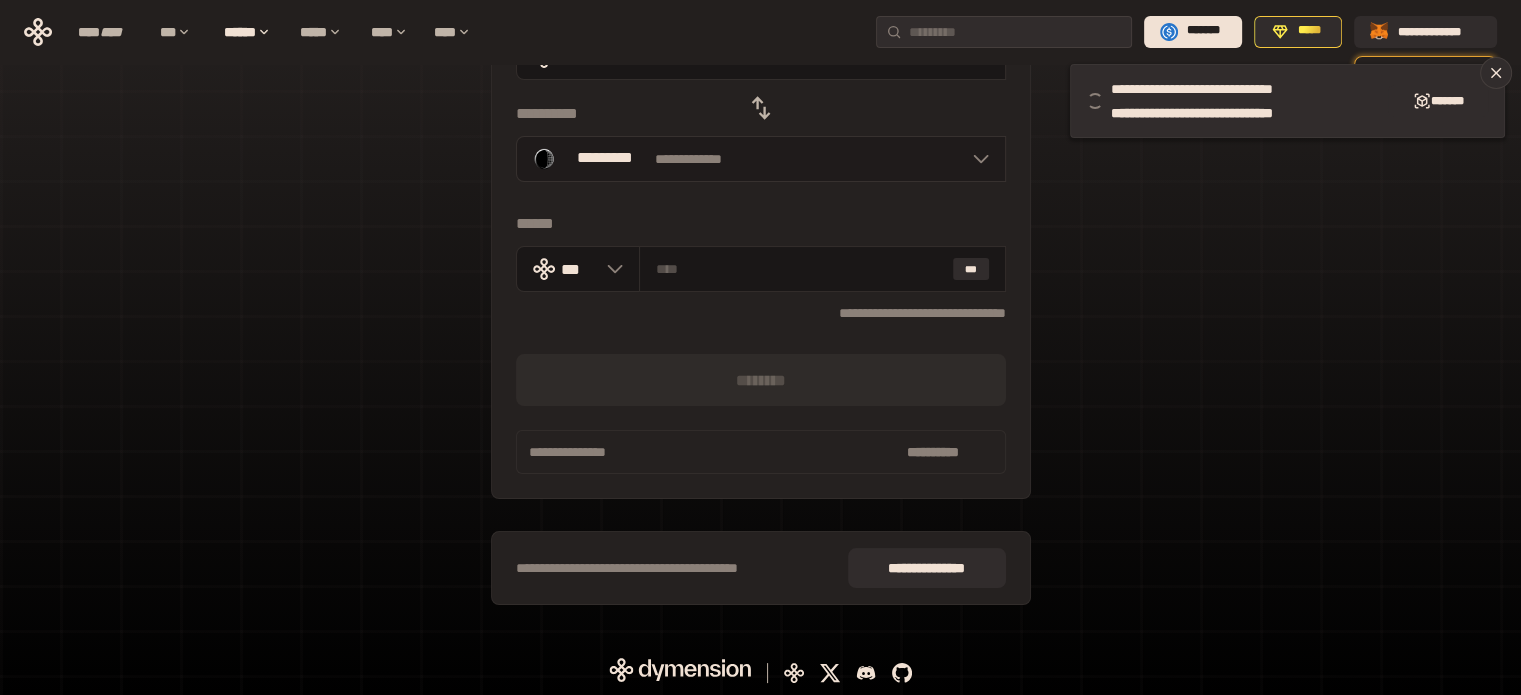 click on "**********" at bounding box center (761, 159) 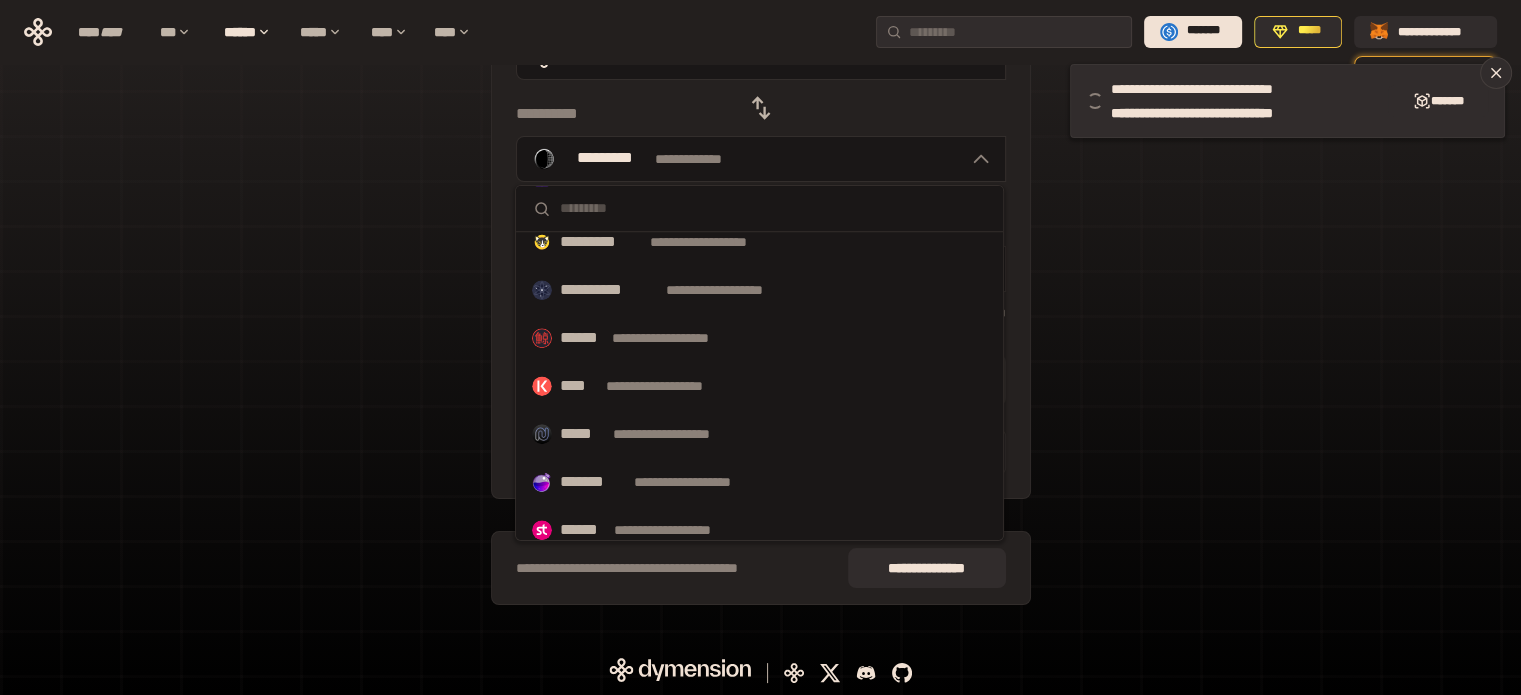 scroll, scrollTop: 1035, scrollLeft: 0, axis: vertical 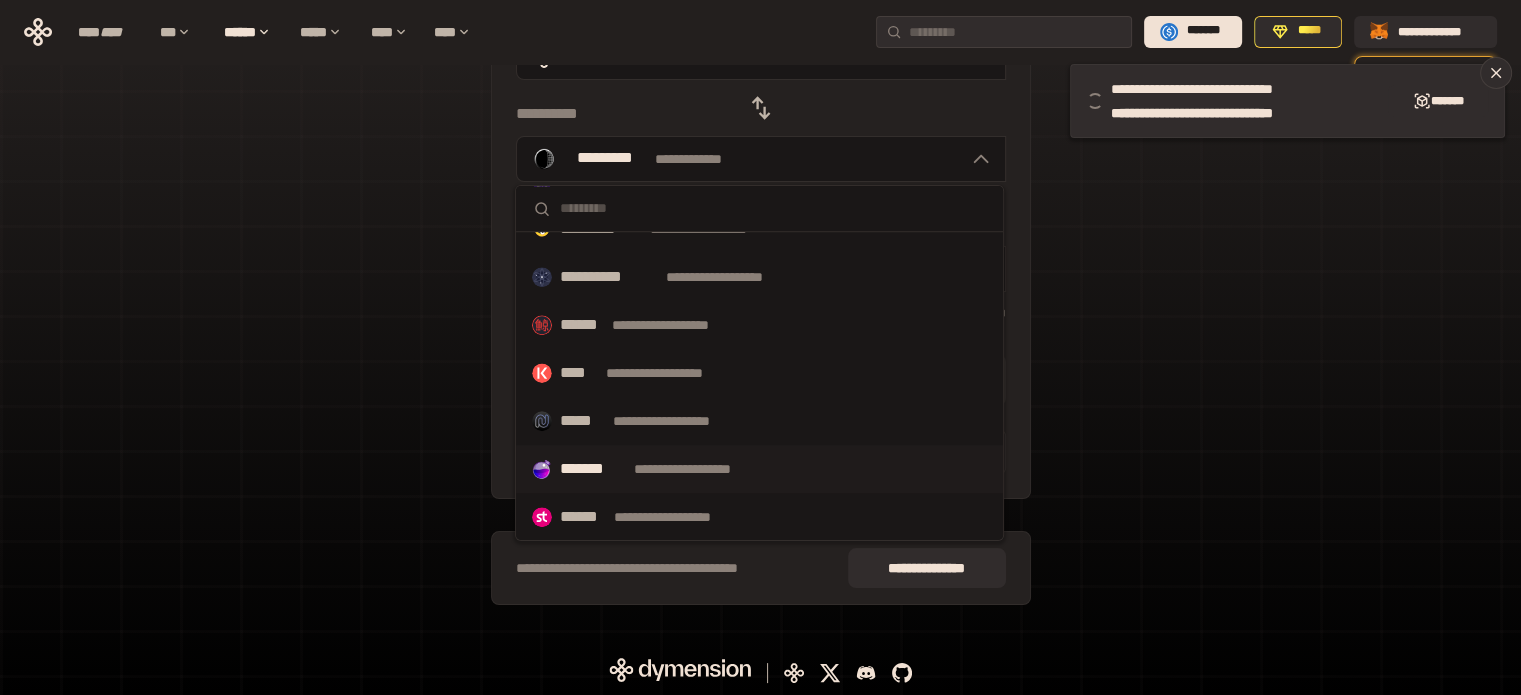 click on "**********" at bounding box center [701, 469] 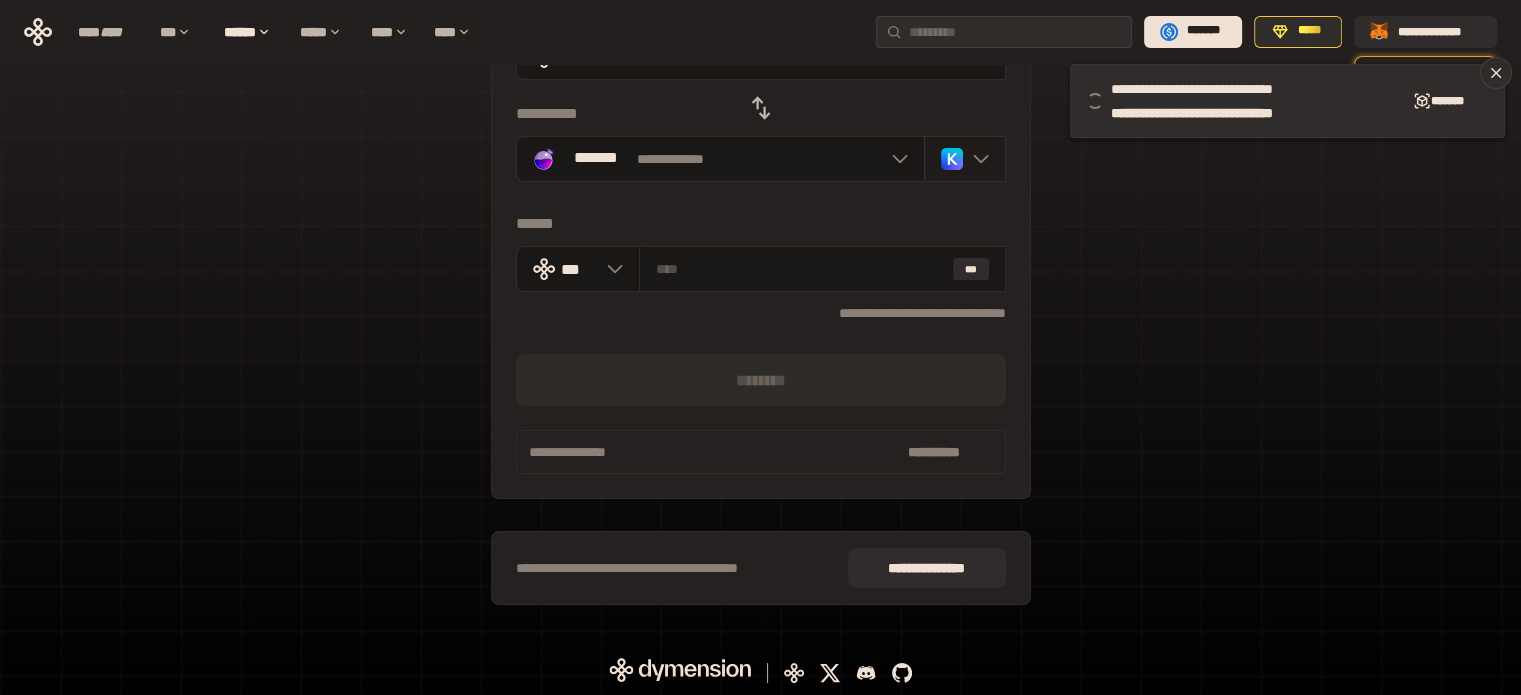 click 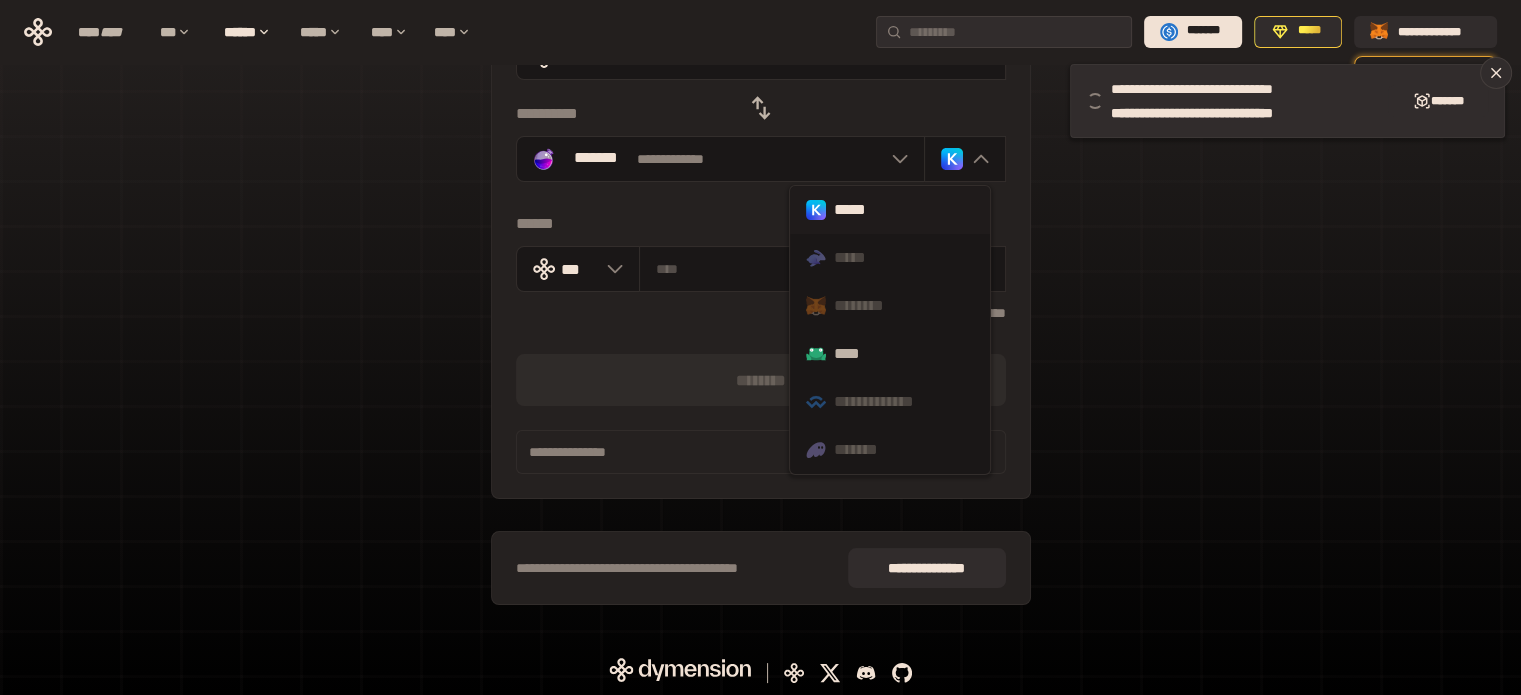 click on "*****" at bounding box center (890, 210) 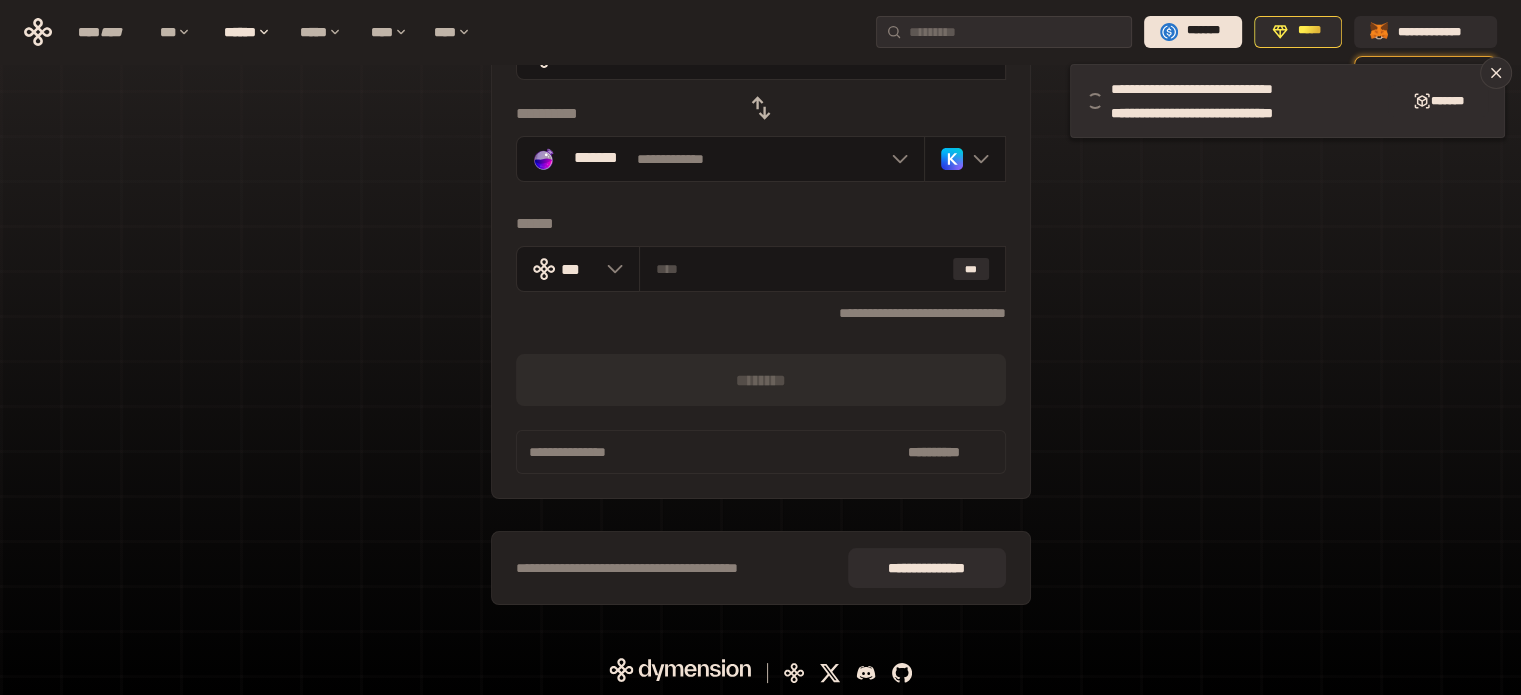 click on "**********" at bounding box center [760, 268] 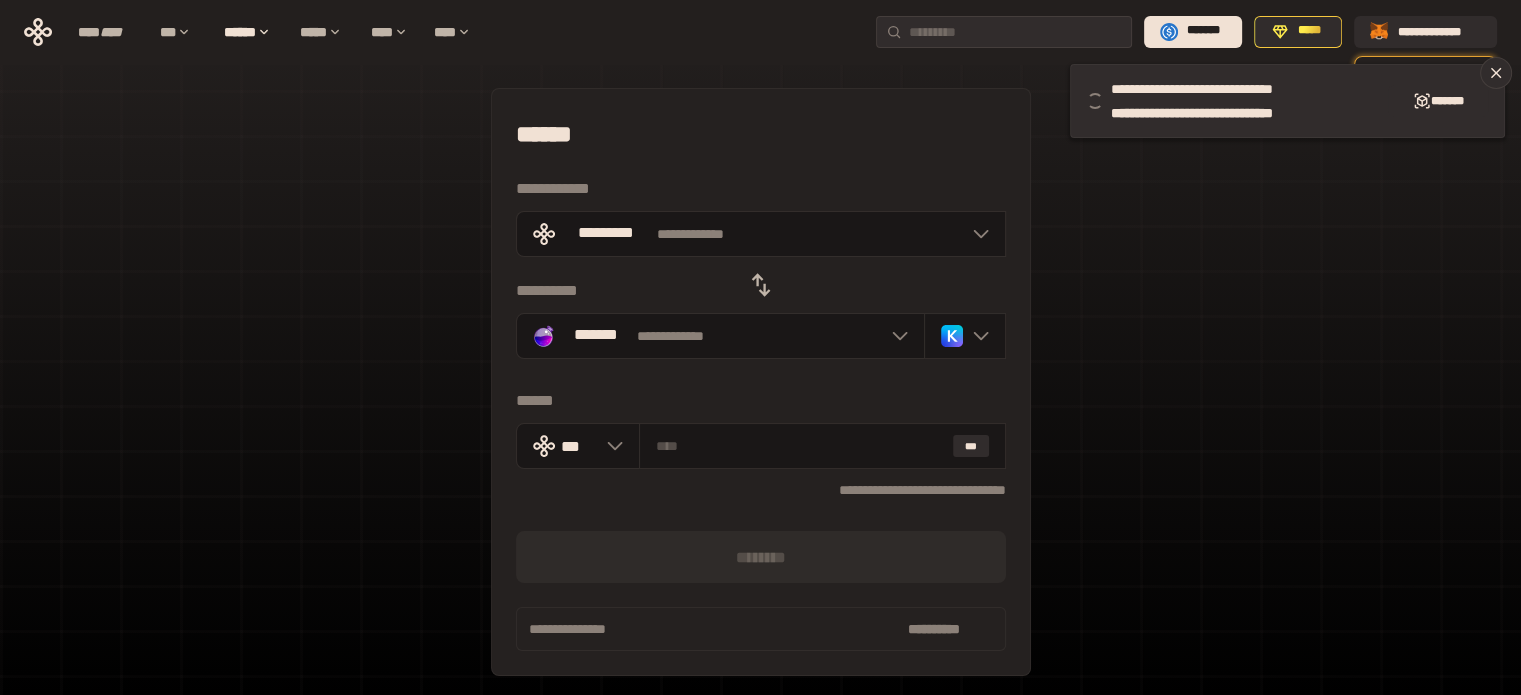 scroll, scrollTop: 100, scrollLeft: 0, axis: vertical 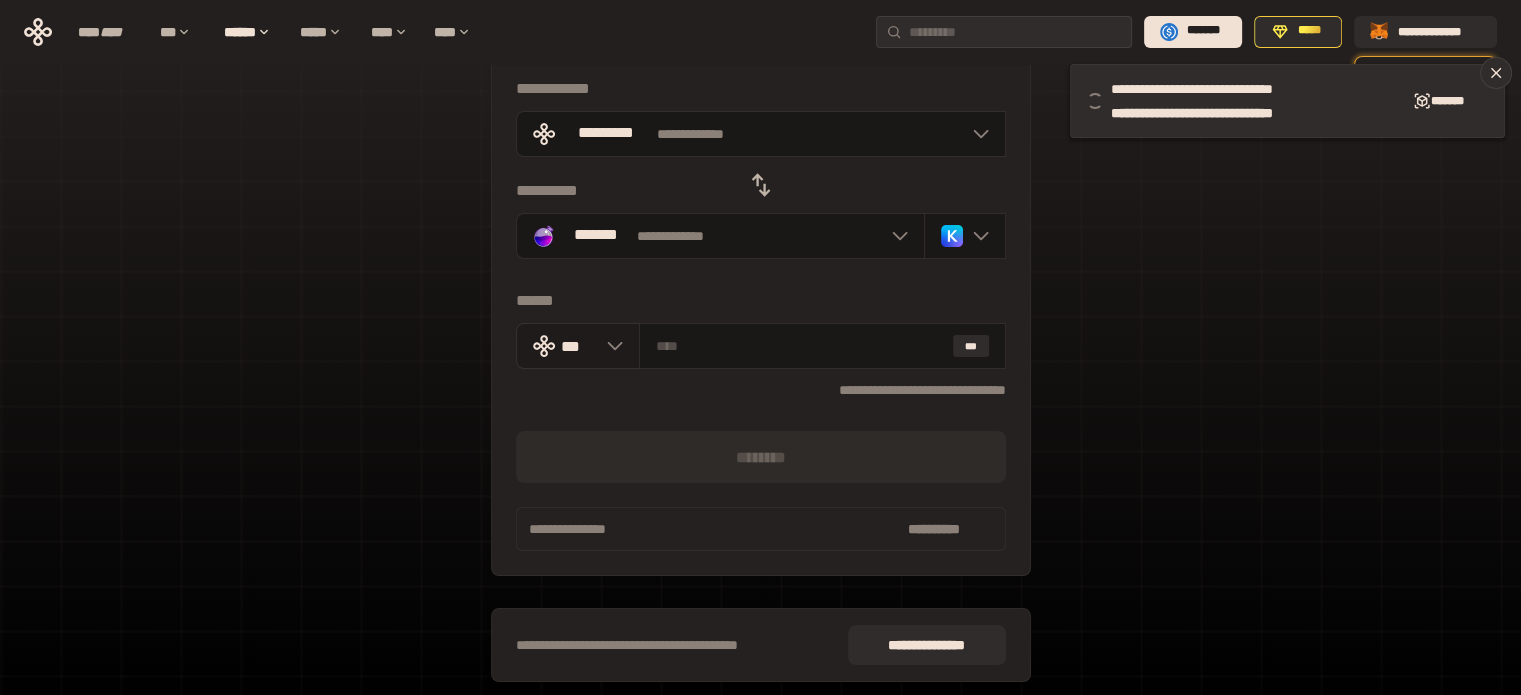 click on "***" at bounding box center [579, 345] 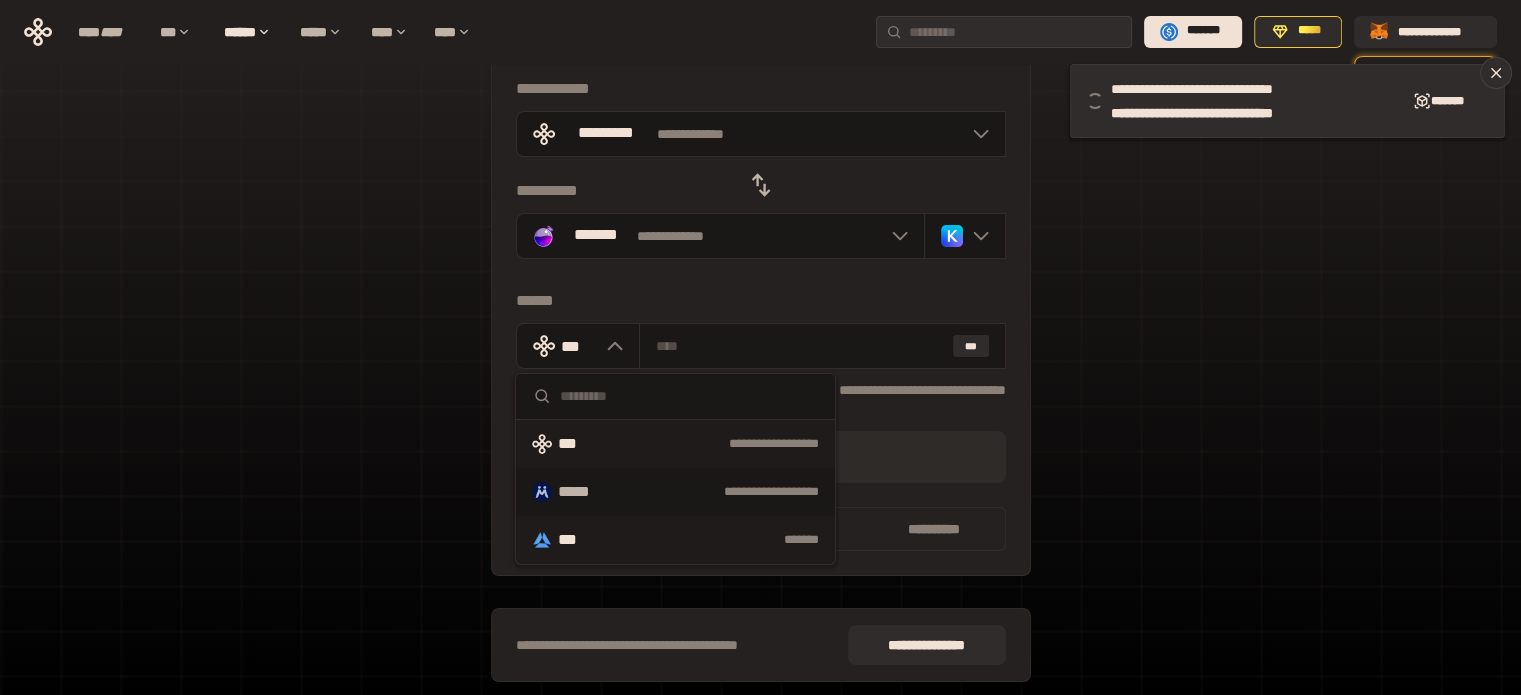 click on "***" at bounding box center [573, 540] 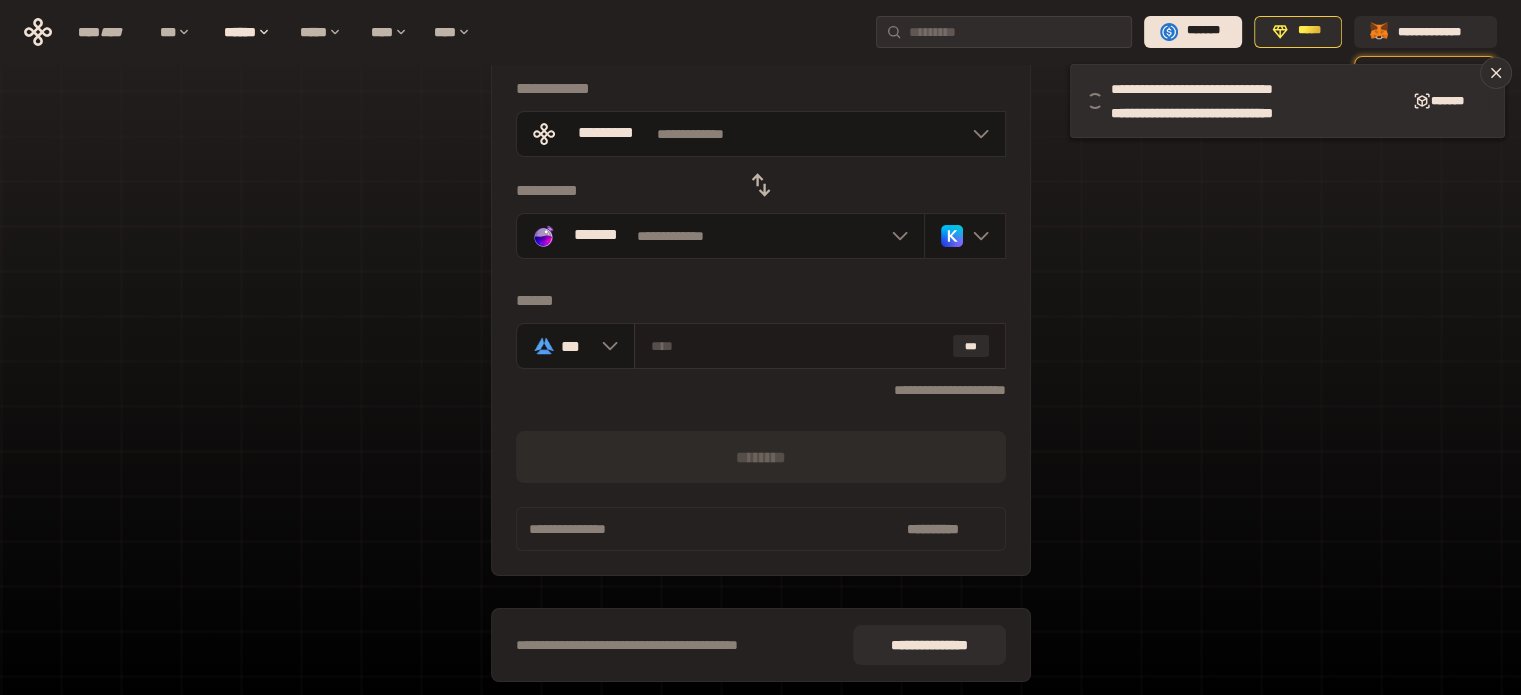 click at bounding box center [798, 346] 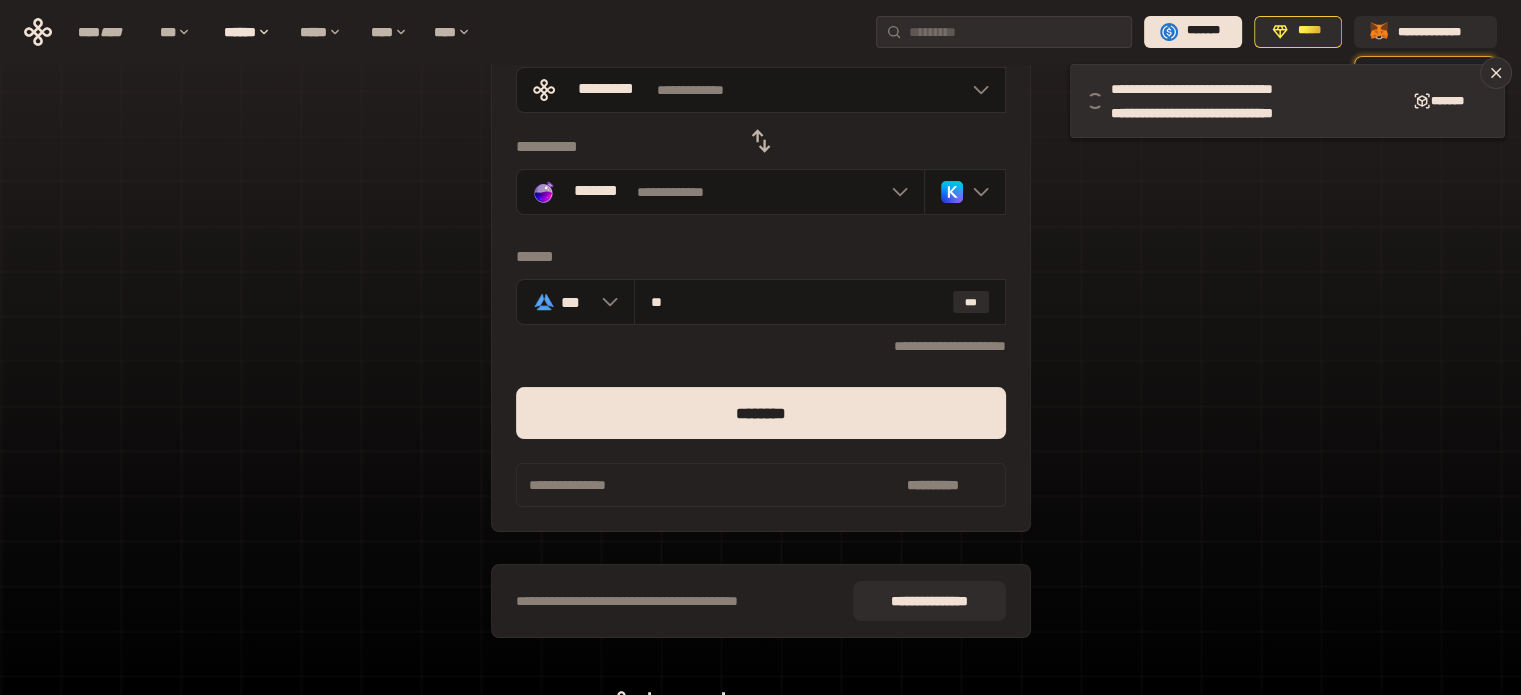 scroll, scrollTop: 177, scrollLeft: 0, axis: vertical 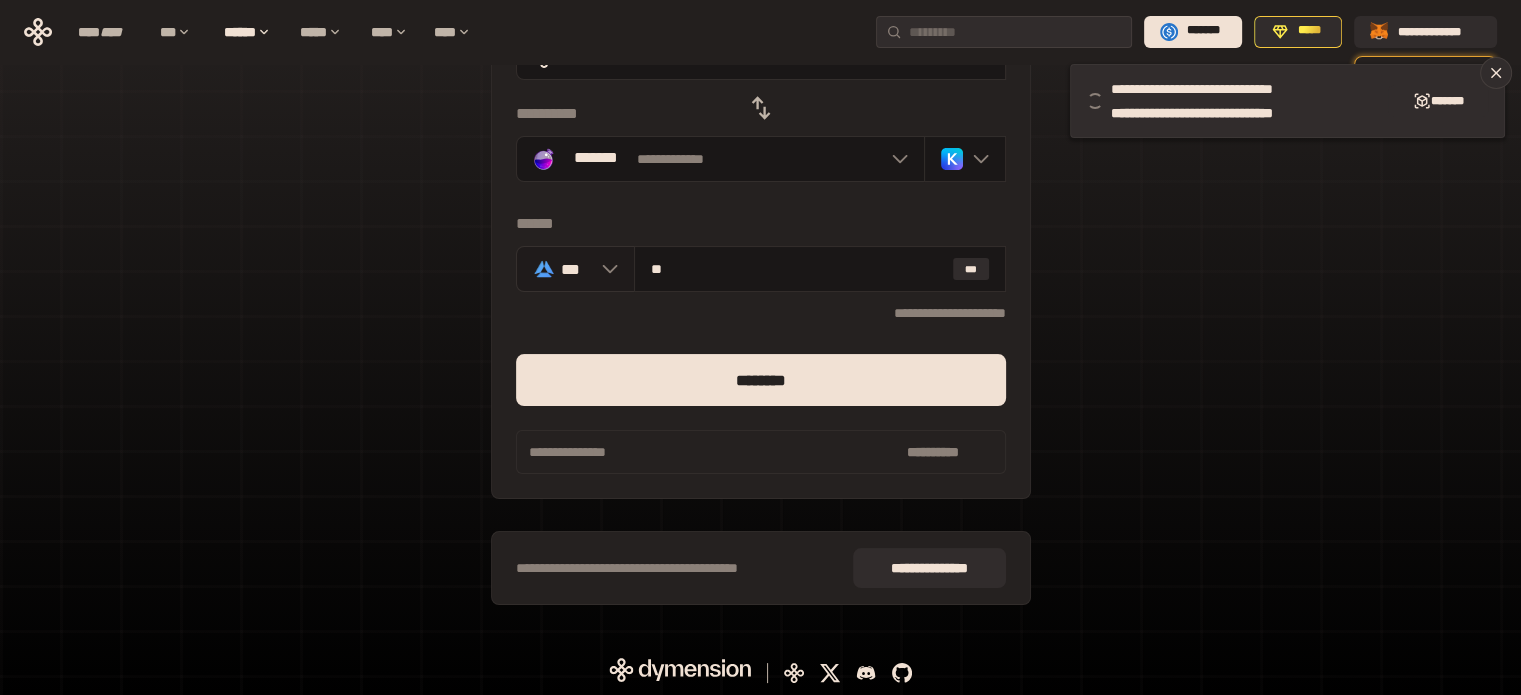 type on "**" 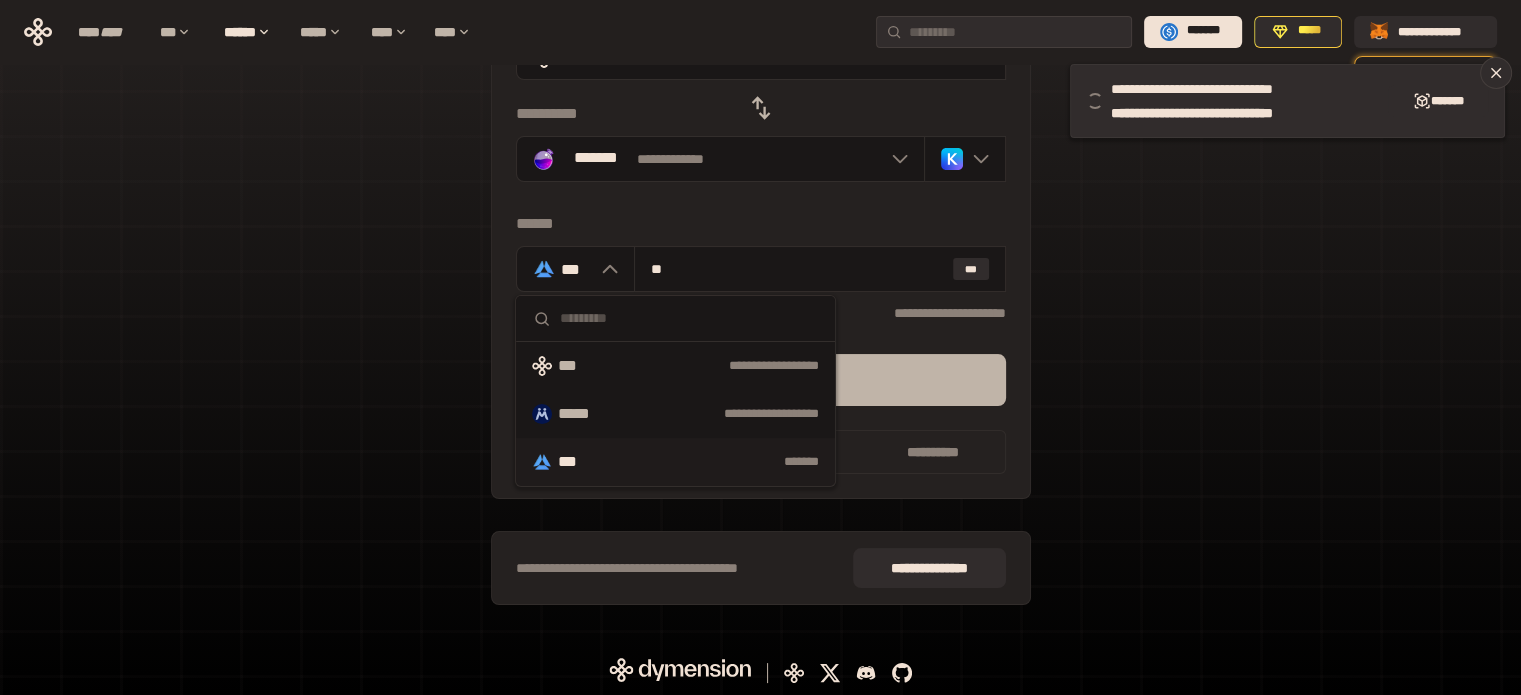 click on "********" at bounding box center (761, 380) 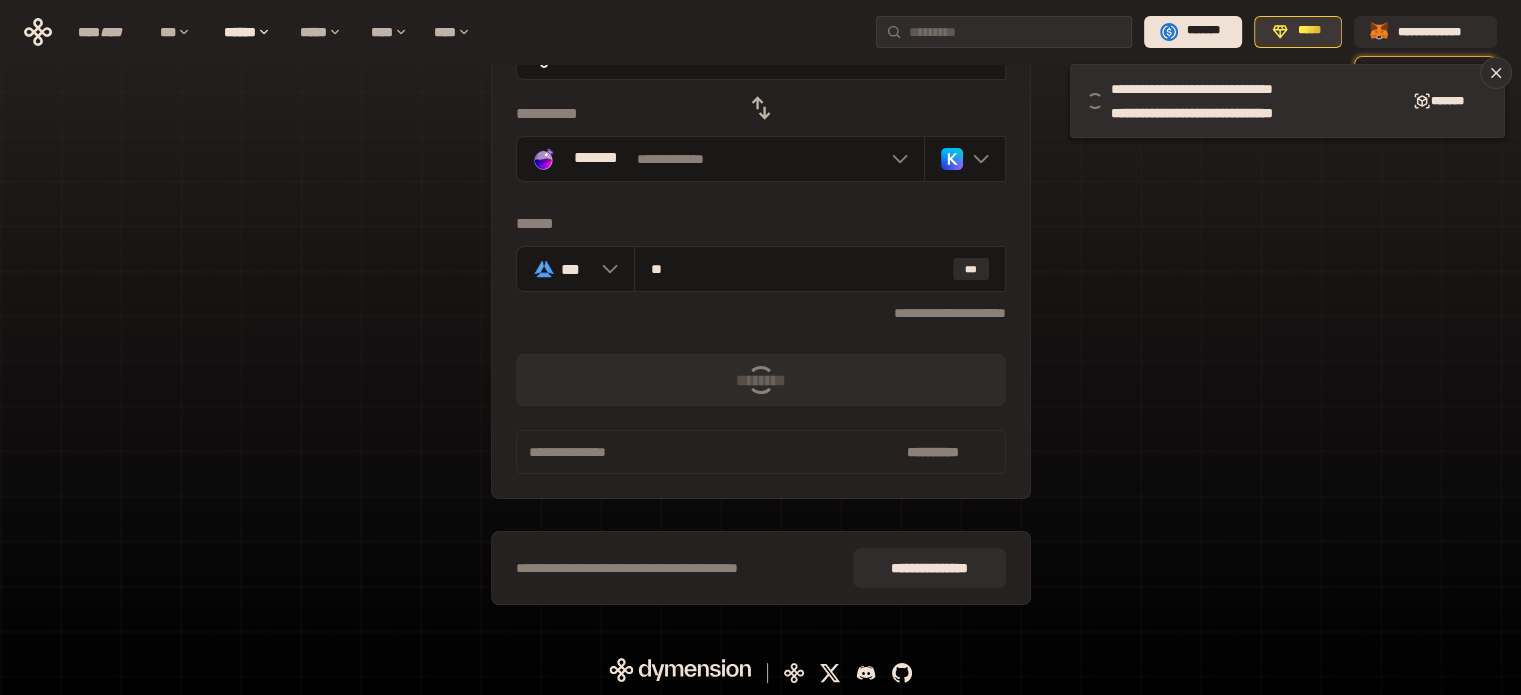 click 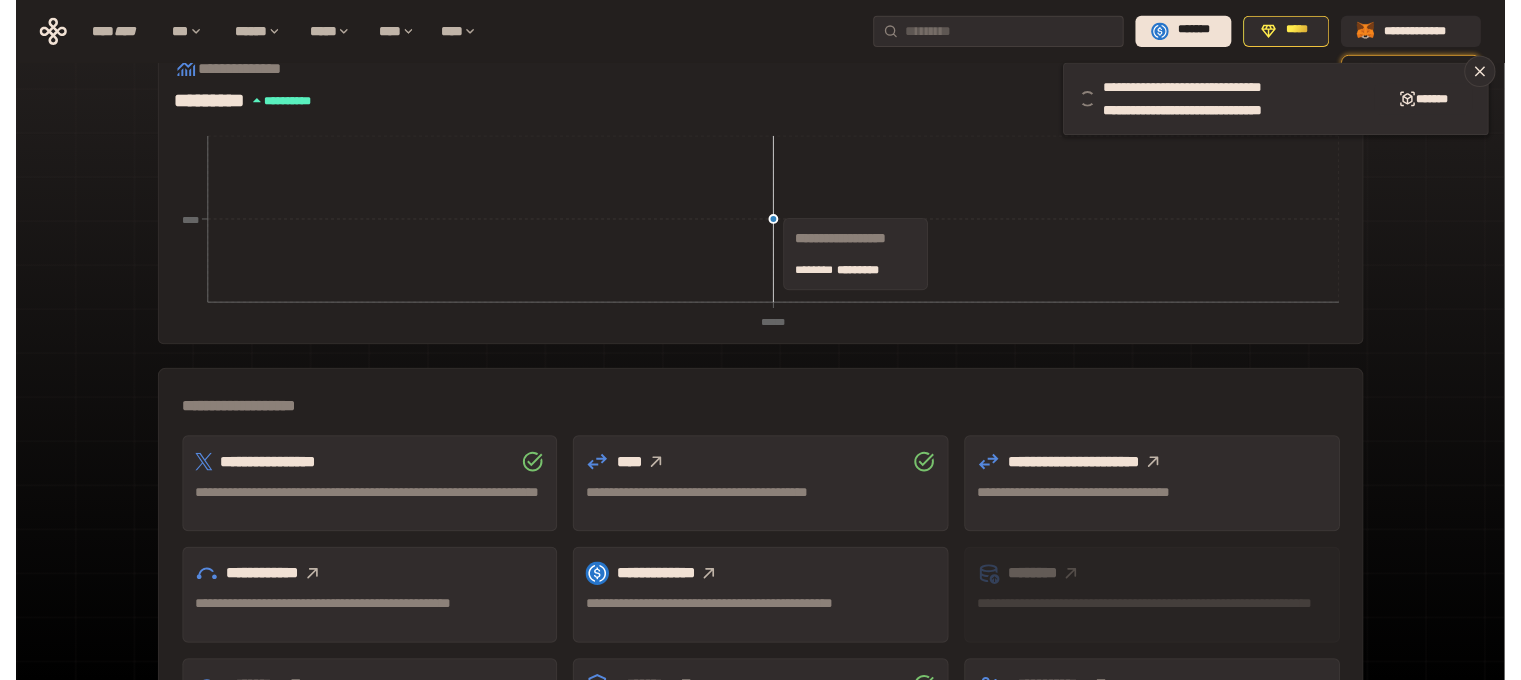 scroll, scrollTop: 377, scrollLeft: 0, axis: vertical 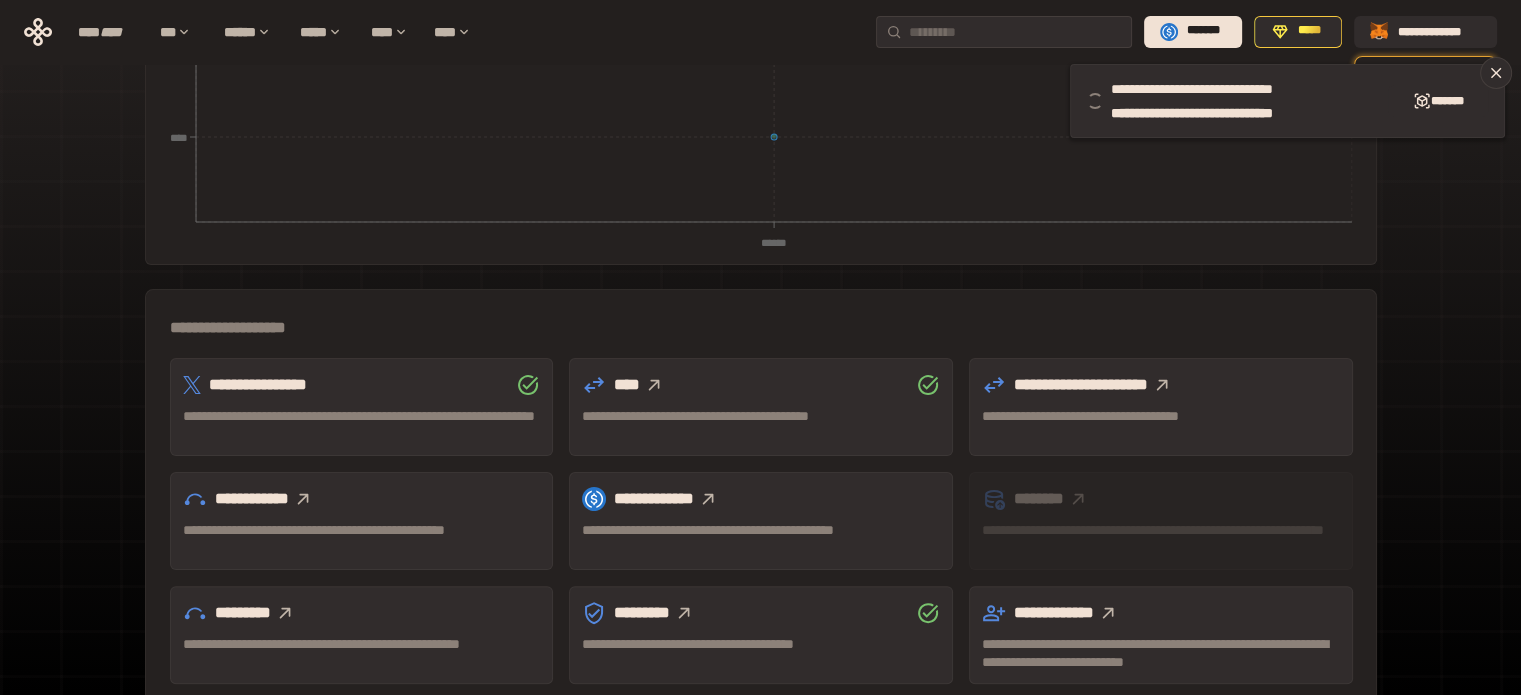 click 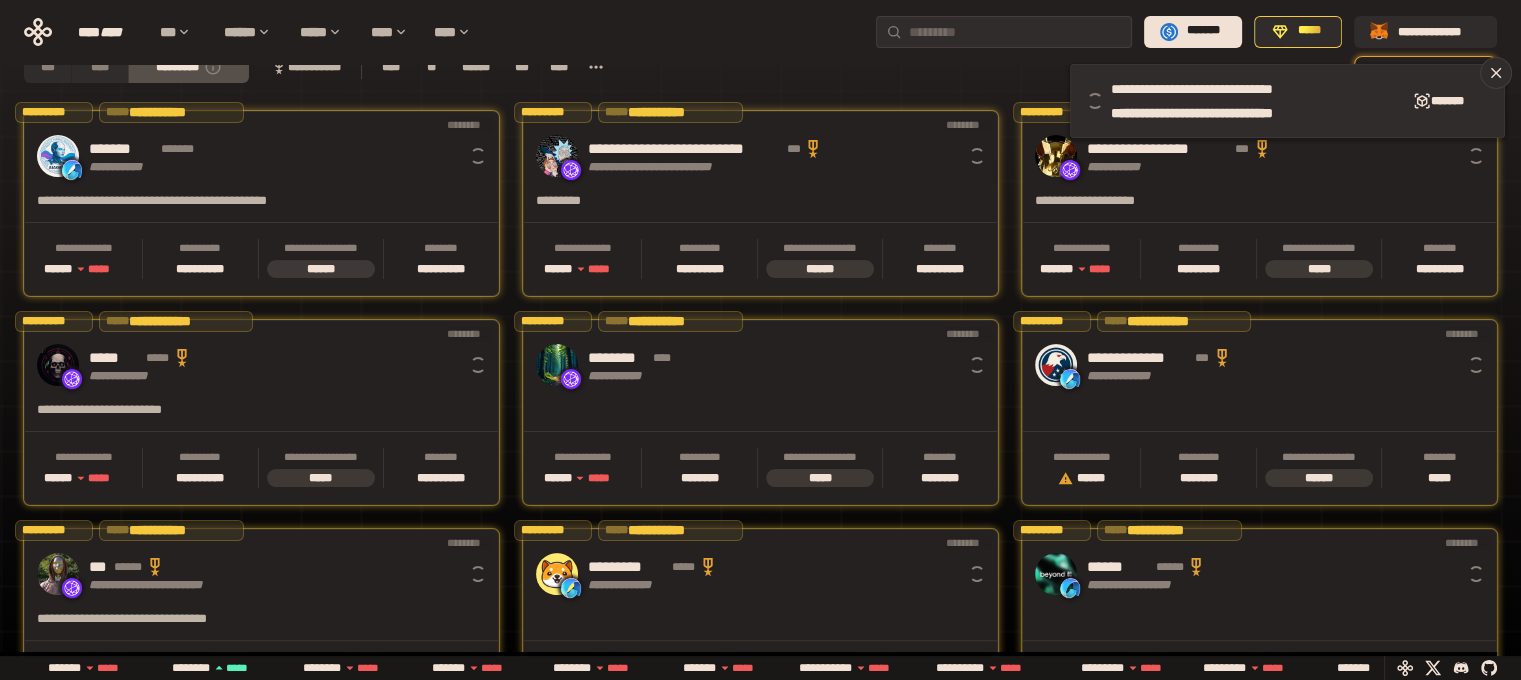 scroll, scrollTop: 0, scrollLeft: 16, axis: horizontal 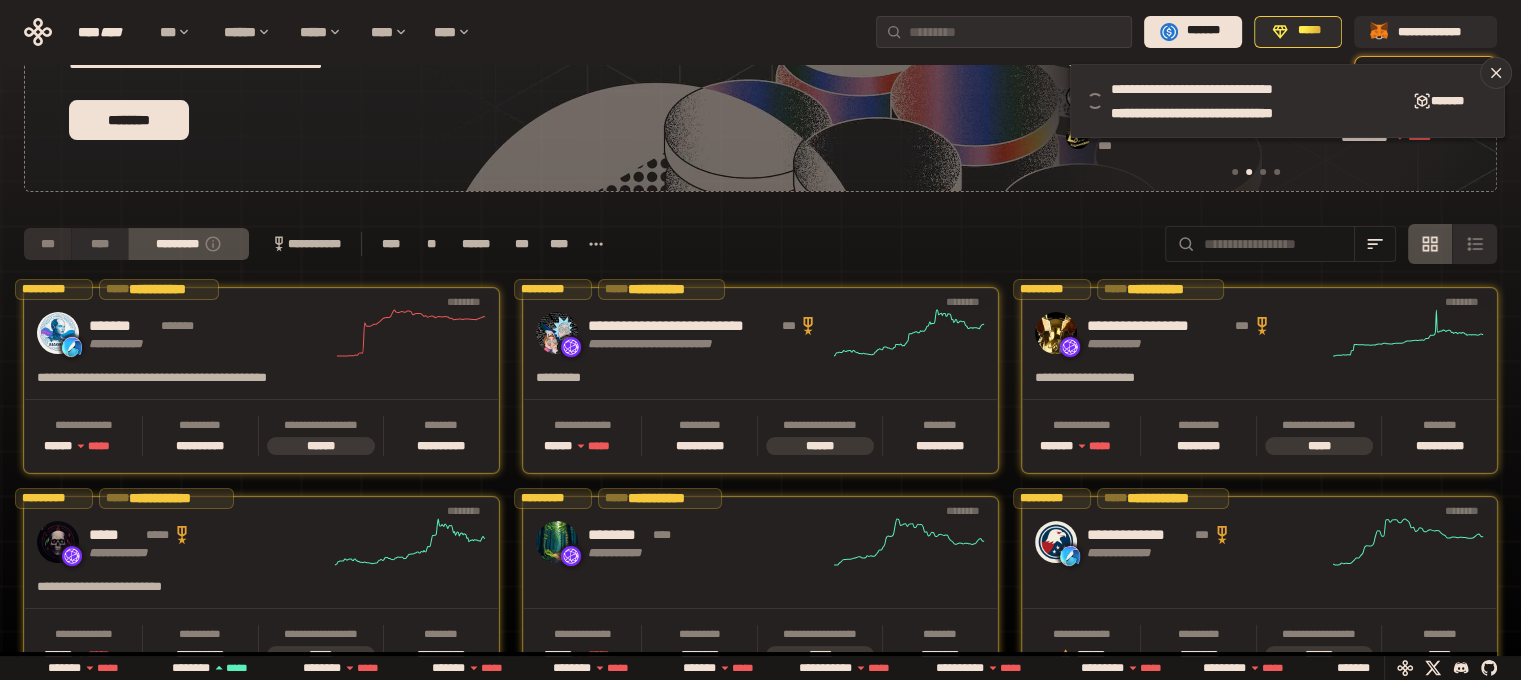 click on "***" at bounding box center [47, 244] 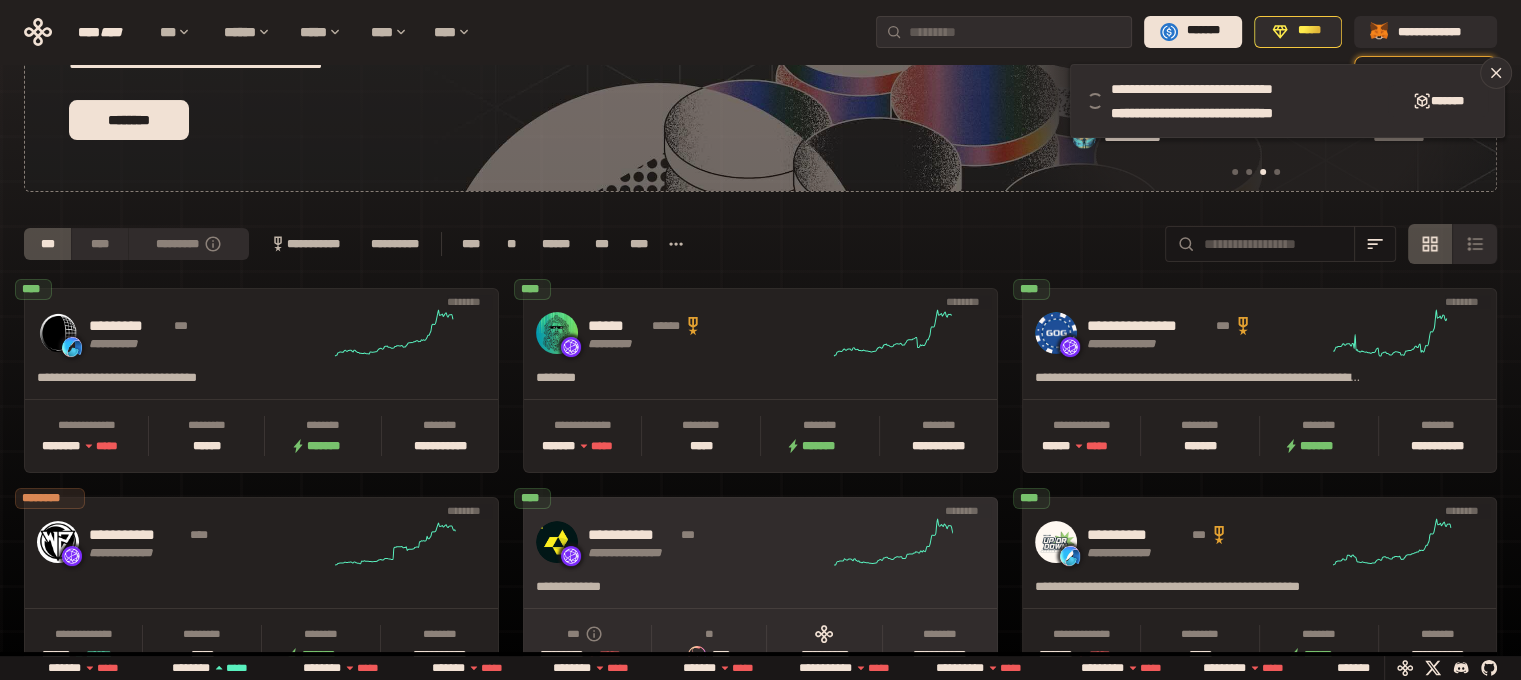 scroll, scrollTop: 0, scrollLeft: 856, axis: horizontal 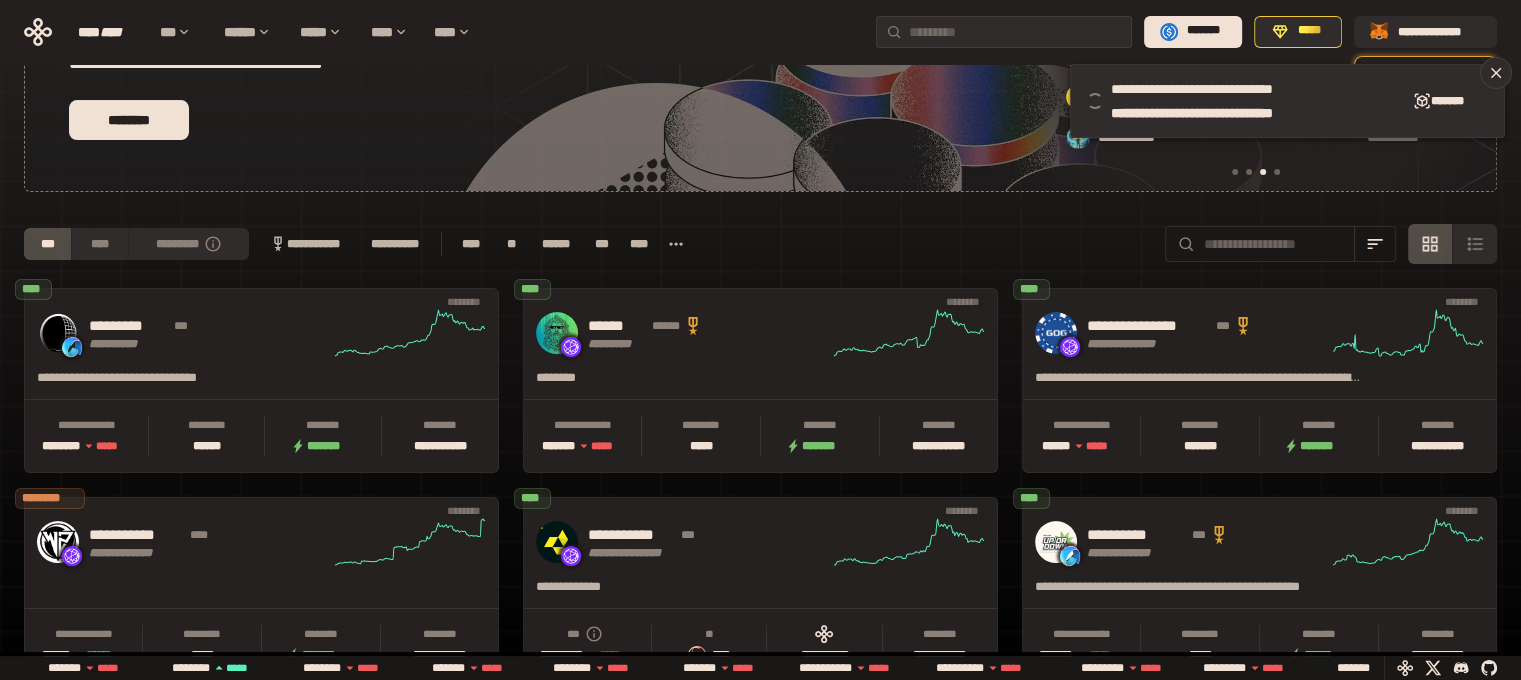 click 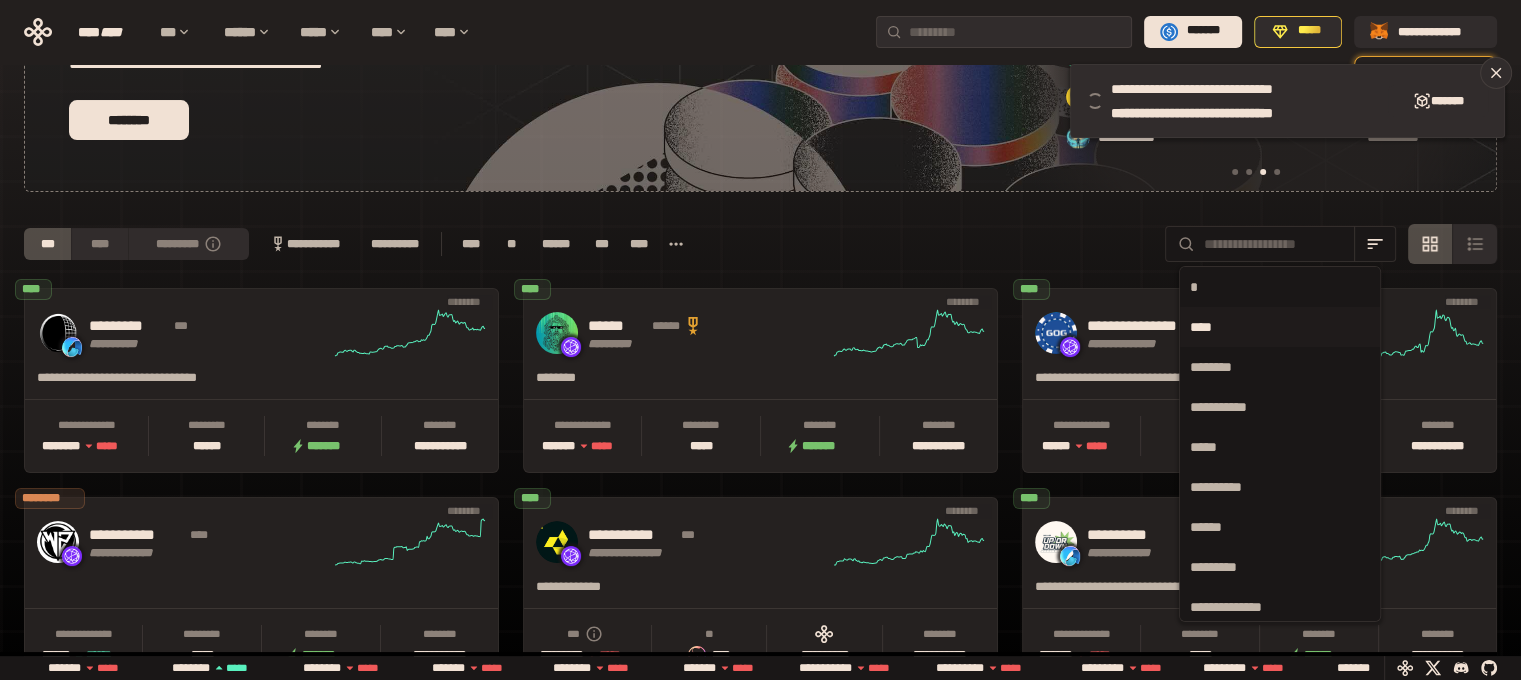 click on "****" at bounding box center (1280, 327) 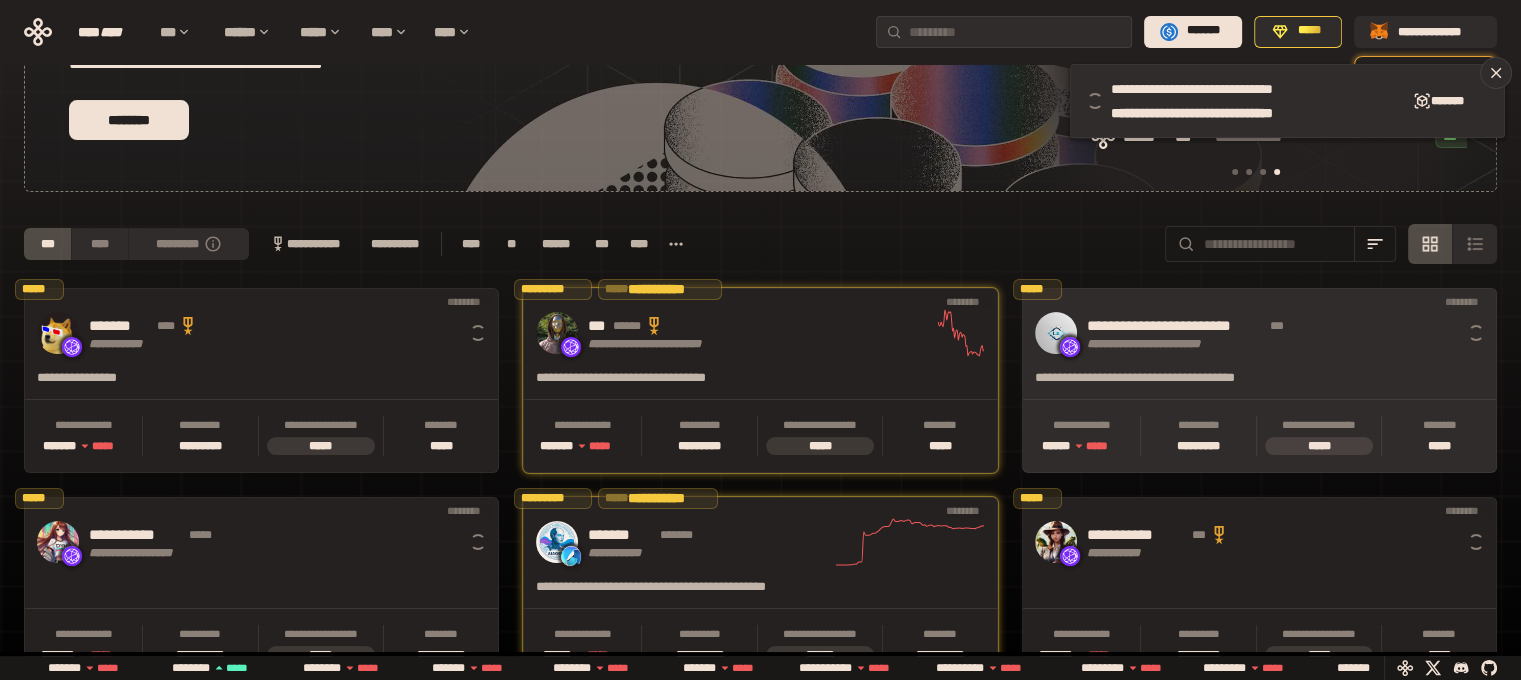 scroll, scrollTop: 0, scrollLeft: 1276, axis: horizontal 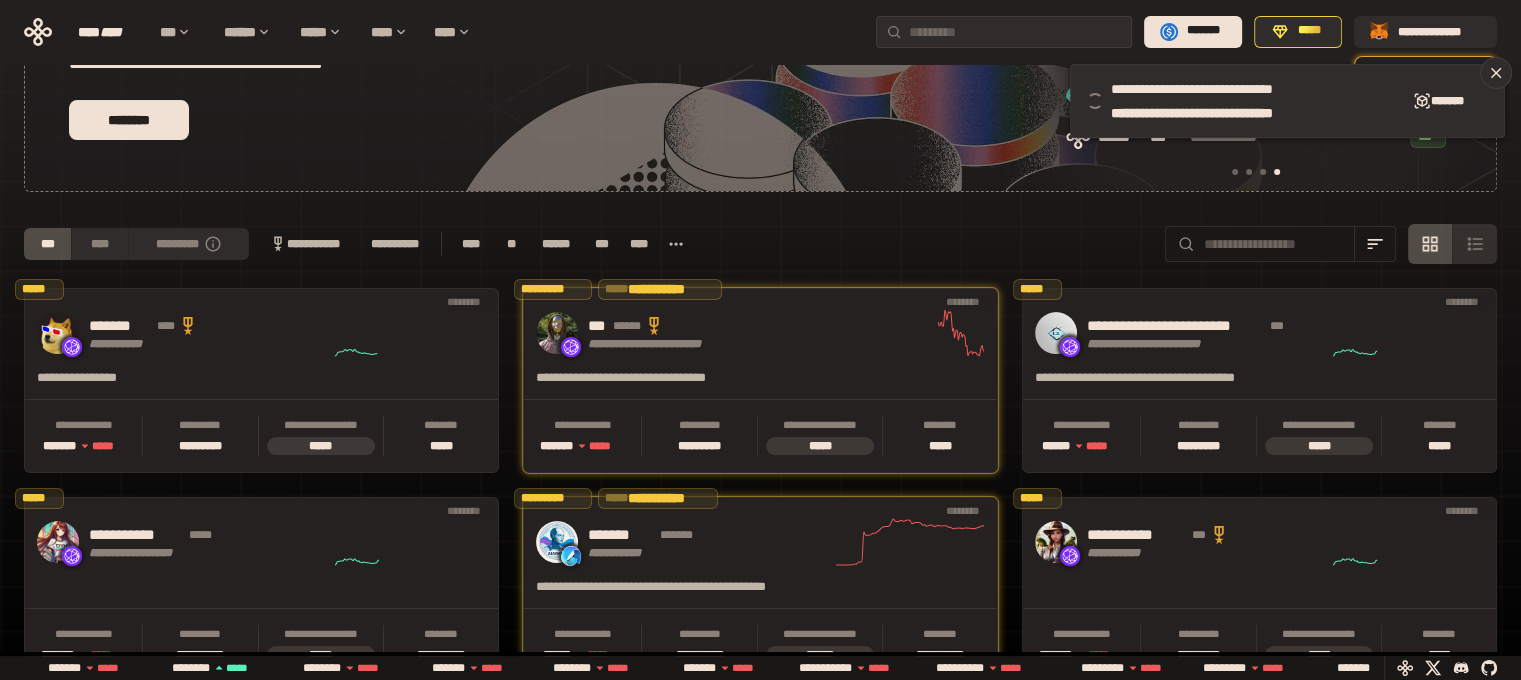 click 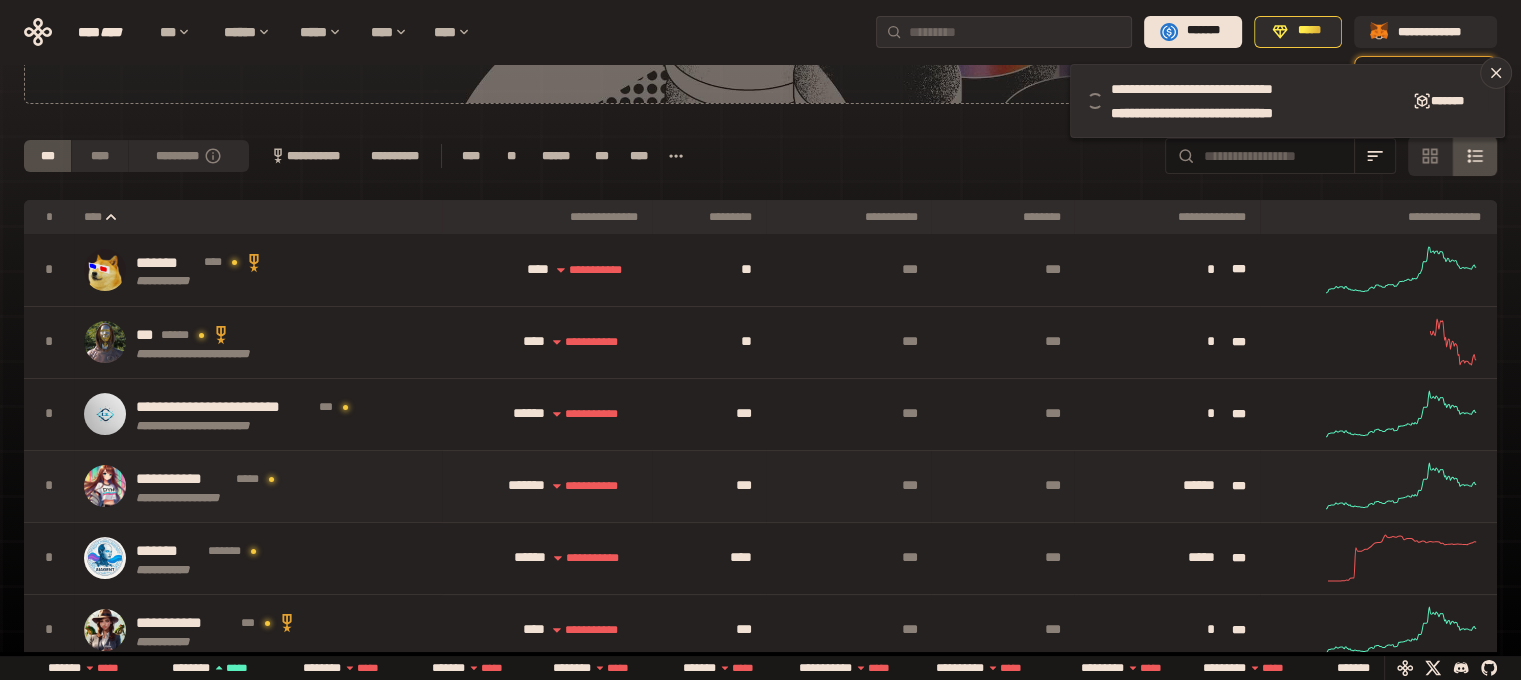 scroll, scrollTop: 300, scrollLeft: 0, axis: vertical 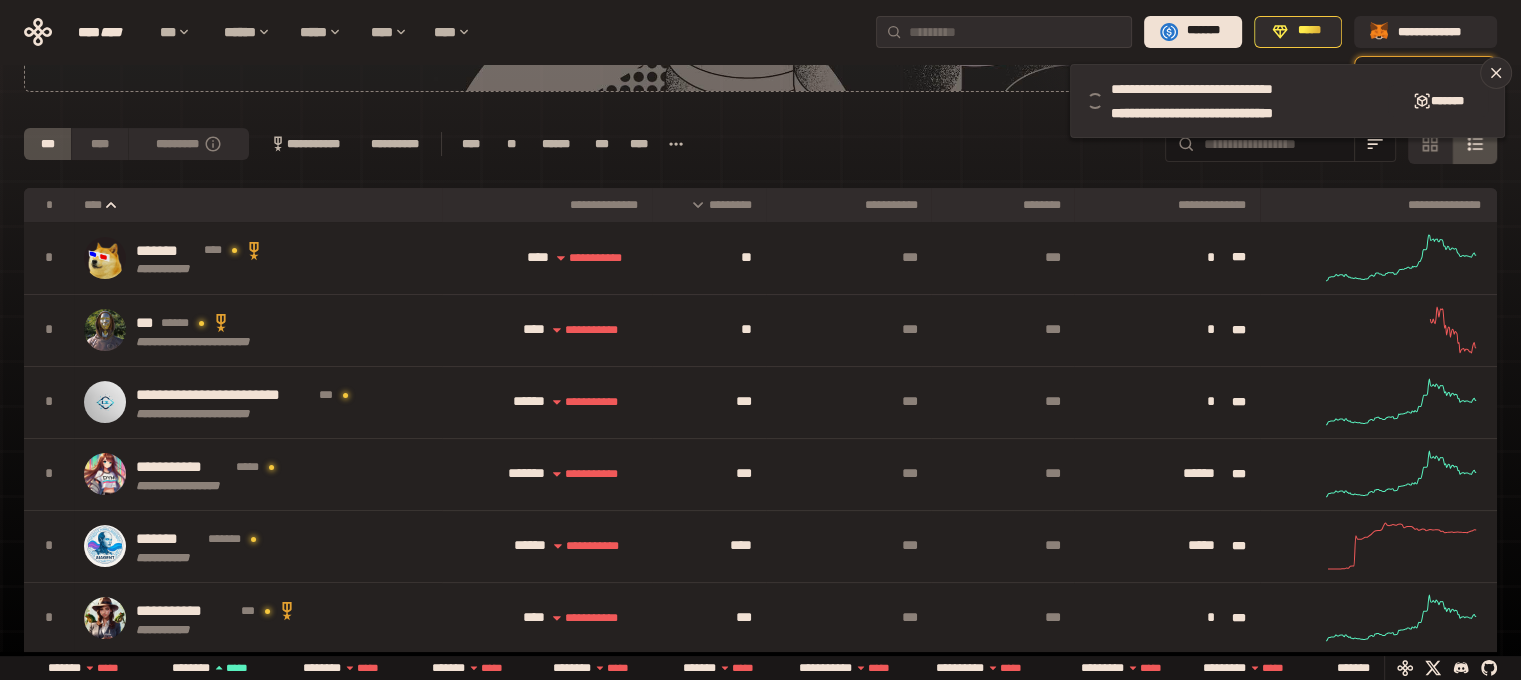 click on "*********" at bounding box center (708, 205) 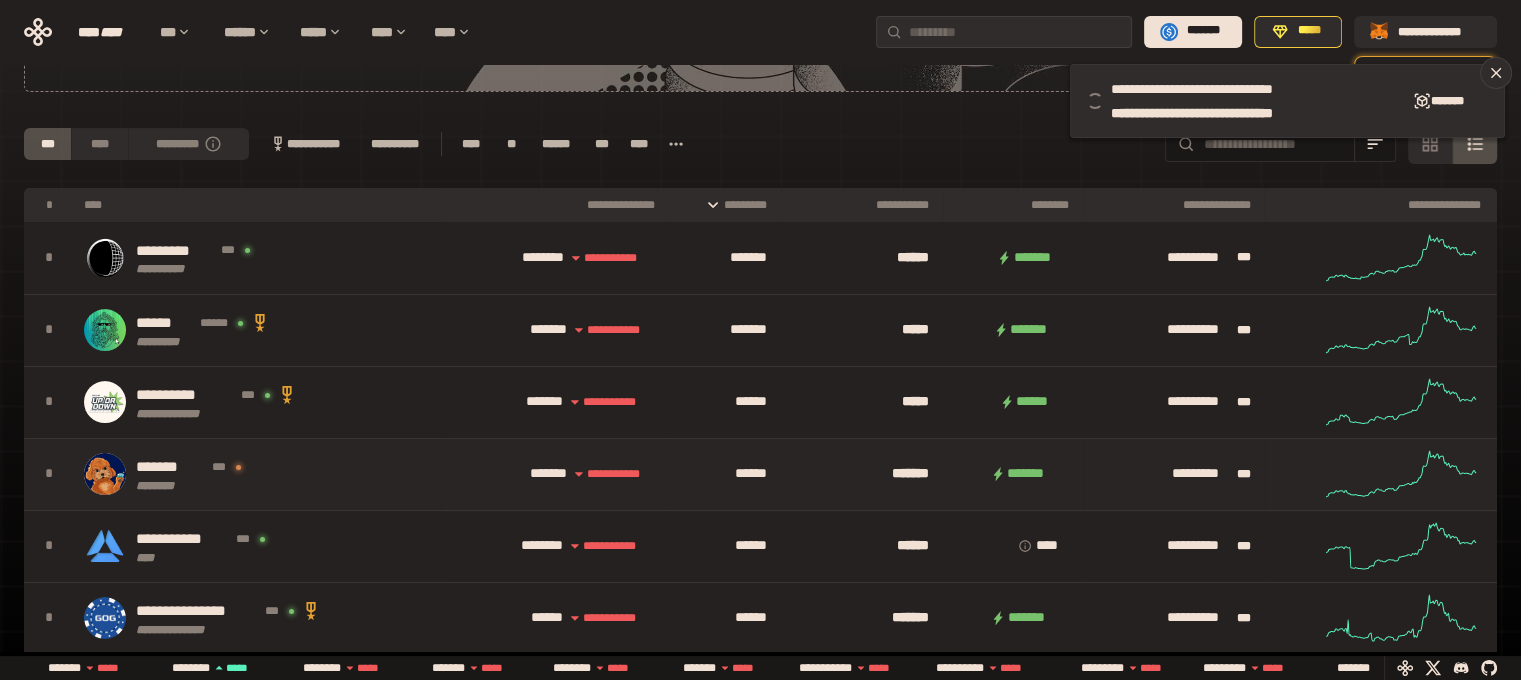 scroll, scrollTop: 0, scrollLeft: 16, axis: horizontal 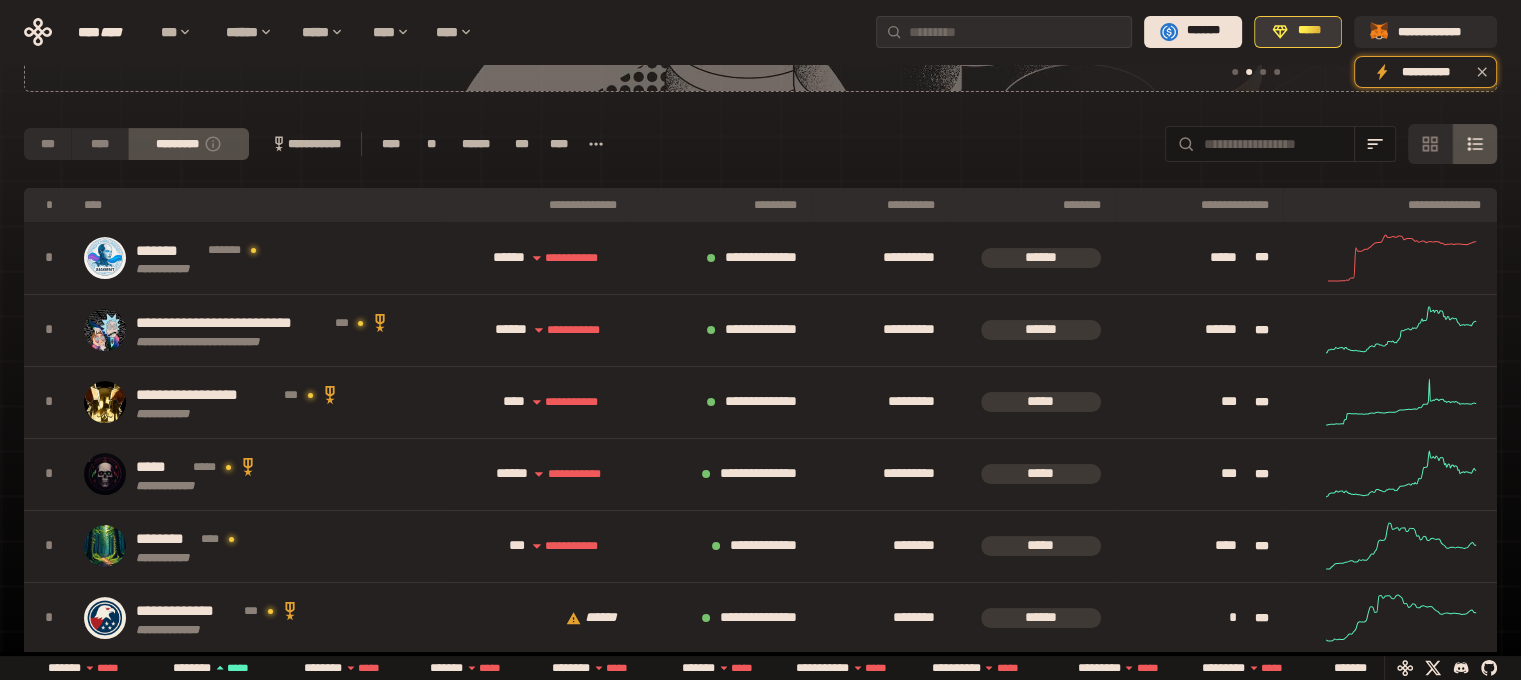 click 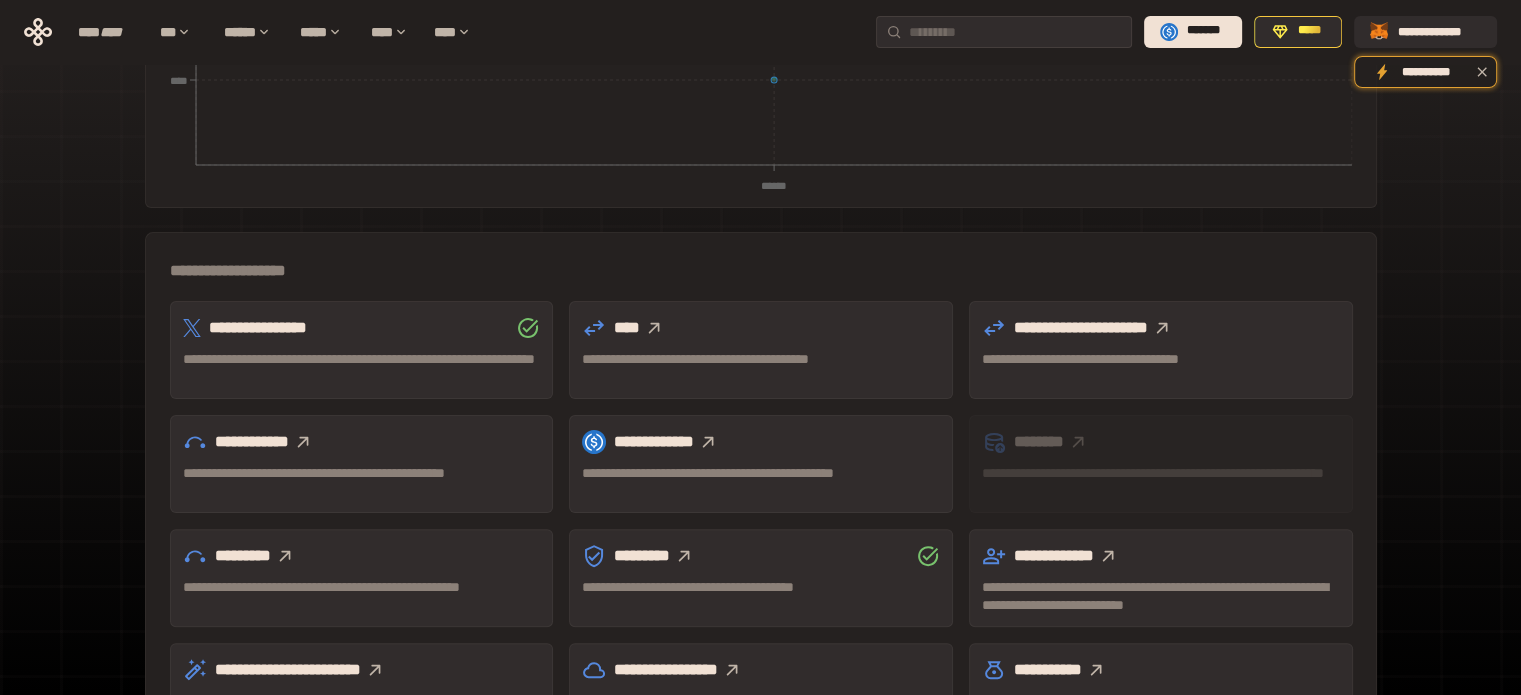 scroll, scrollTop: 400, scrollLeft: 0, axis: vertical 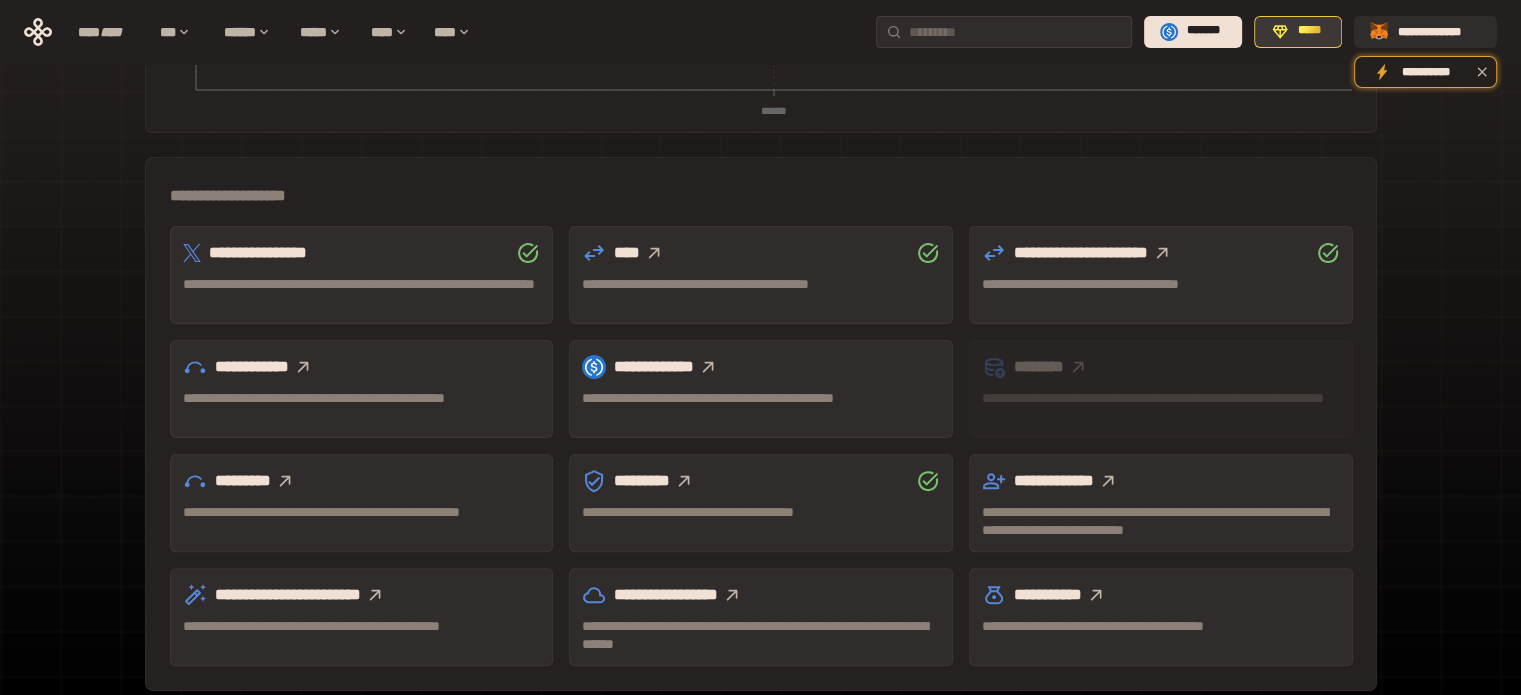 click on "*****" at bounding box center [1309, 31] 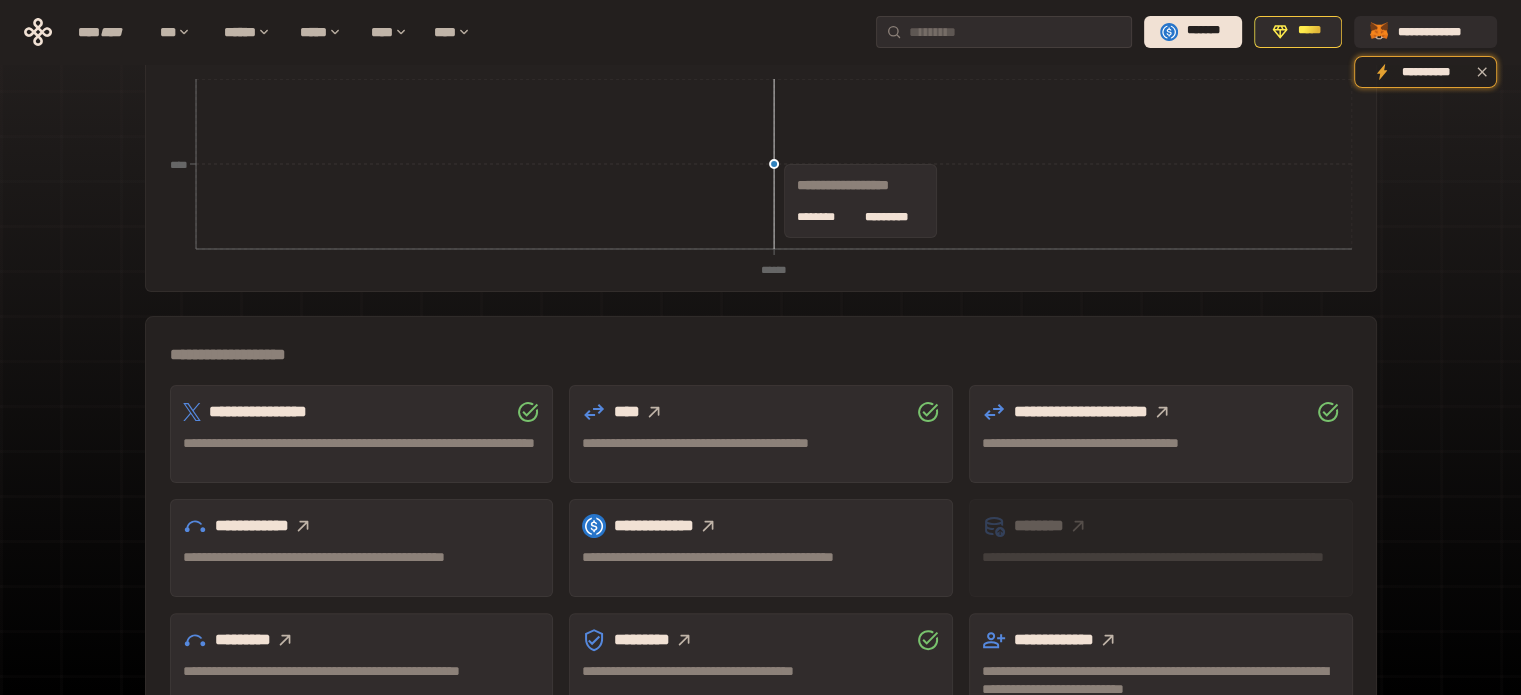 scroll, scrollTop: 509, scrollLeft: 0, axis: vertical 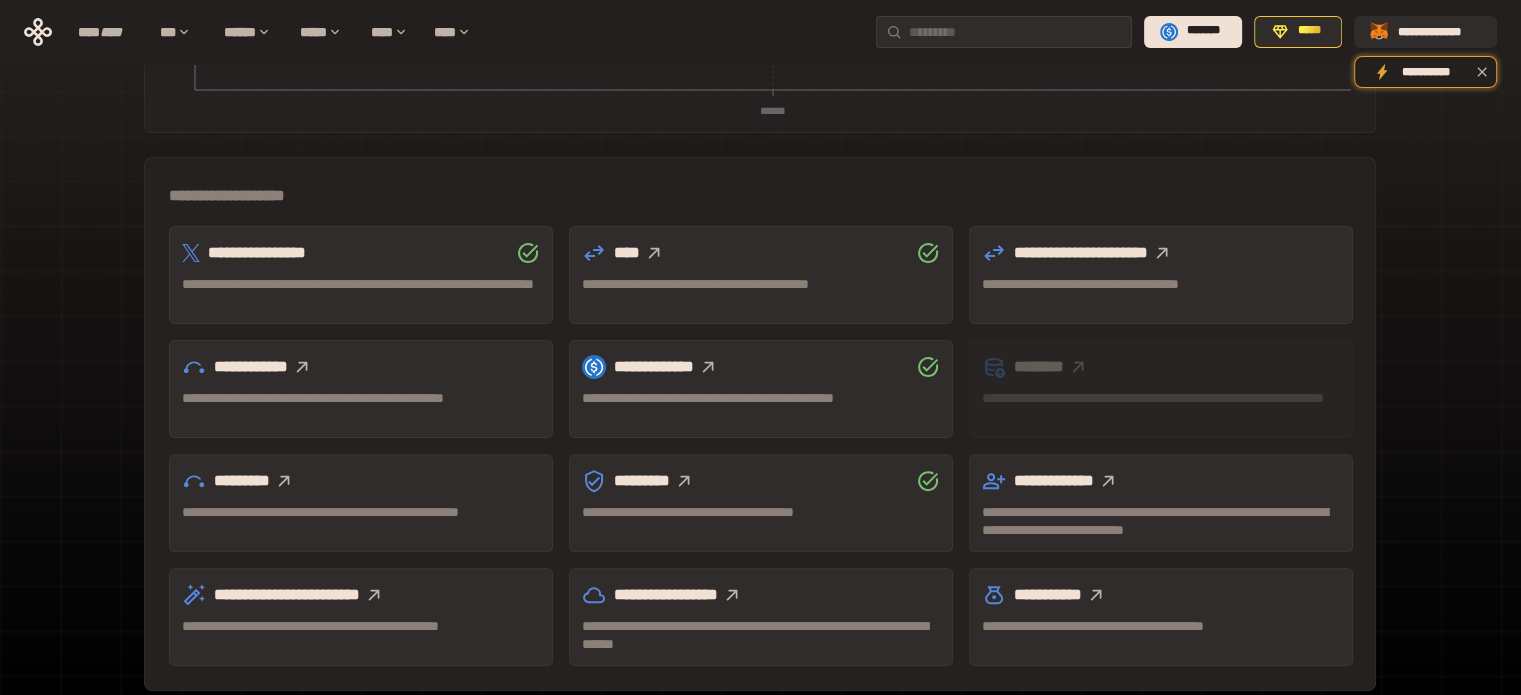 click 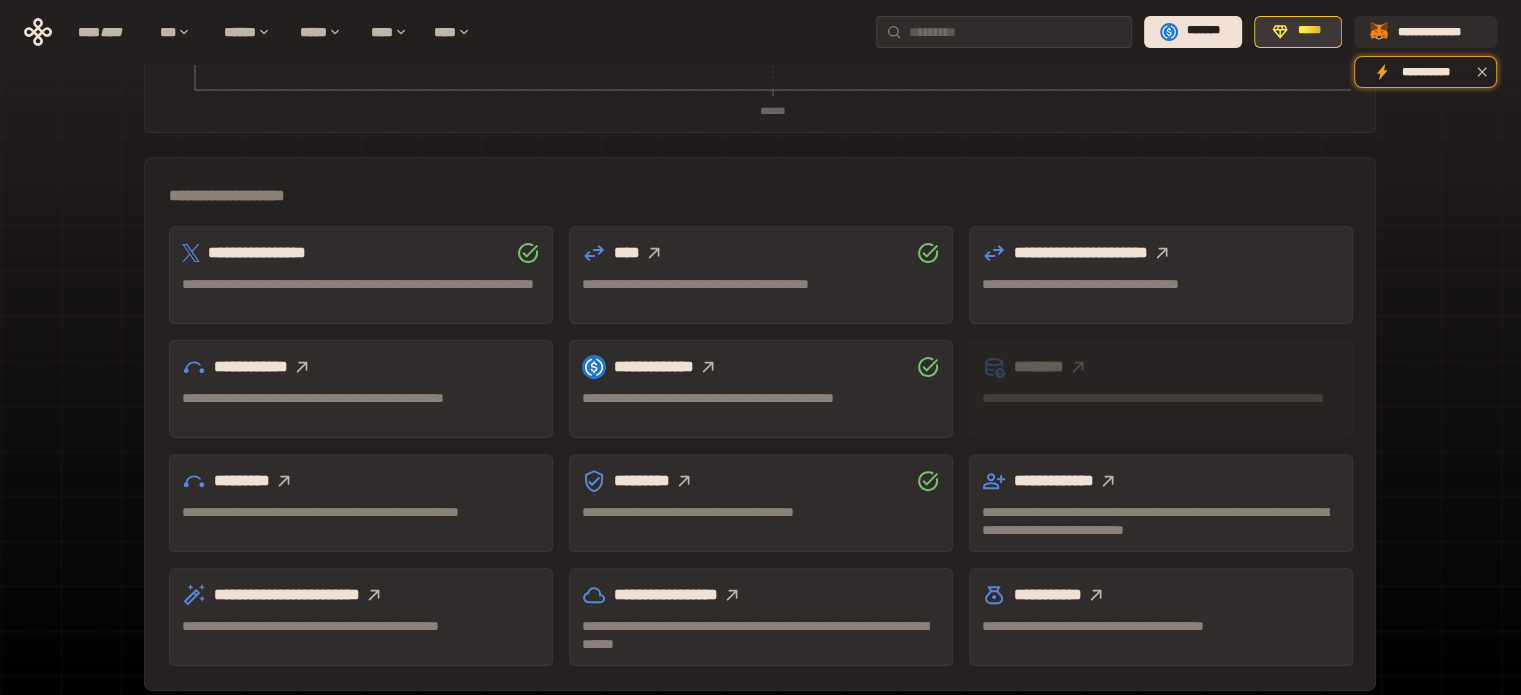 click 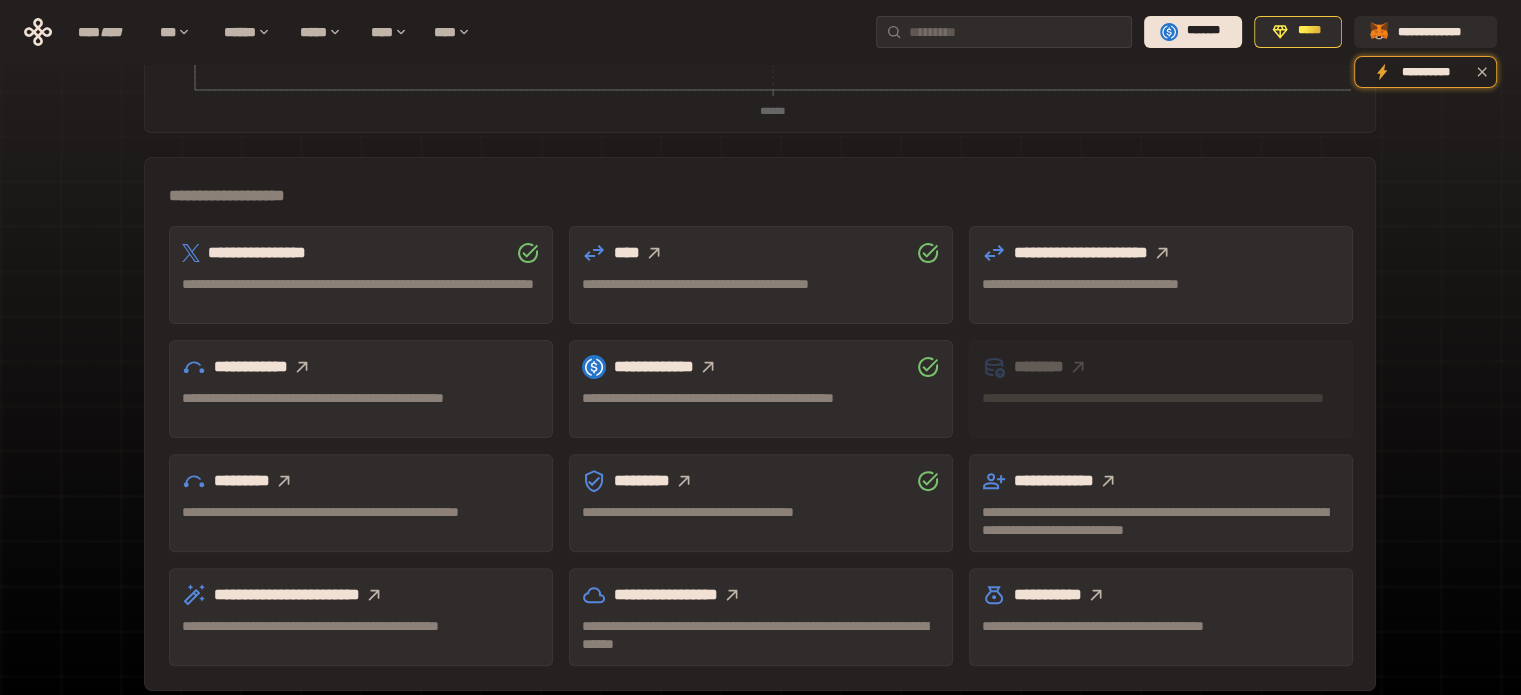click on "**********" at bounding box center [761, 407] 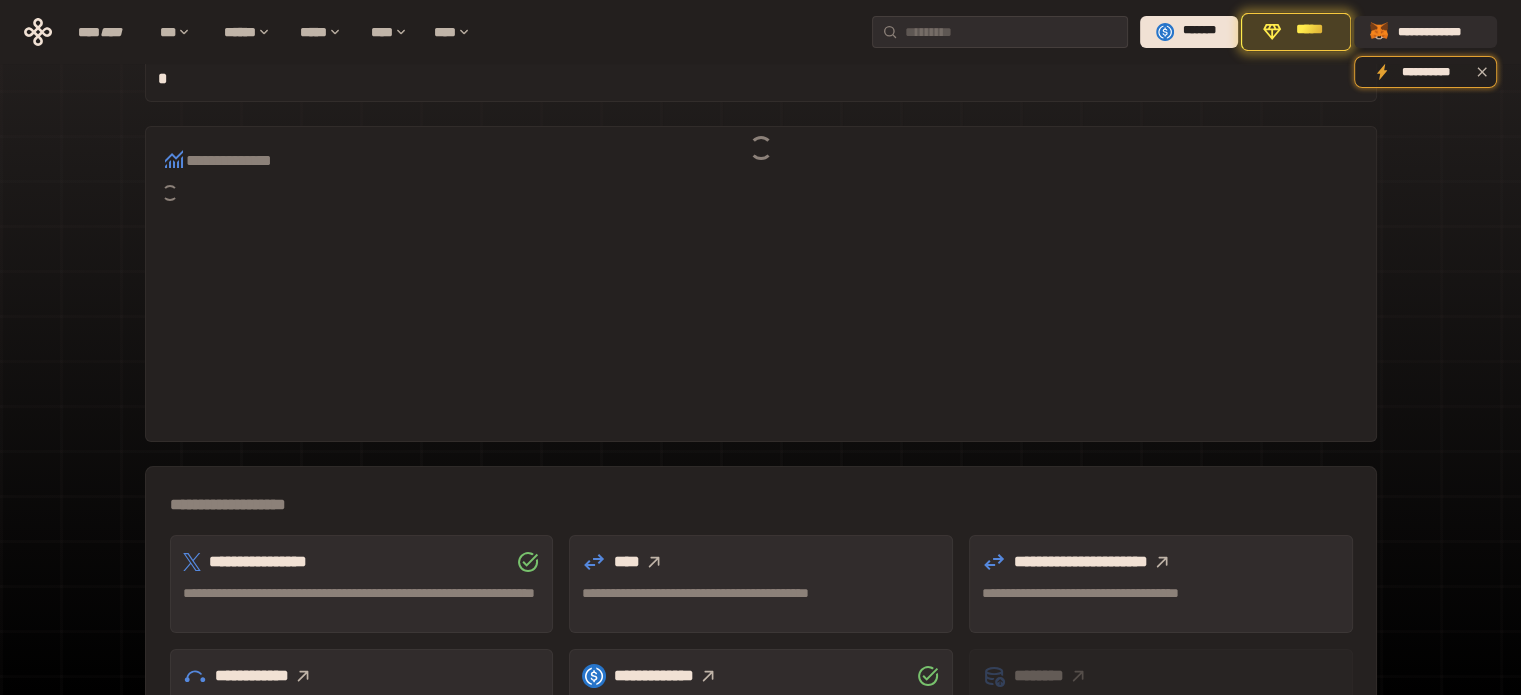 scroll, scrollTop: 509, scrollLeft: 0, axis: vertical 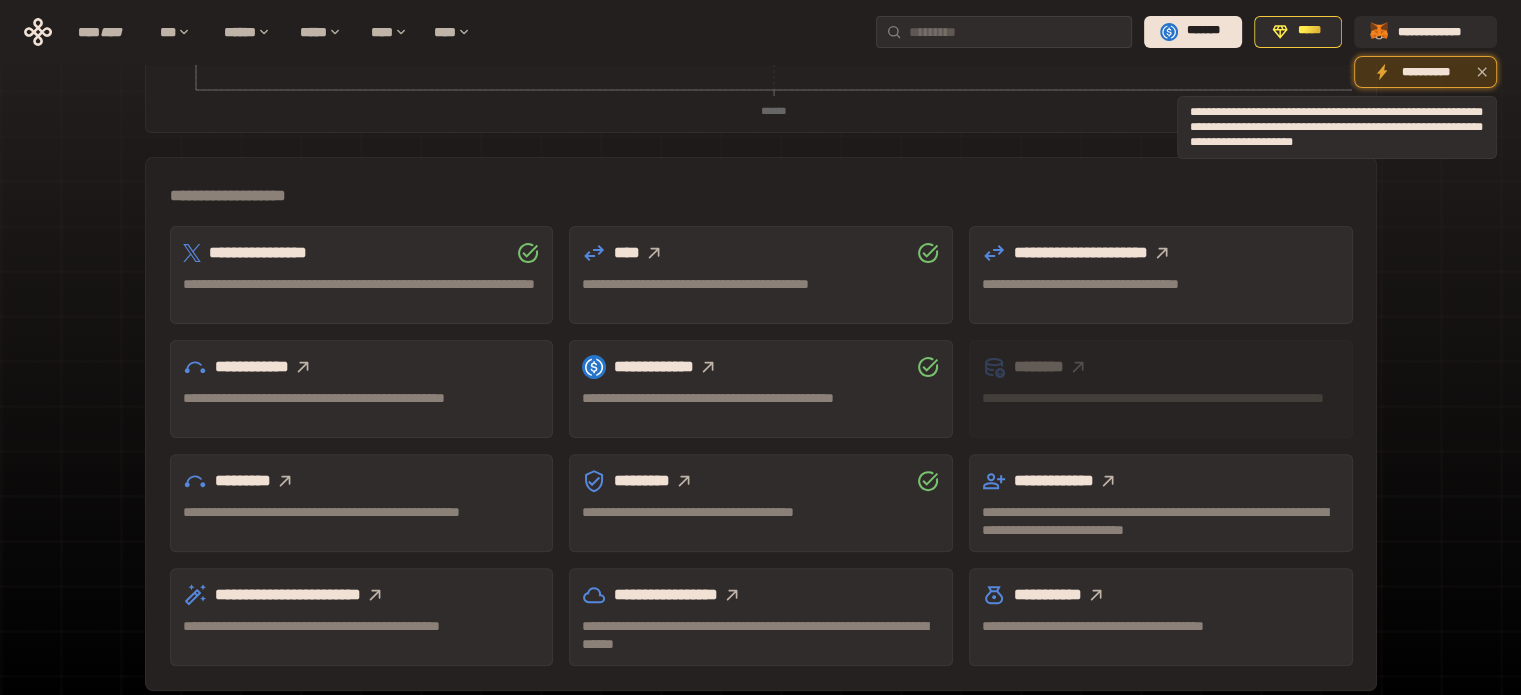 click on "**********" at bounding box center [1425, 72] 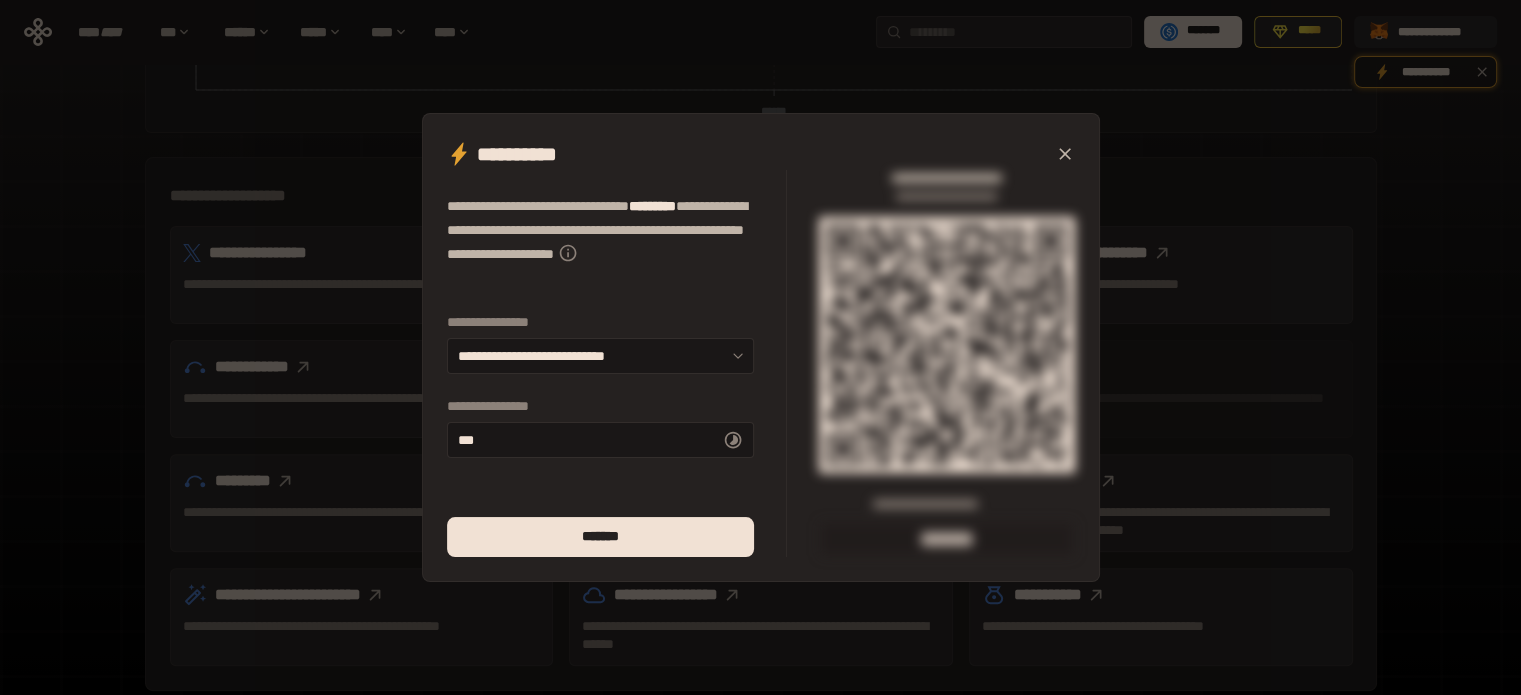 click 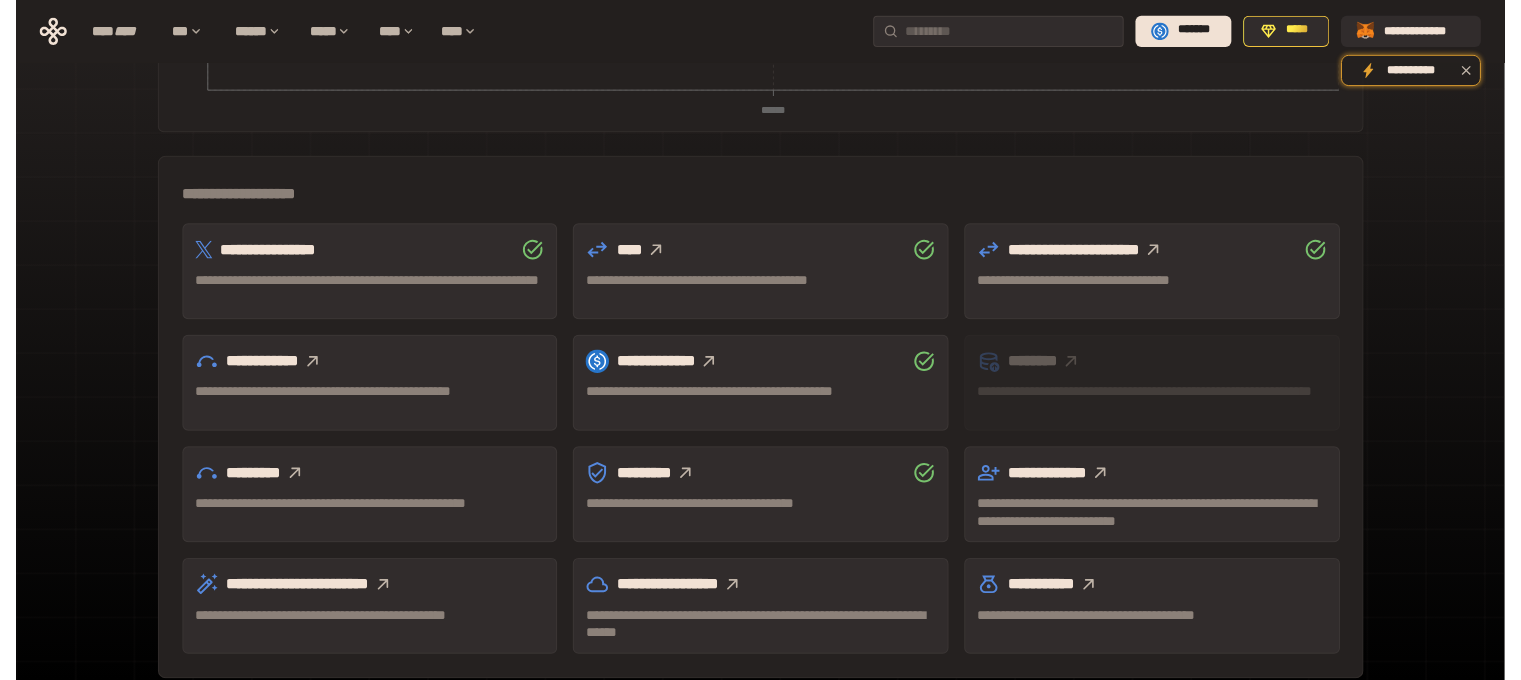 scroll, scrollTop: 509, scrollLeft: 0, axis: vertical 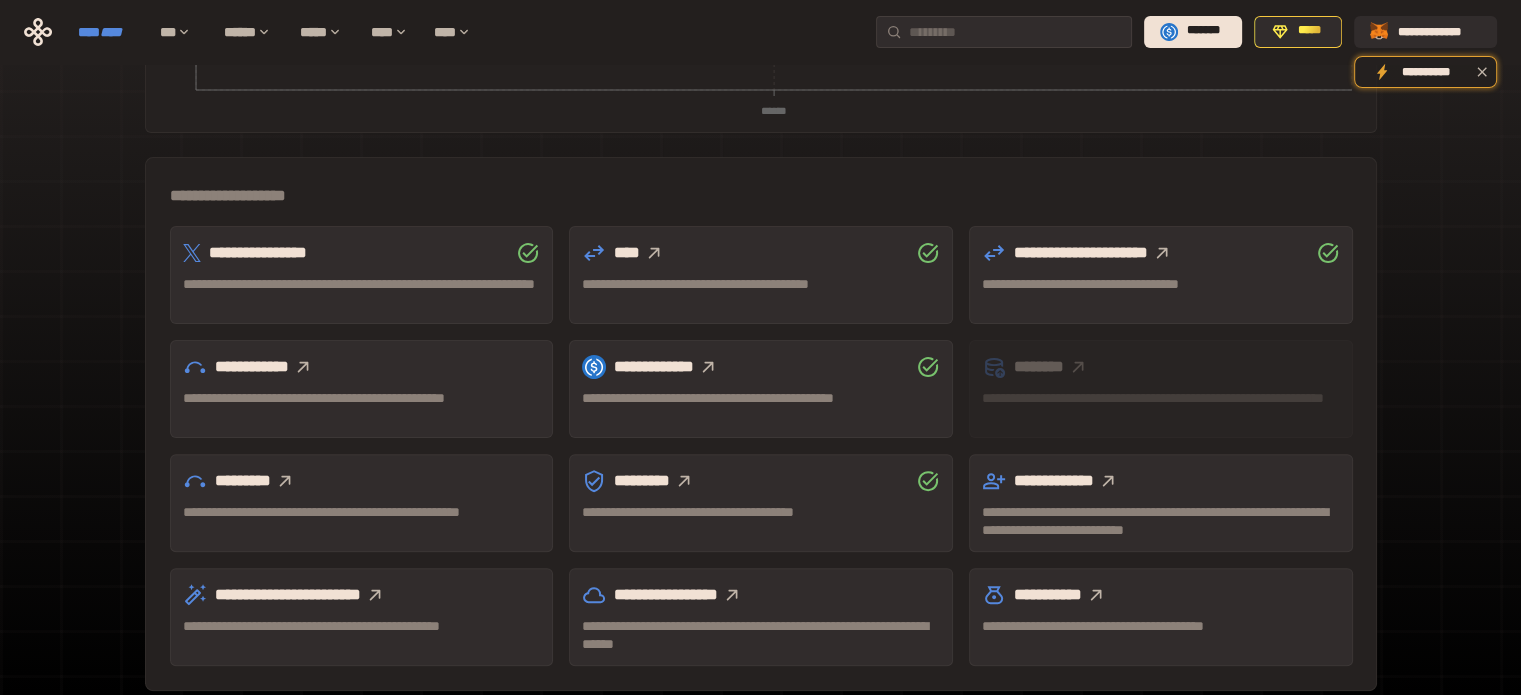 click on "****" at bounding box center [111, 32] 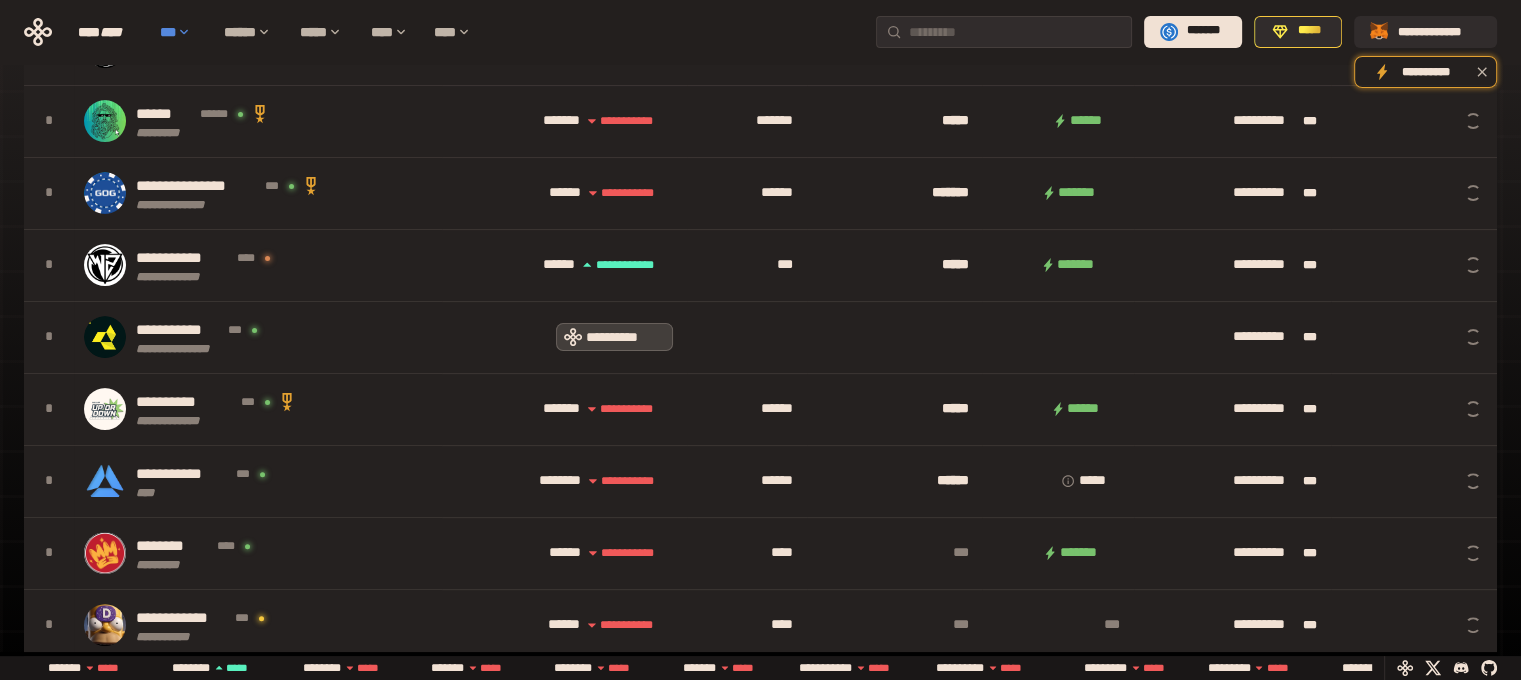 scroll, scrollTop: 0, scrollLeft: 16, axis: horizontal 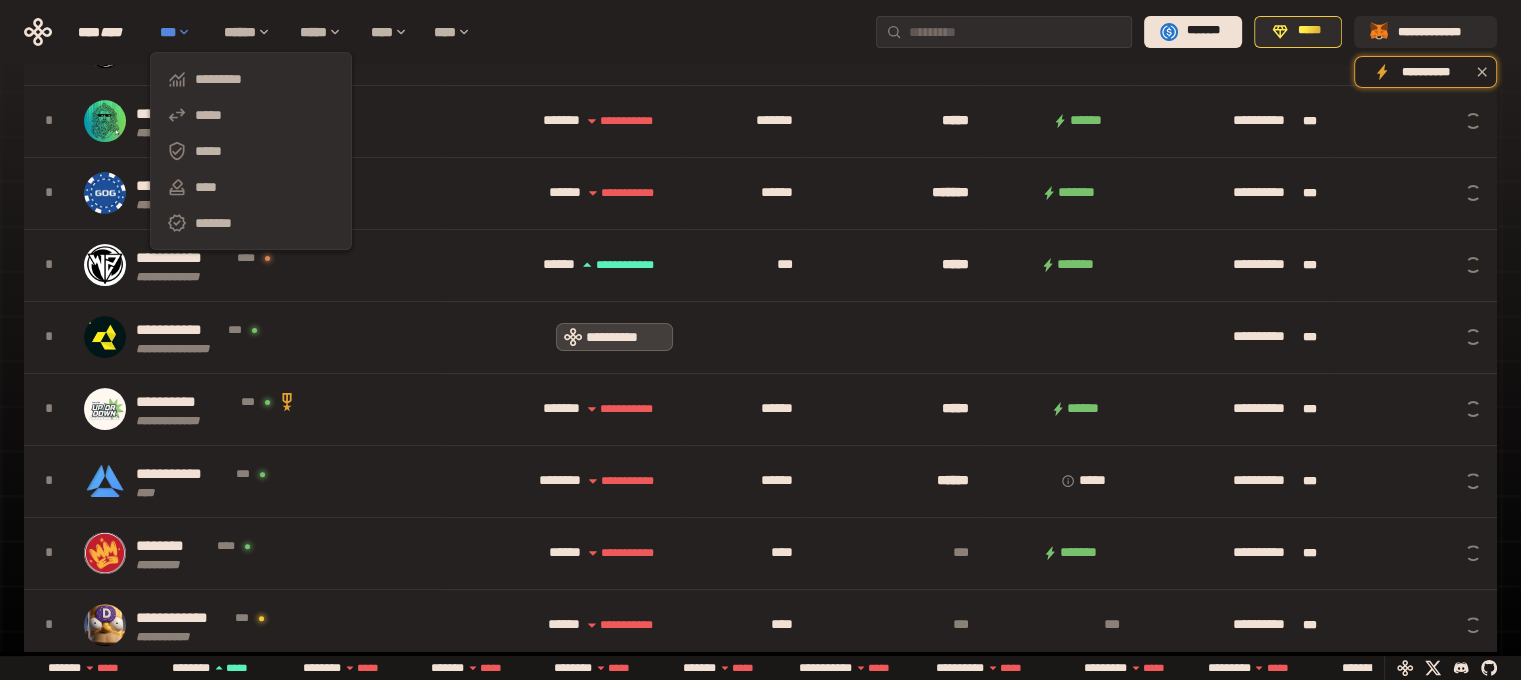 click on "***" at bounding box center (182, 32) 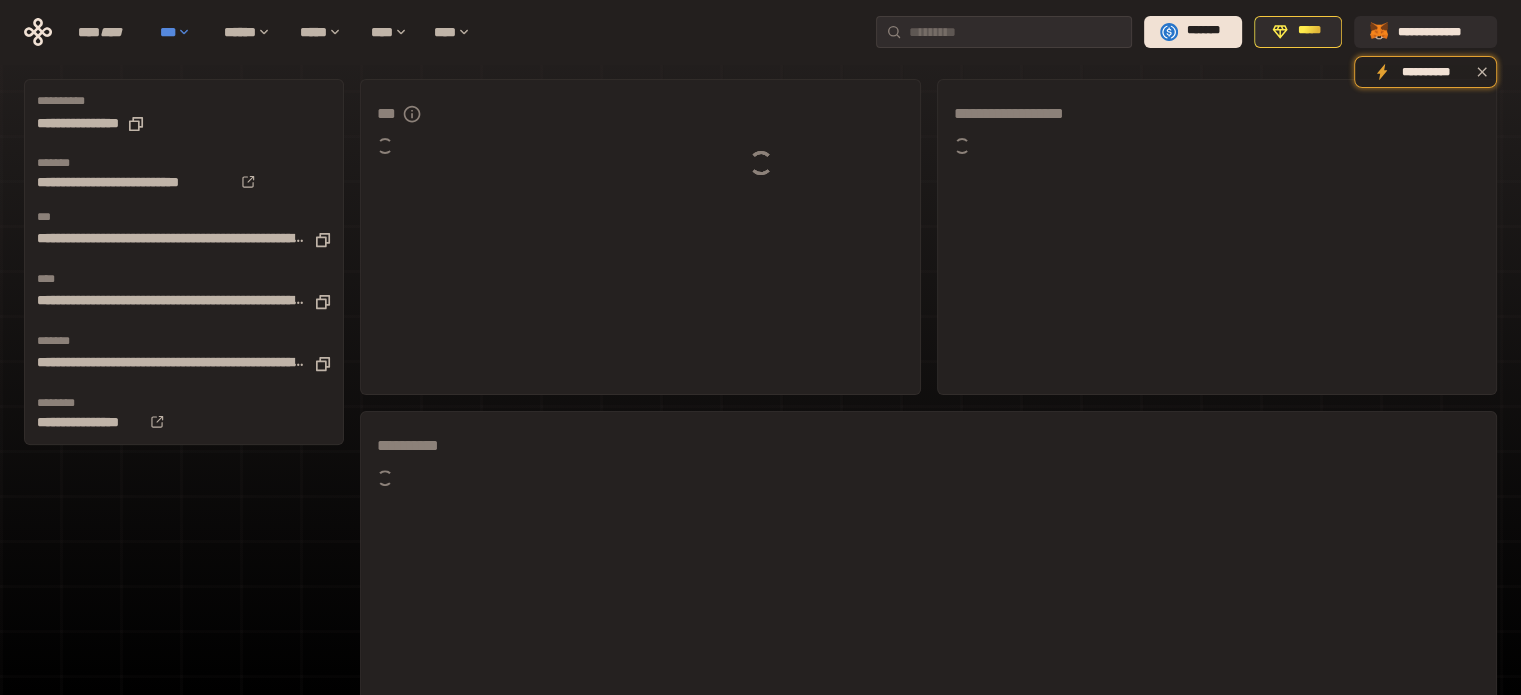 click on "***" at bounding box center [182, 32] 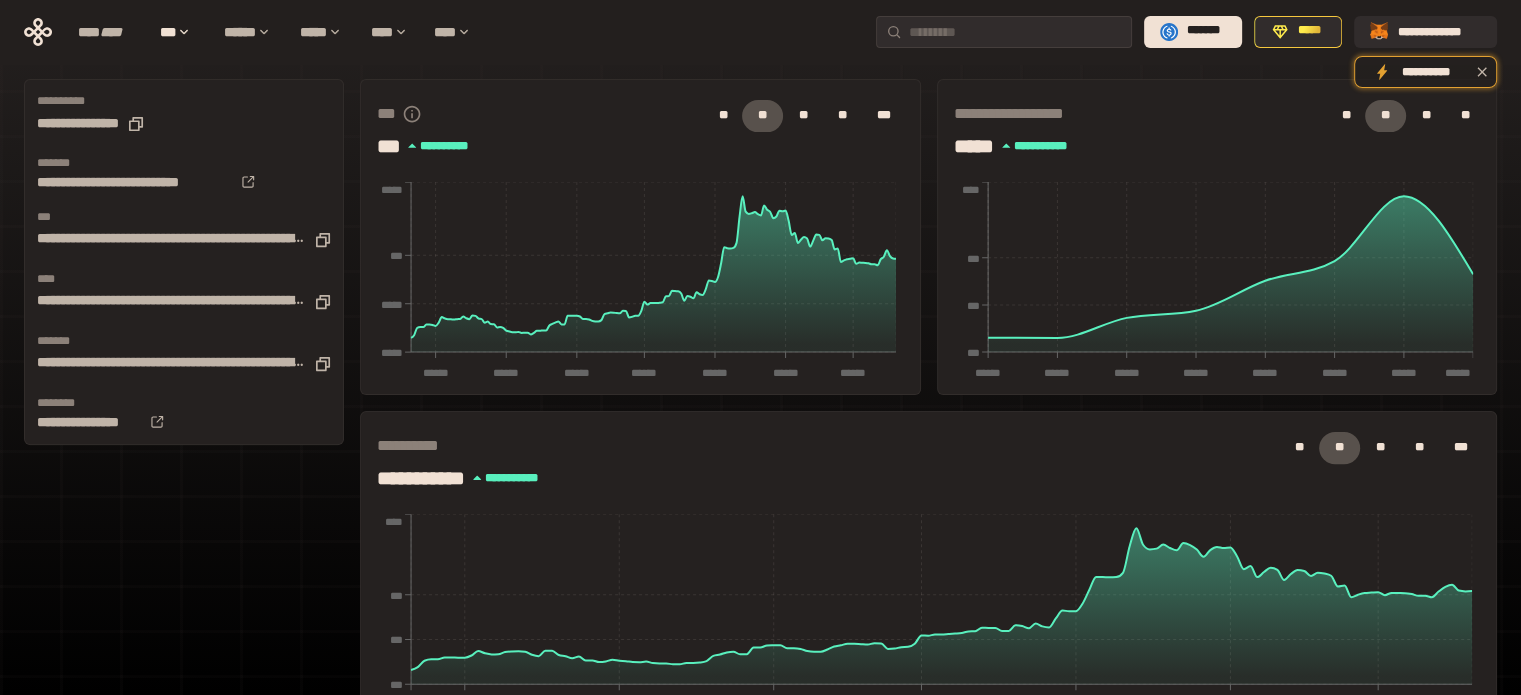 click on "**********" at bounding box center (184, 375) 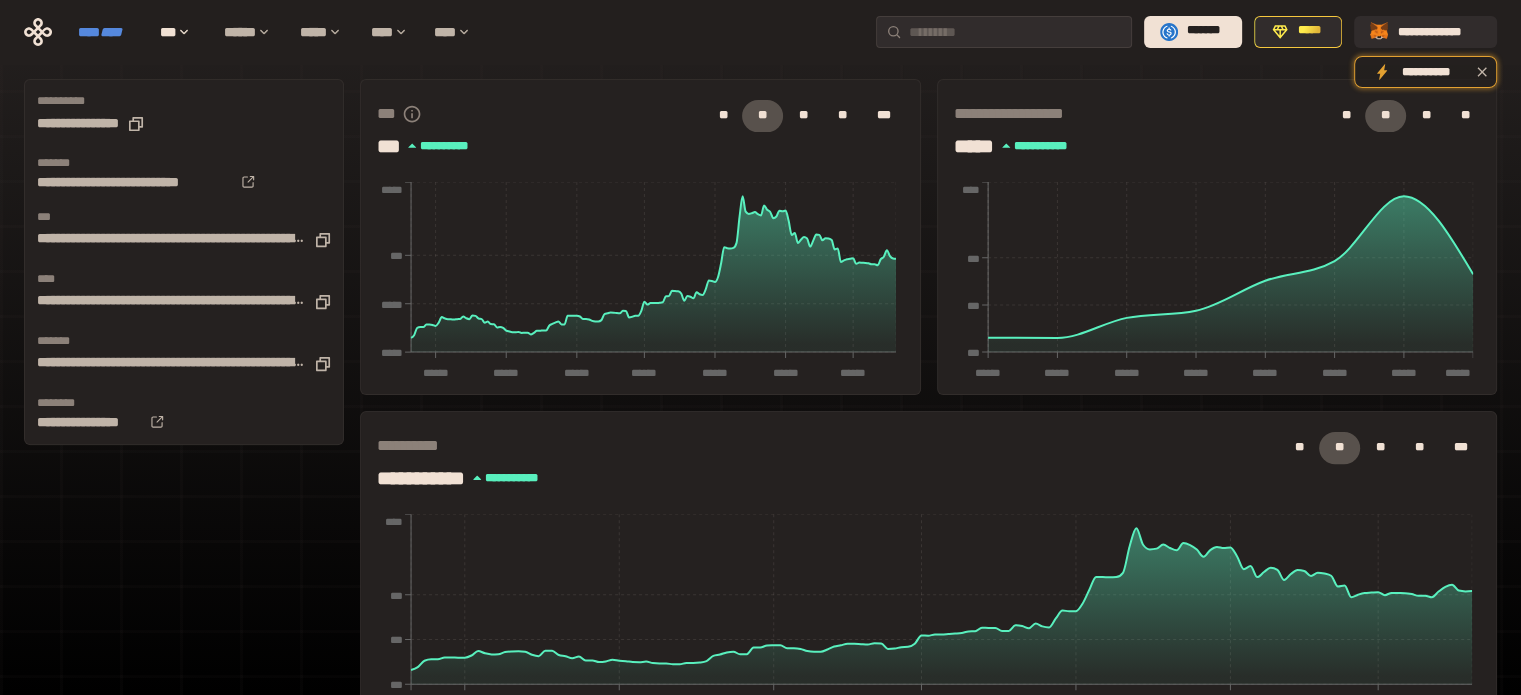 click on "****" at bounding box center (111, 32) 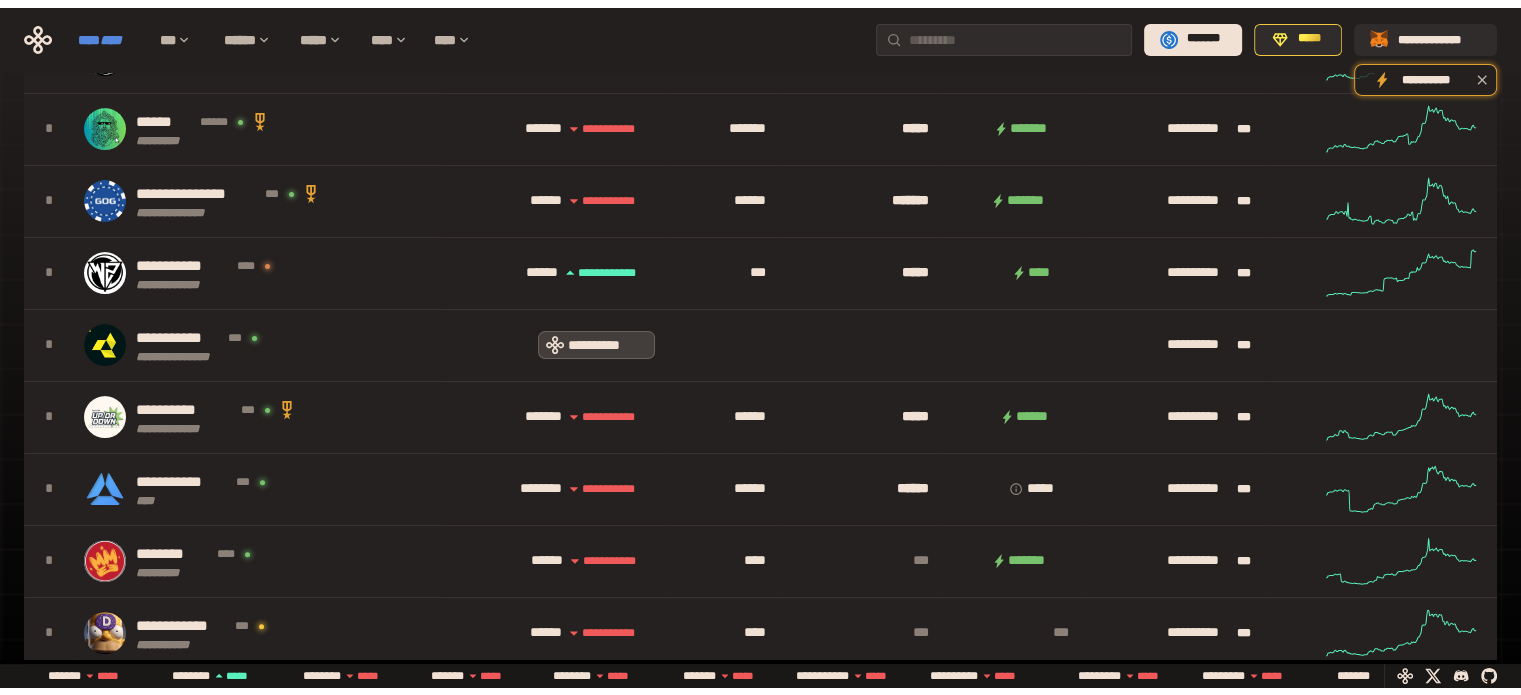 scroll, scrollTop: 0, scrollLeft: 16, axis: horizontal 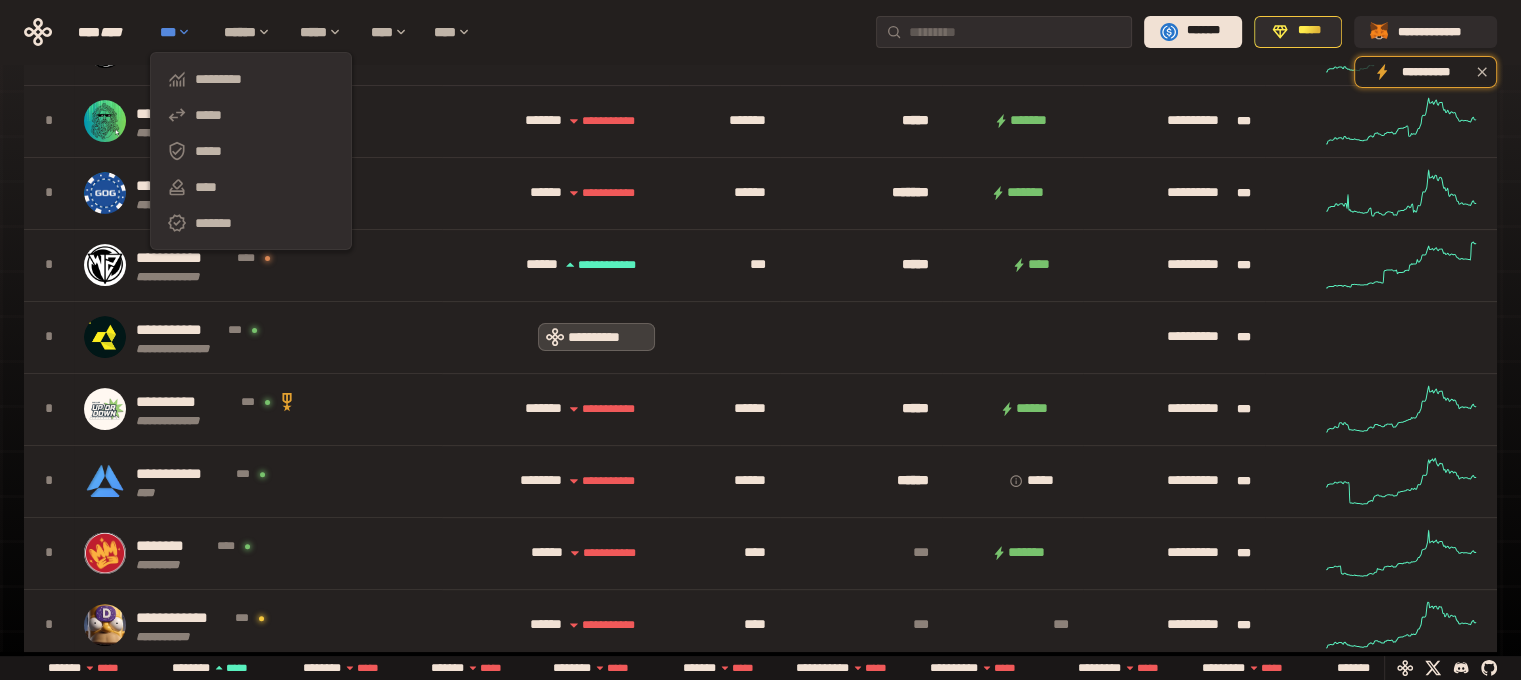 click on "***" at bounding box center [182, 32] 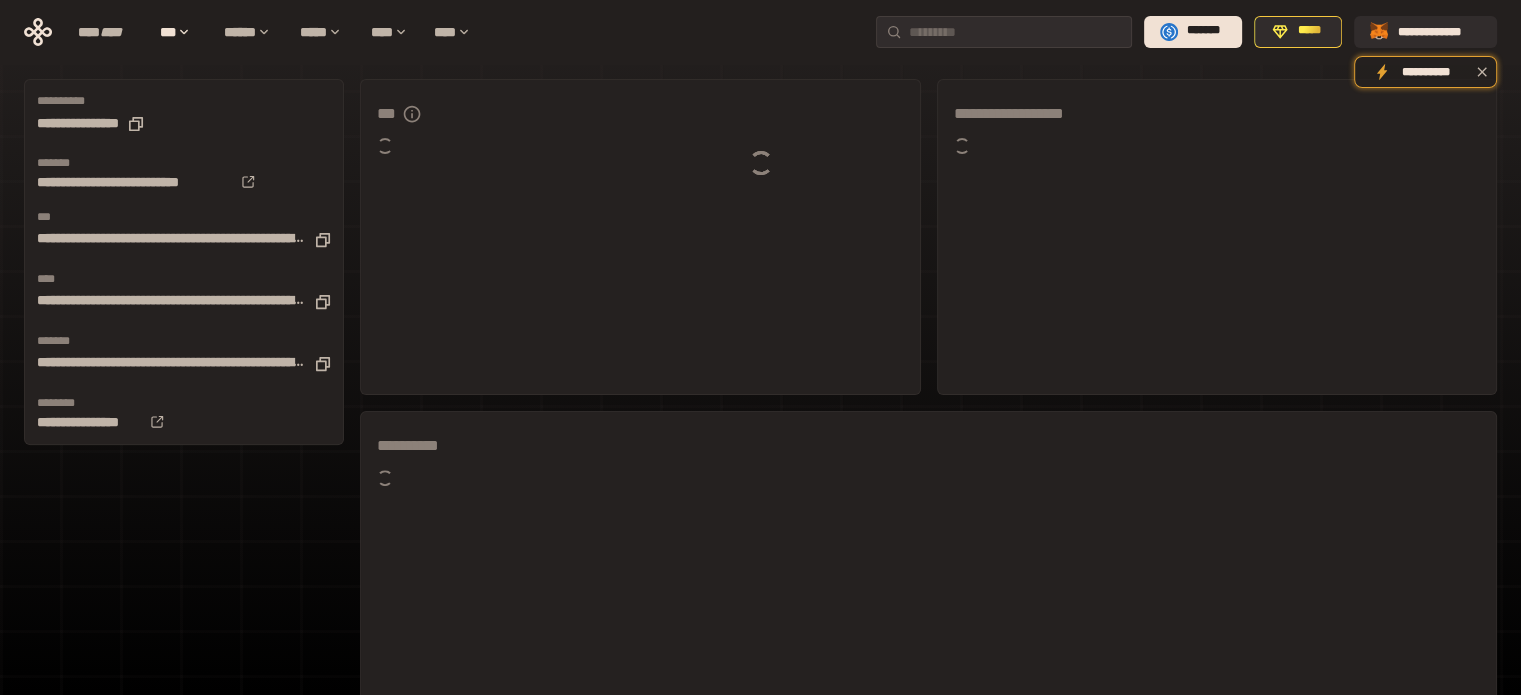 click at bounding box center [760, 163] 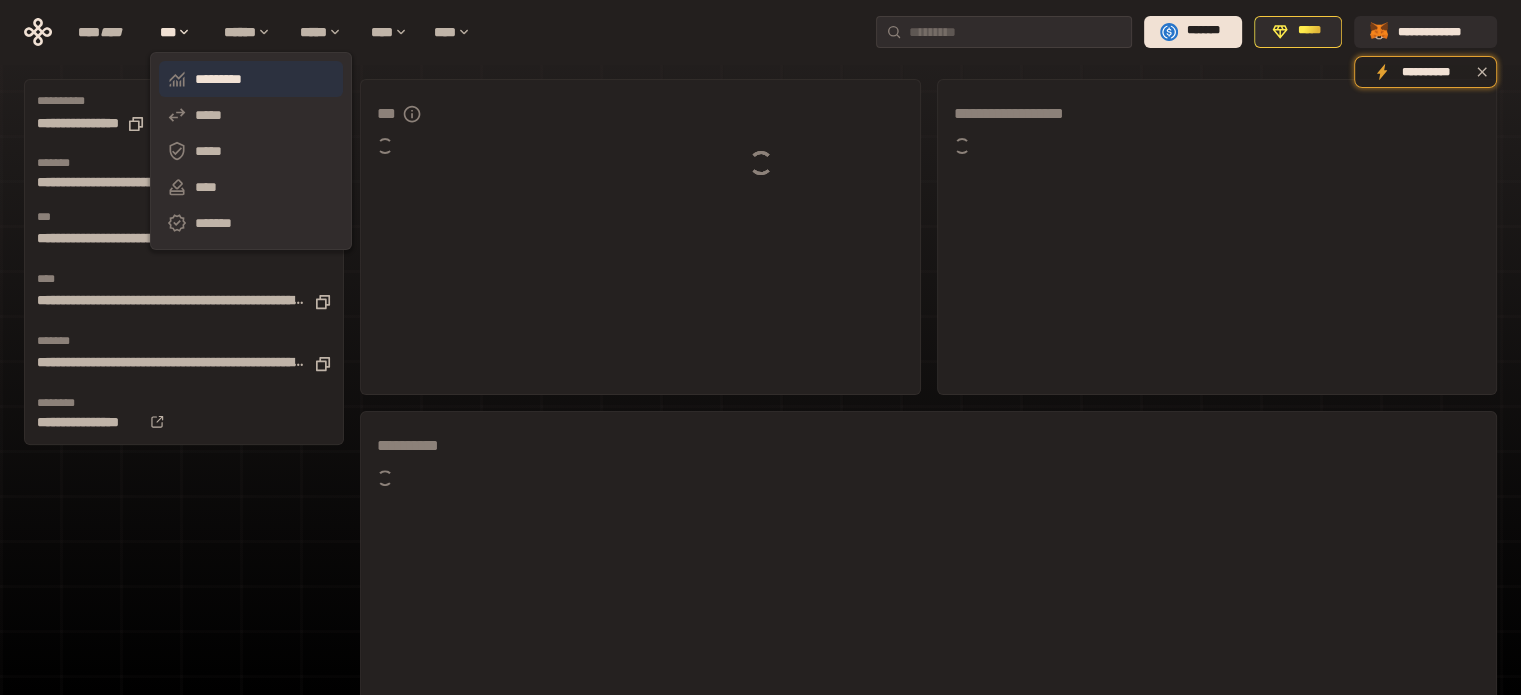 click on "*********" at bounding box center [251, 79] 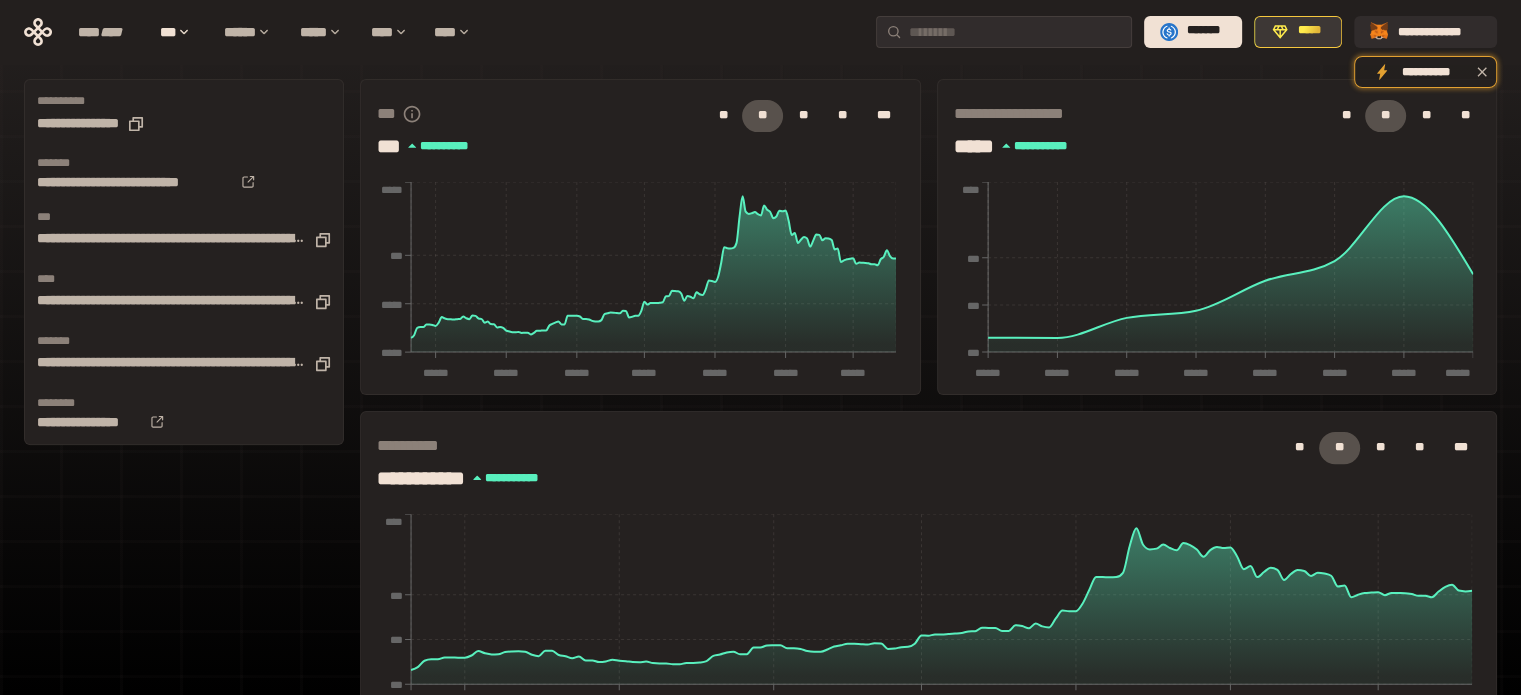 click 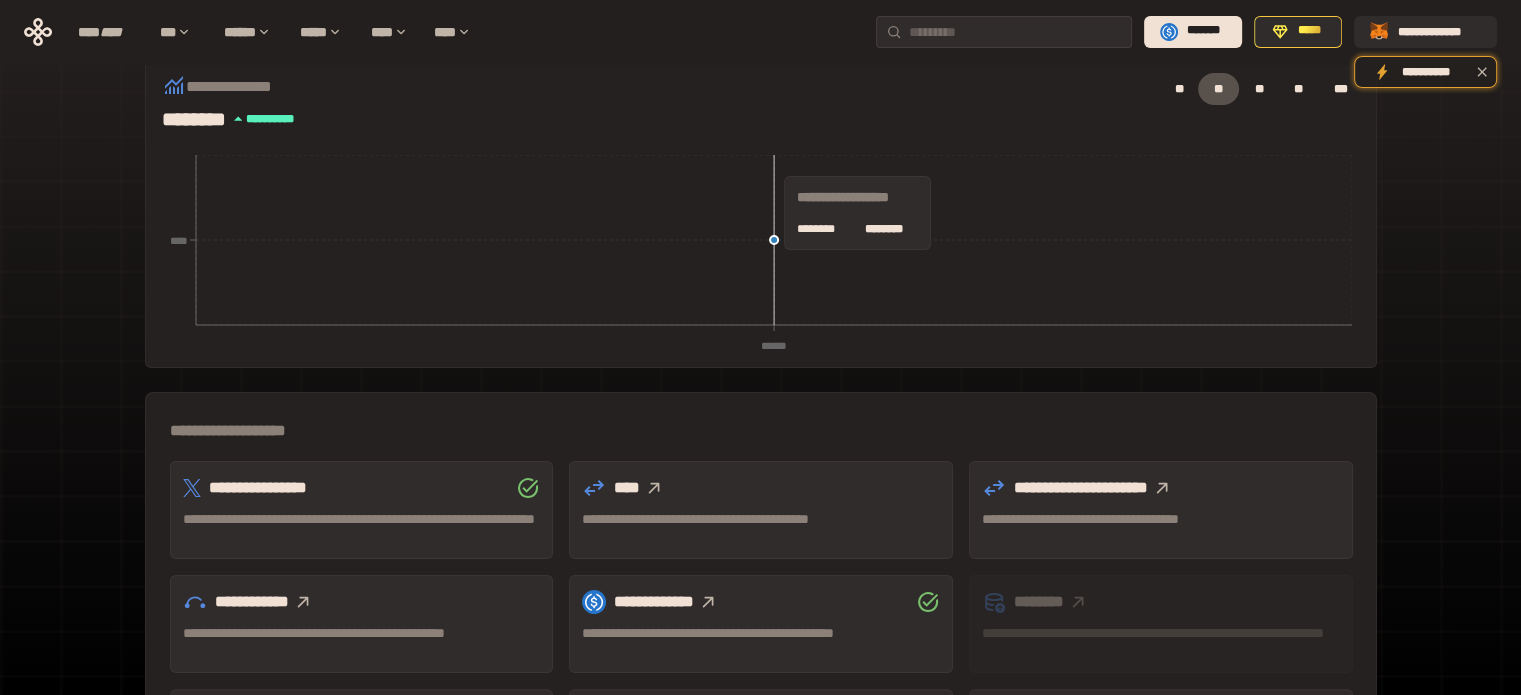 scroll, scrollTop: 309, scrollLeft: 0, axis: vertical 